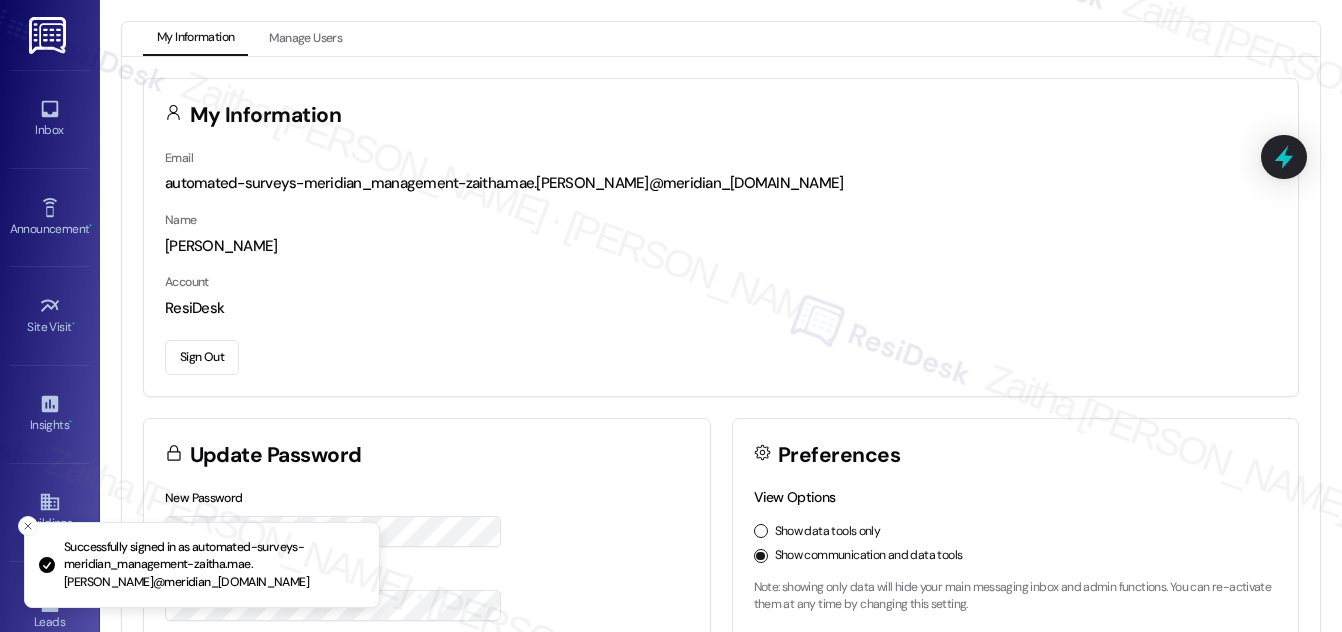 scroll, scrollTop: 0, scrollLeft: 0, axis: both 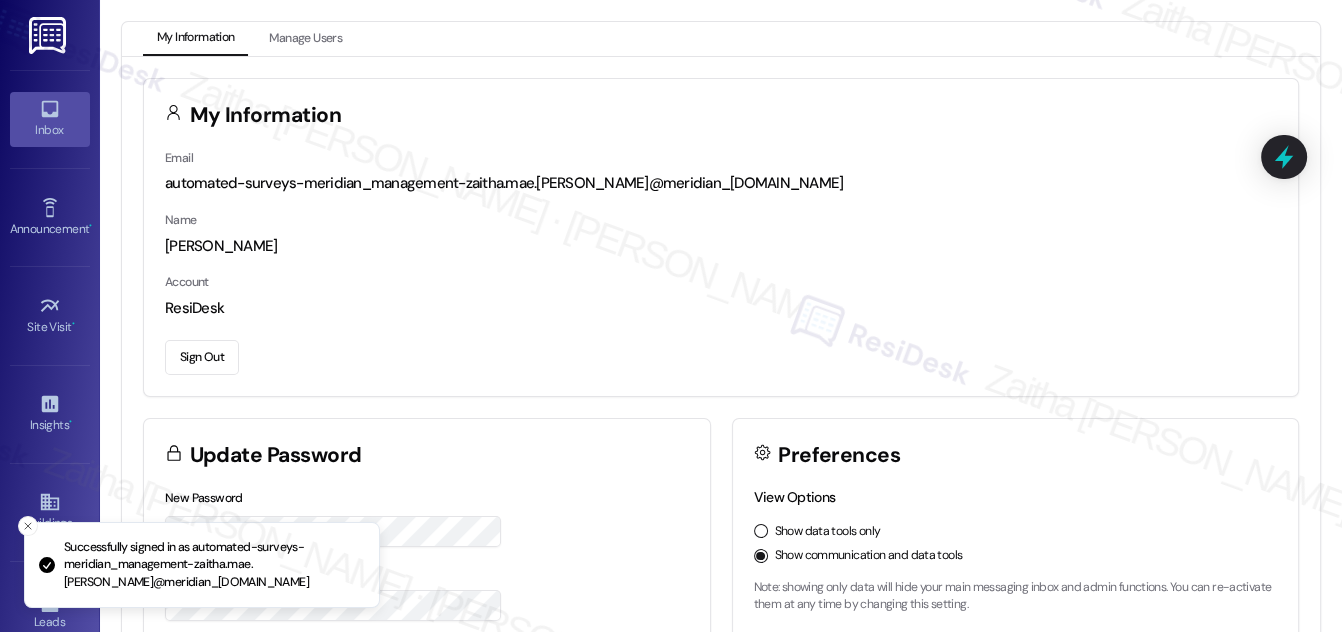 click on "Inbox" at bounding box center (50, 130) 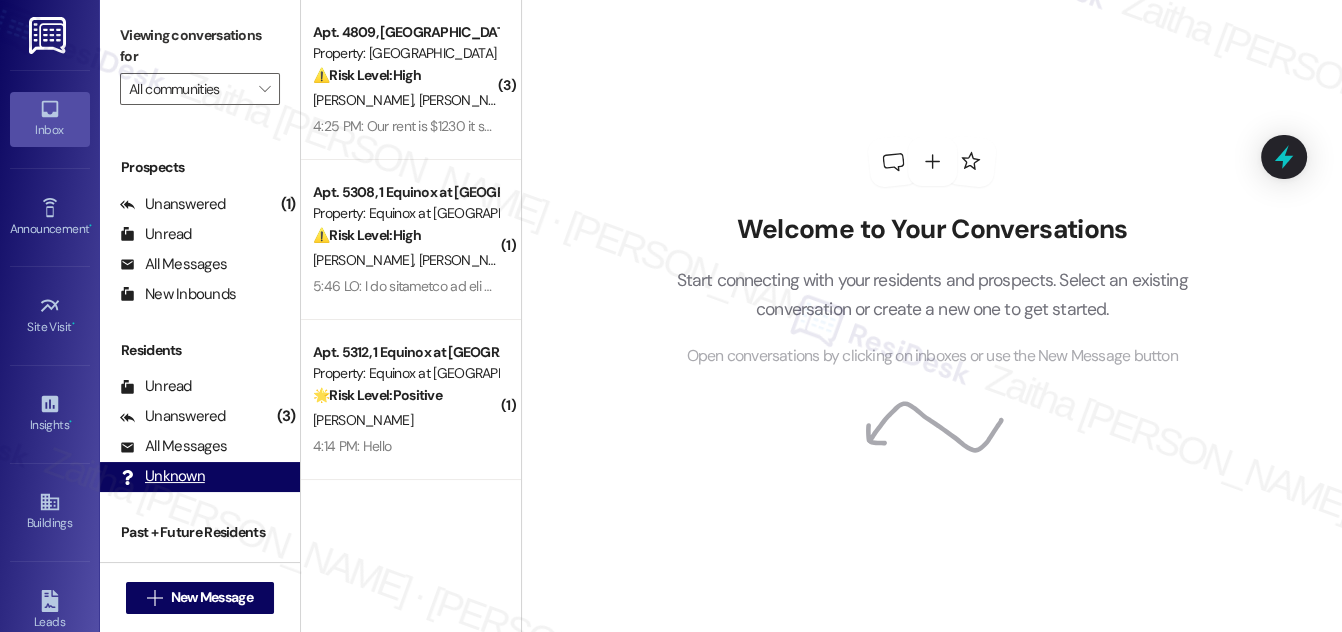 scroll, scrollTop: 264, scrollLeft: 0, axis: vertical 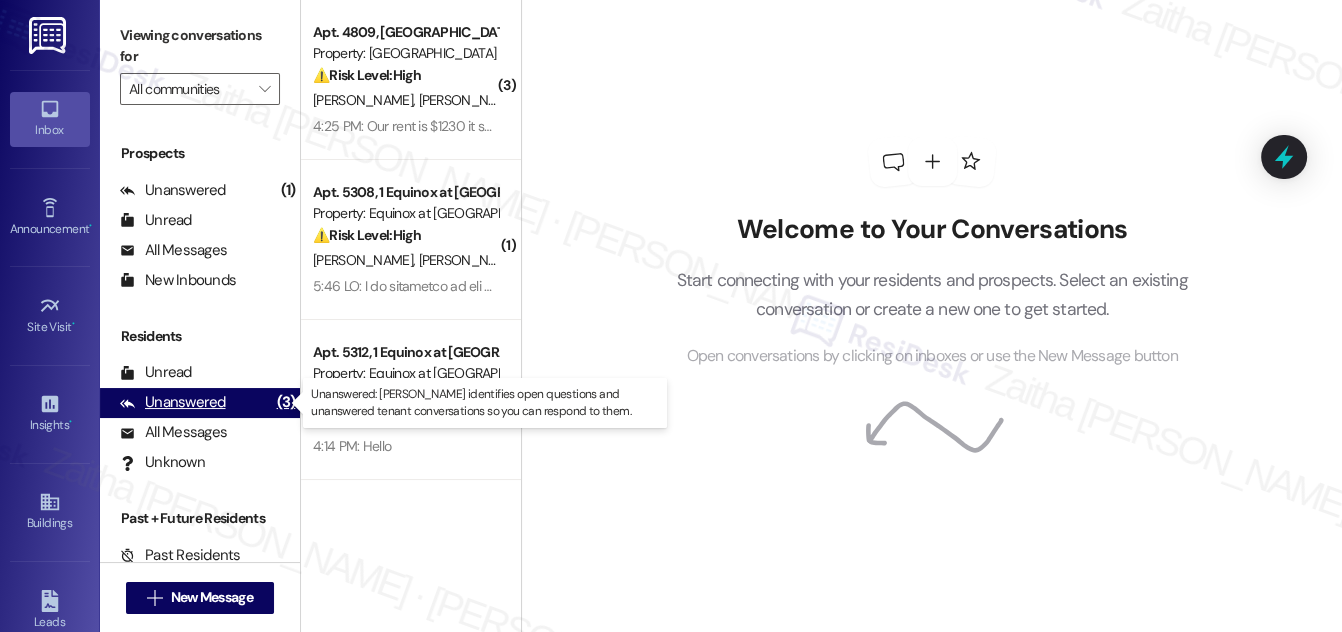 click on "Unanswered" at bounding box center [173, 402] 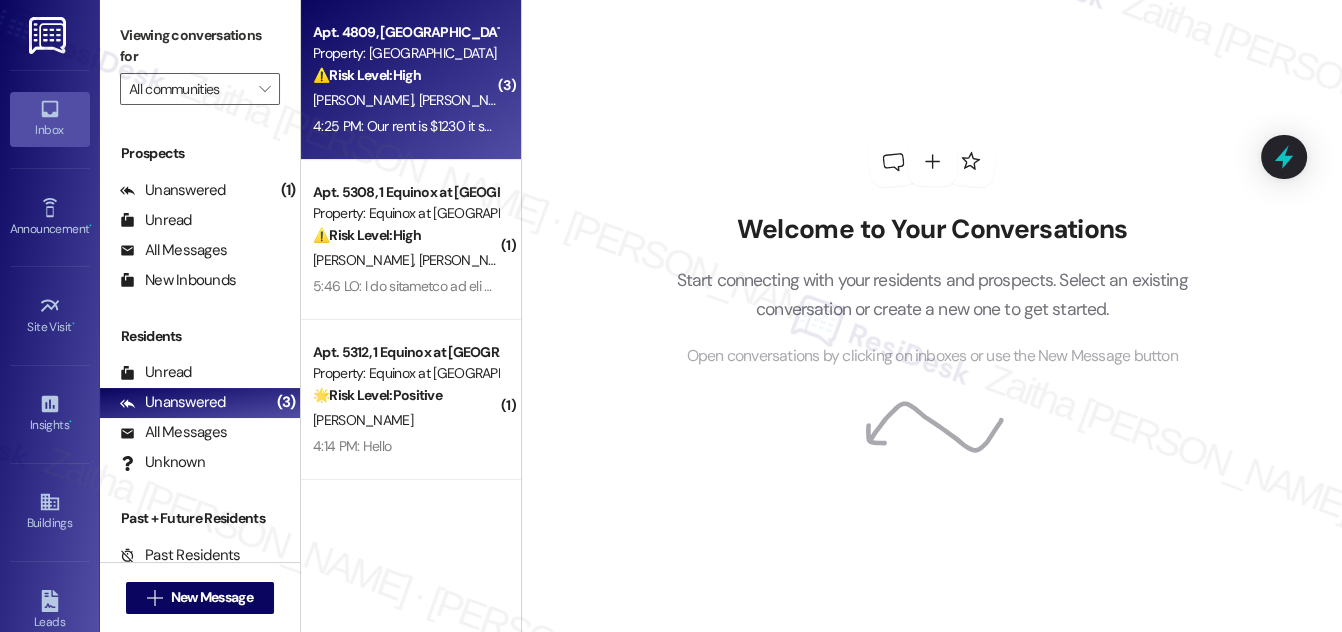 click on "⚠️  Risk Level:  High The resident is disputing the rent amount and questioning unexpected charges (month-to-month fee, two August rent charges) in relation to their lease renewal. This involves a financial concern and potential billing error that needs urgent investigation." at bounding box center (405, 75) 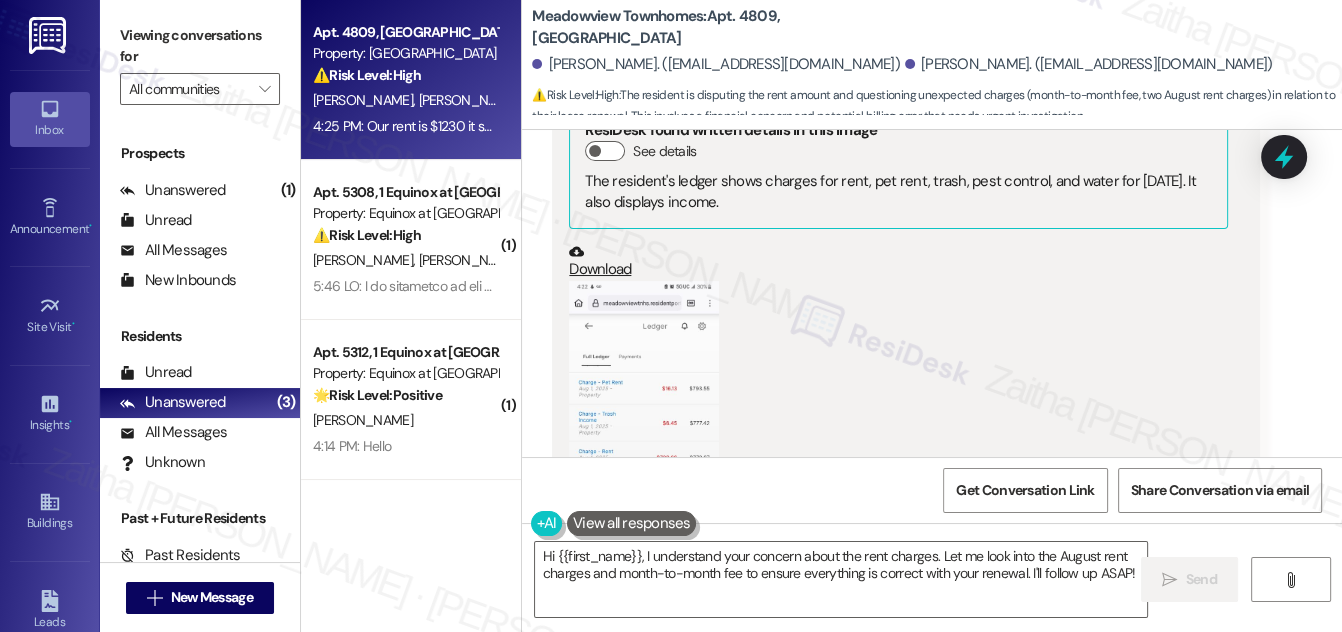 scroll, scrollTop: 4281, scrollLeft: 0, axis: vertical 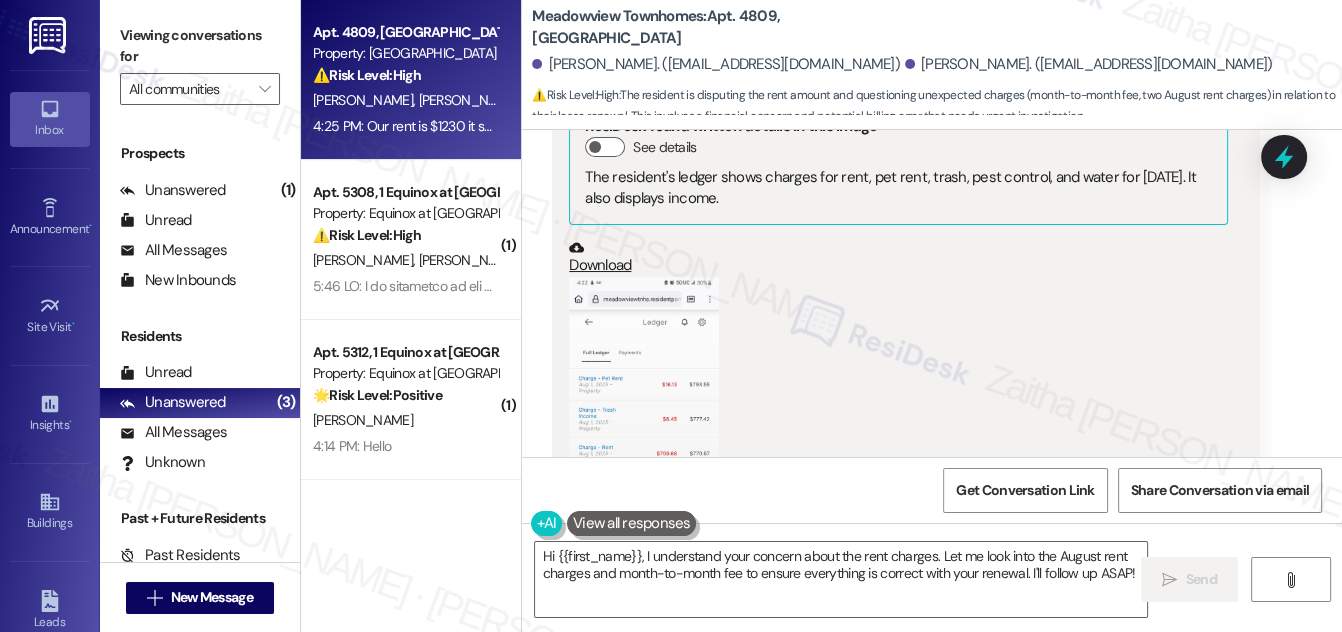 click at bounding box center (644, 443) 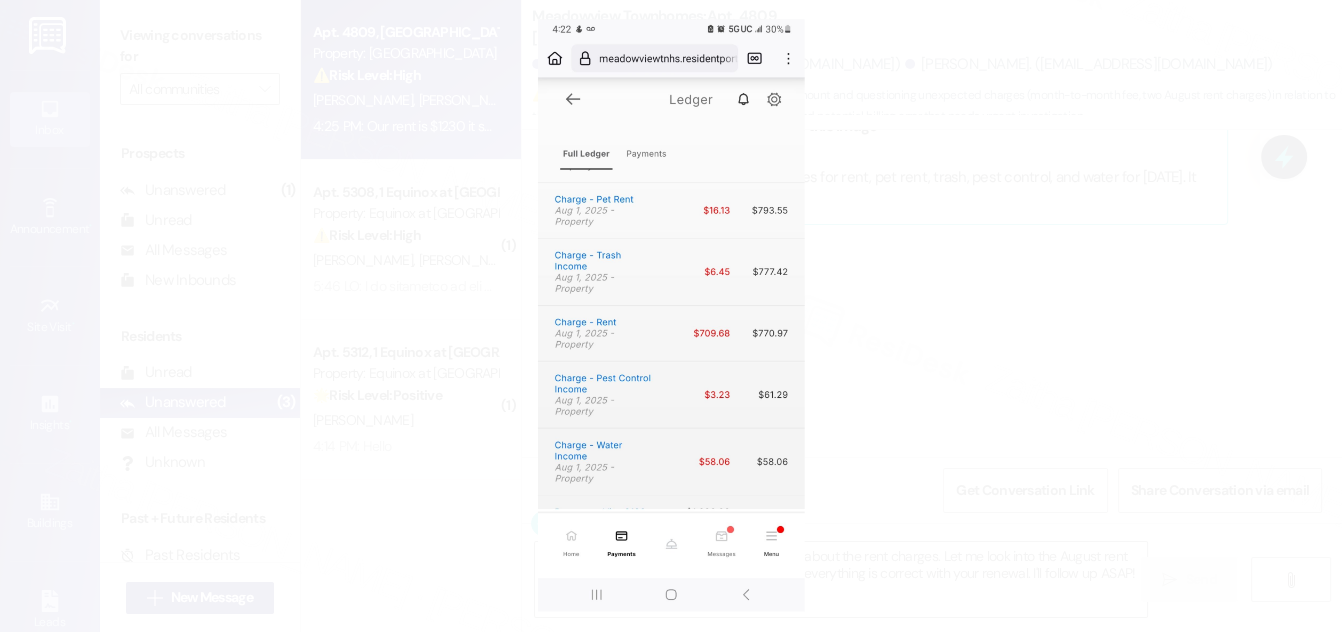 click at bounding box center (671, 316) 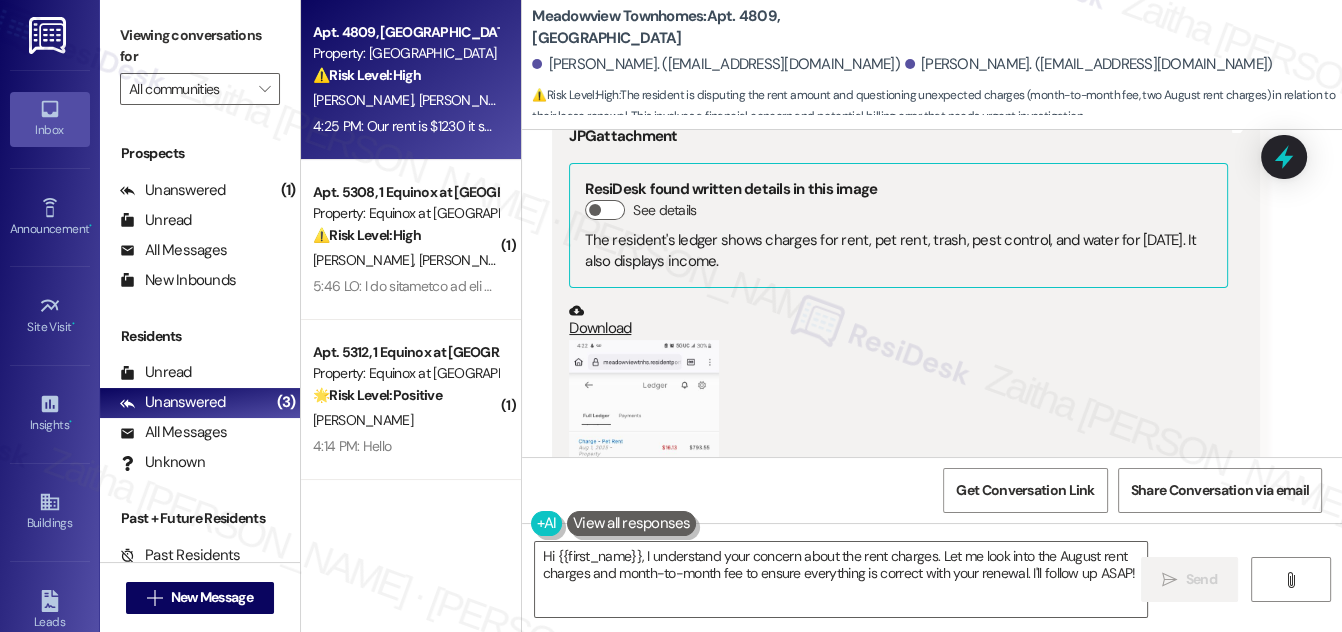 scroll, scrollTop: 4190, scrollLeft: 0, axis: vertical 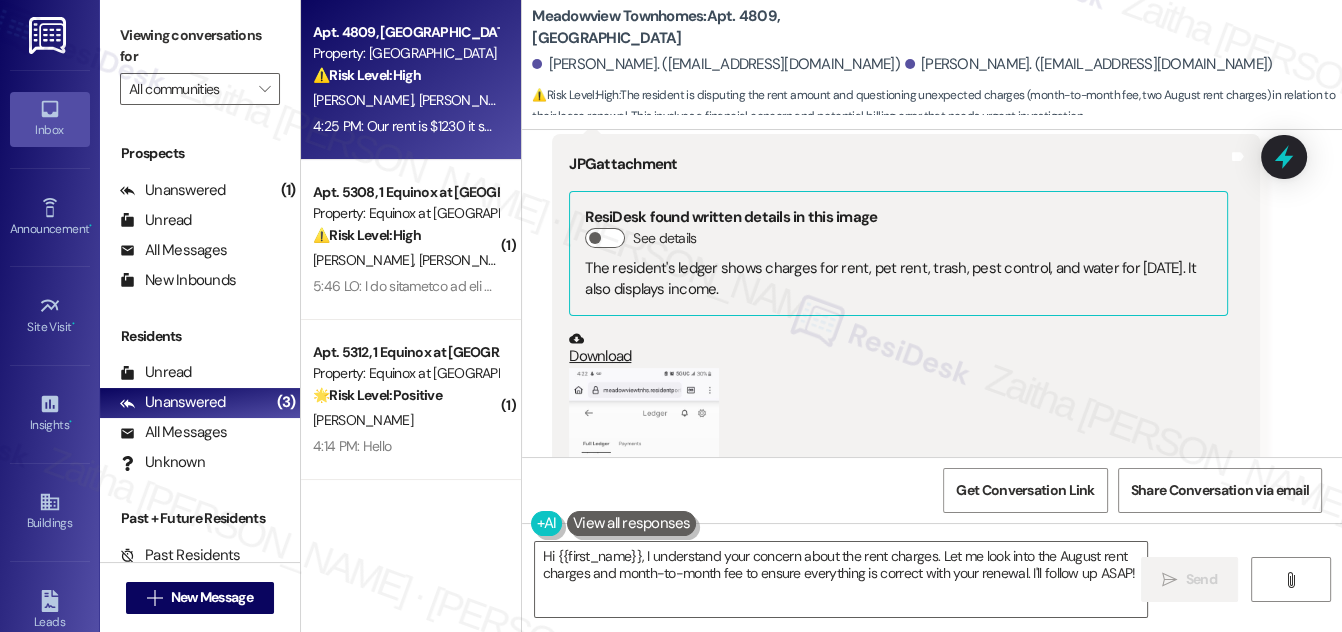 click at bounding box center [644, 534] 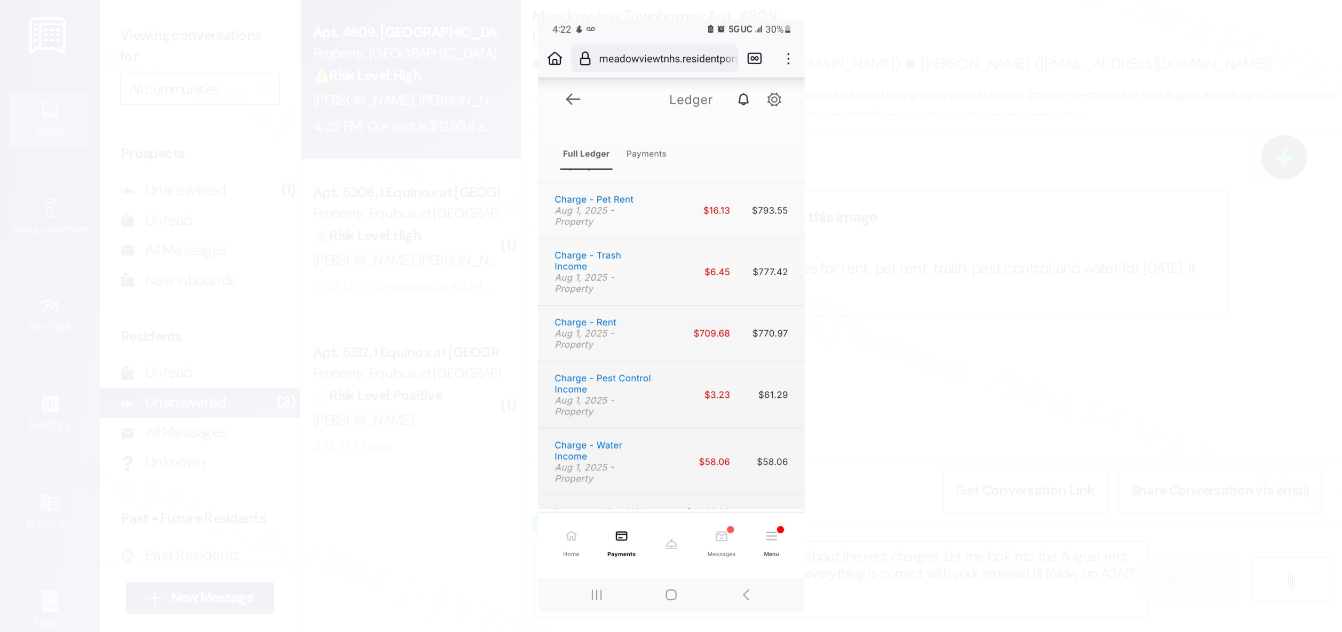 click at bounding box center (671, 316) 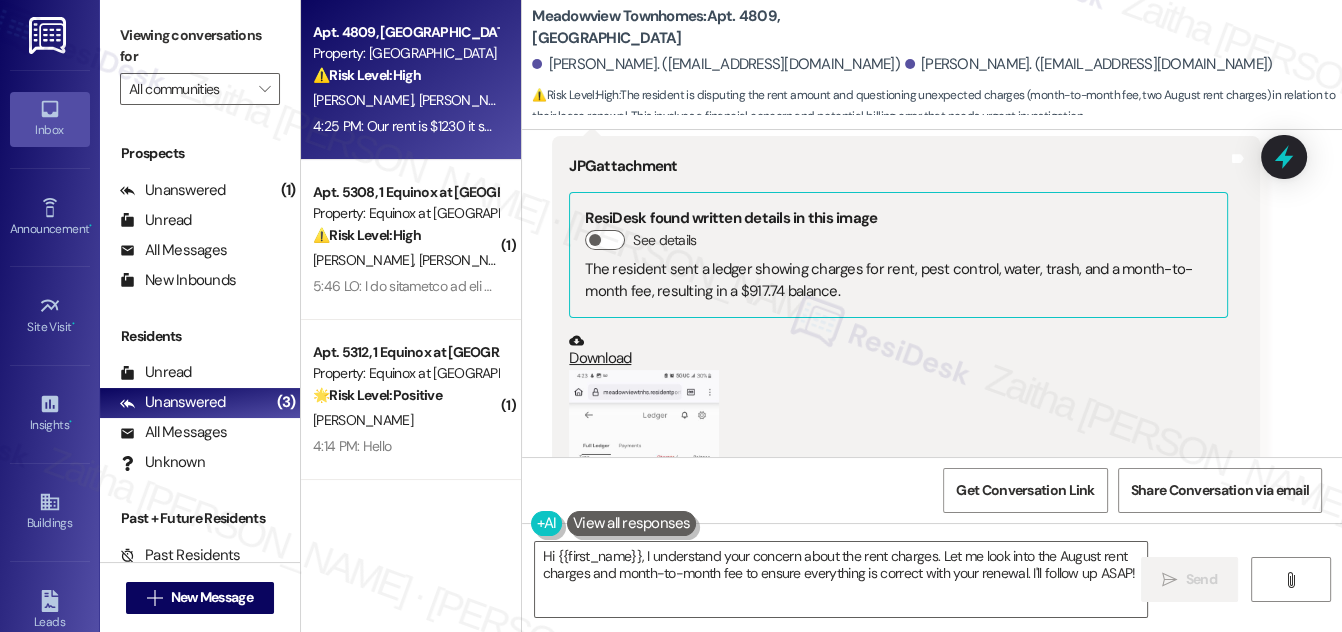 scroll, scrollTop: 4917, scrollLeft: 0, axis: vertical 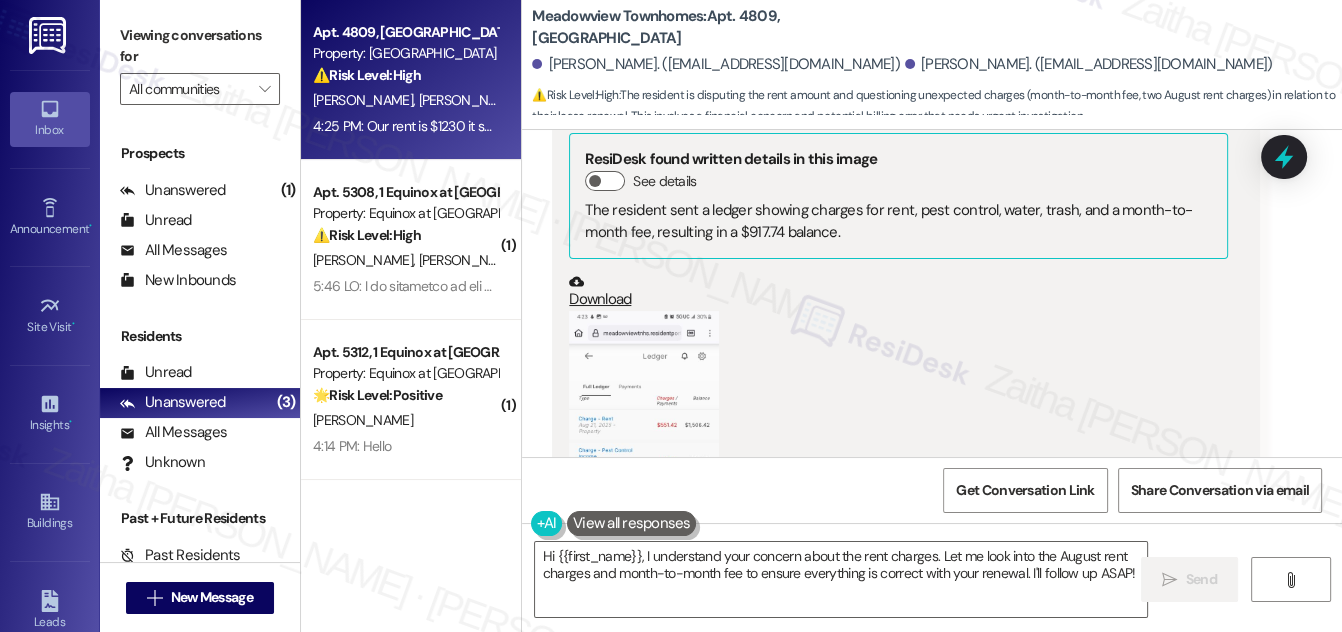 click at bounding box center (644, 477) 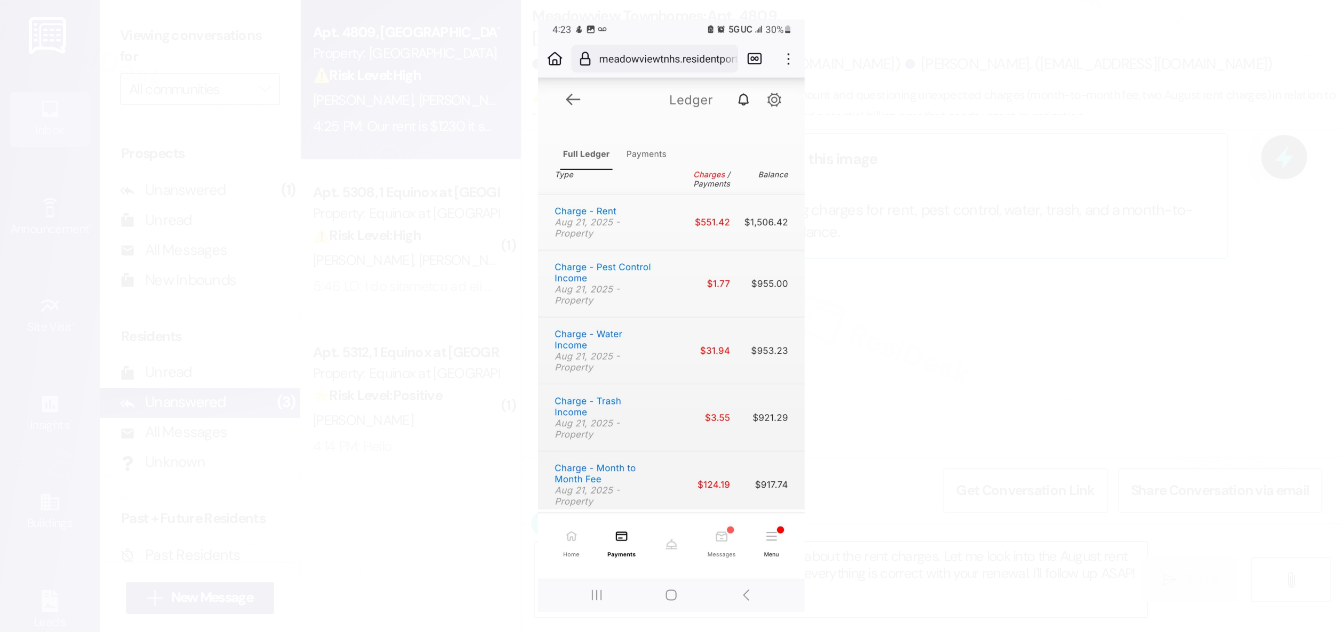 click at bounding box center [671, 316] 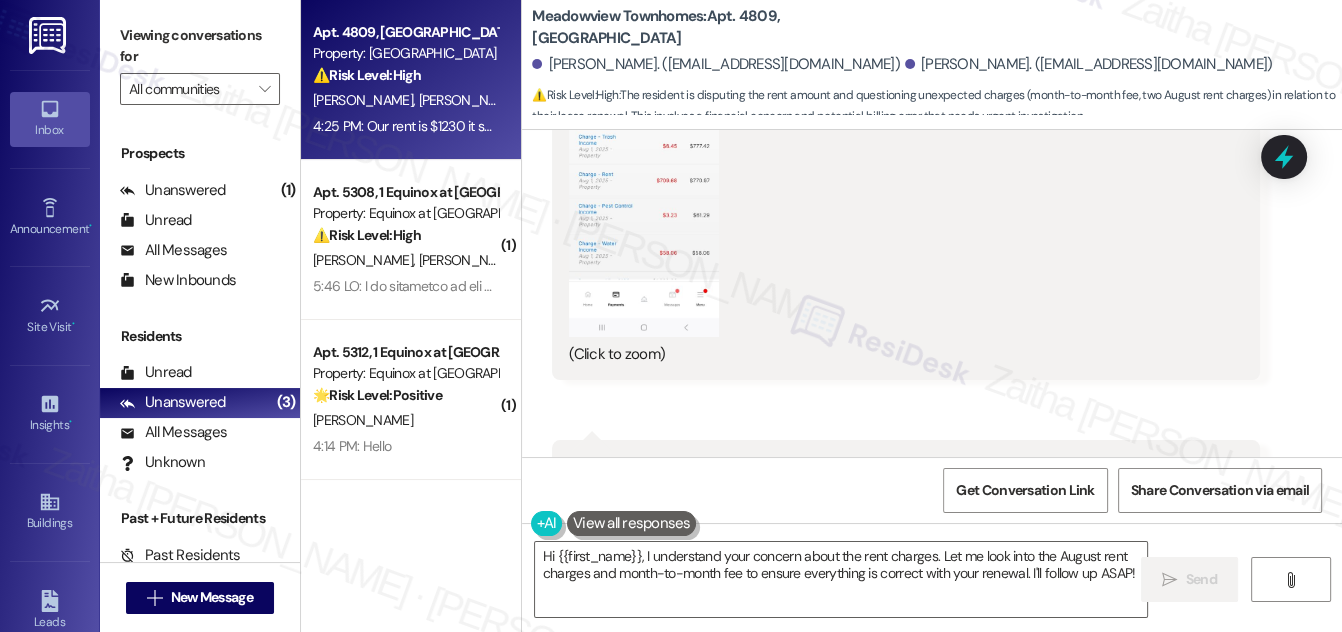 scroll, scrollTop: 4463, scrollLeft: 0, axis: vertical 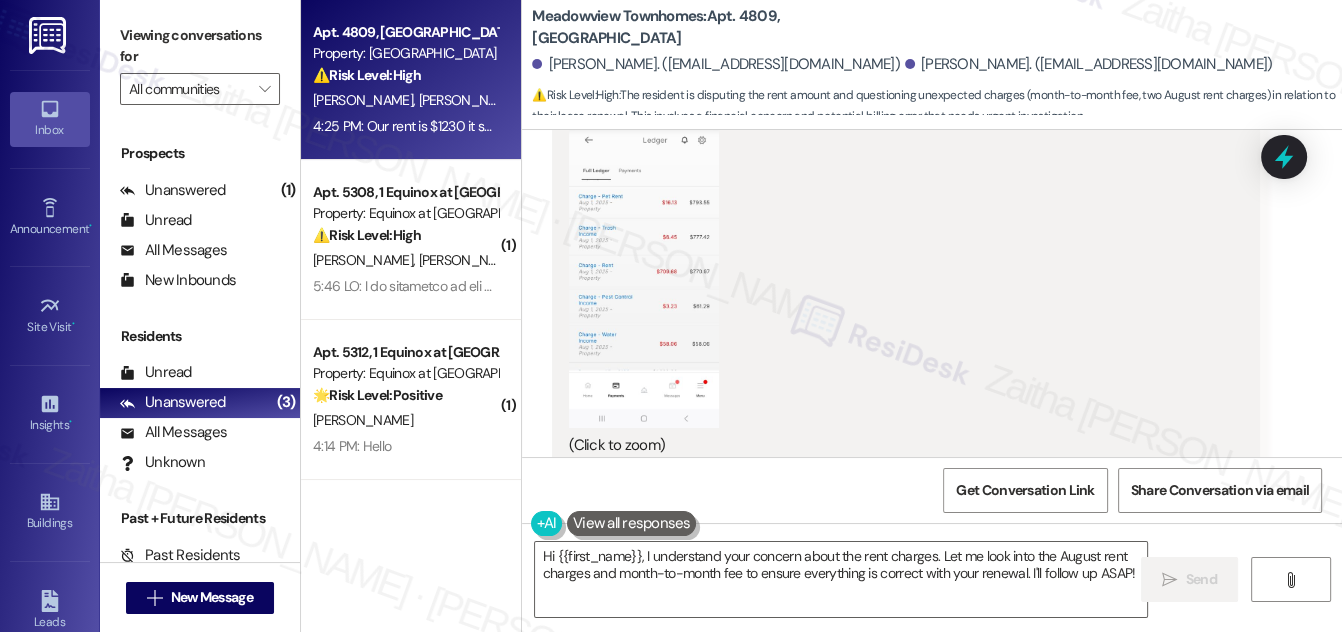 click at bounding box center (644, 261) 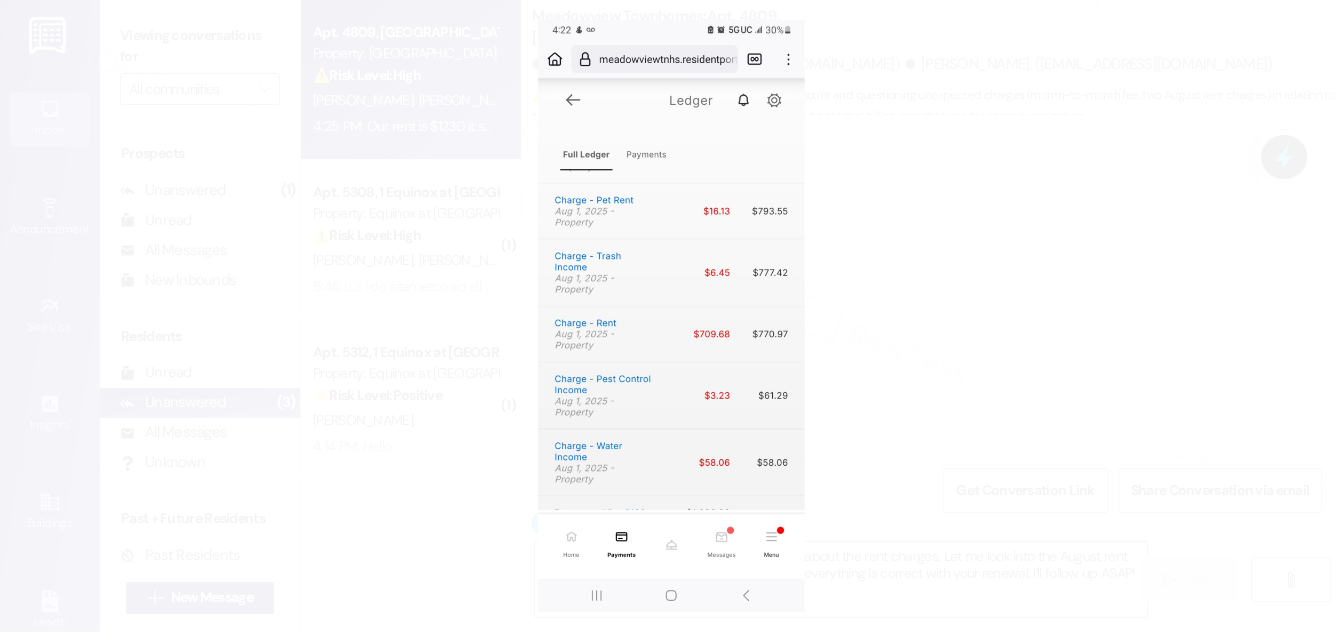 click at bounding box center (671, 316) 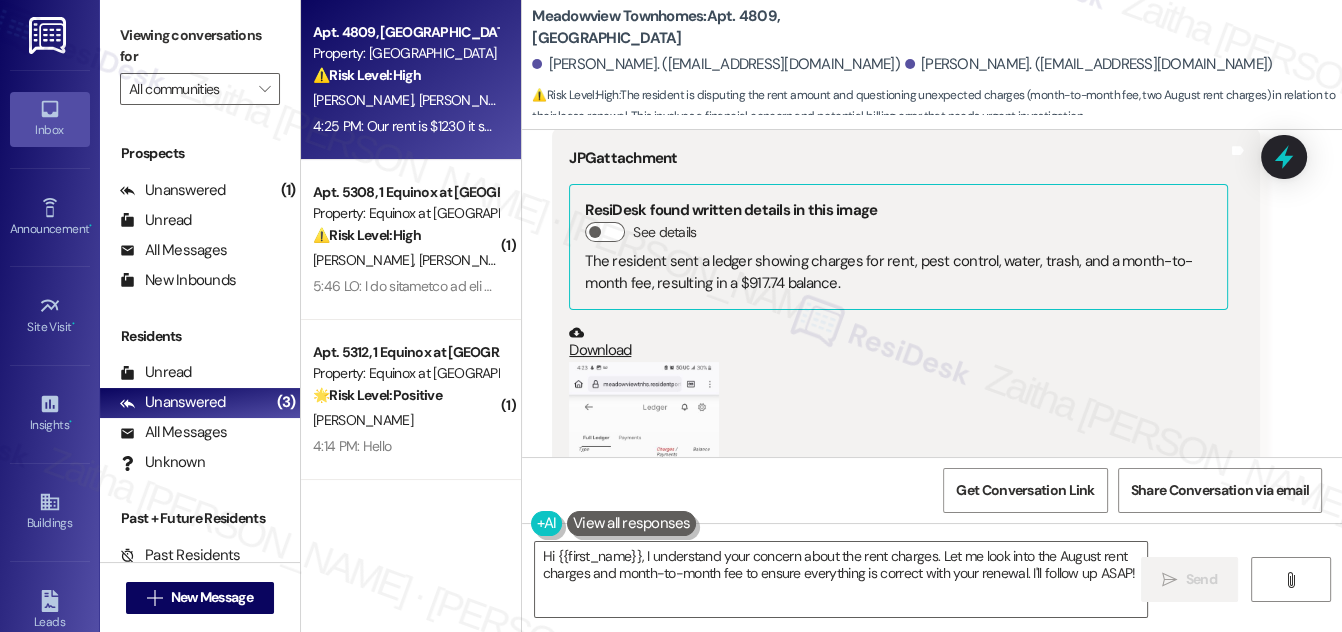 scroll, scrollTop: 5008, scrollLeft: 0, axis: vertical 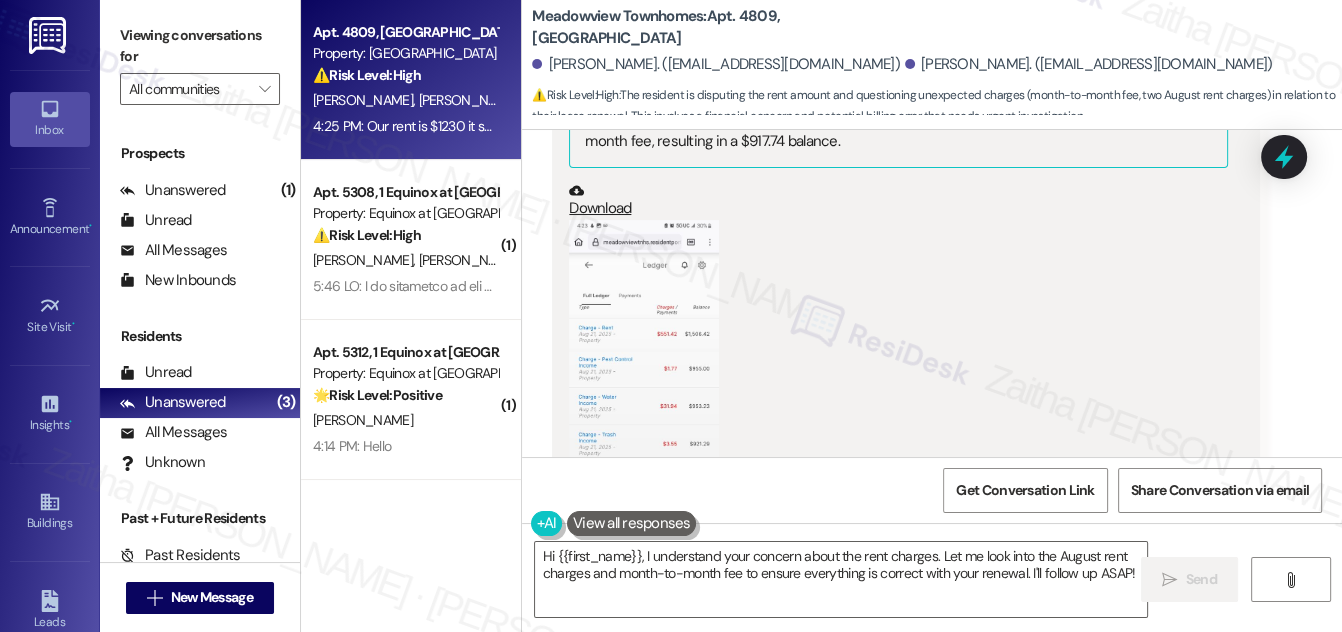 click at bounding box center (644, 386) 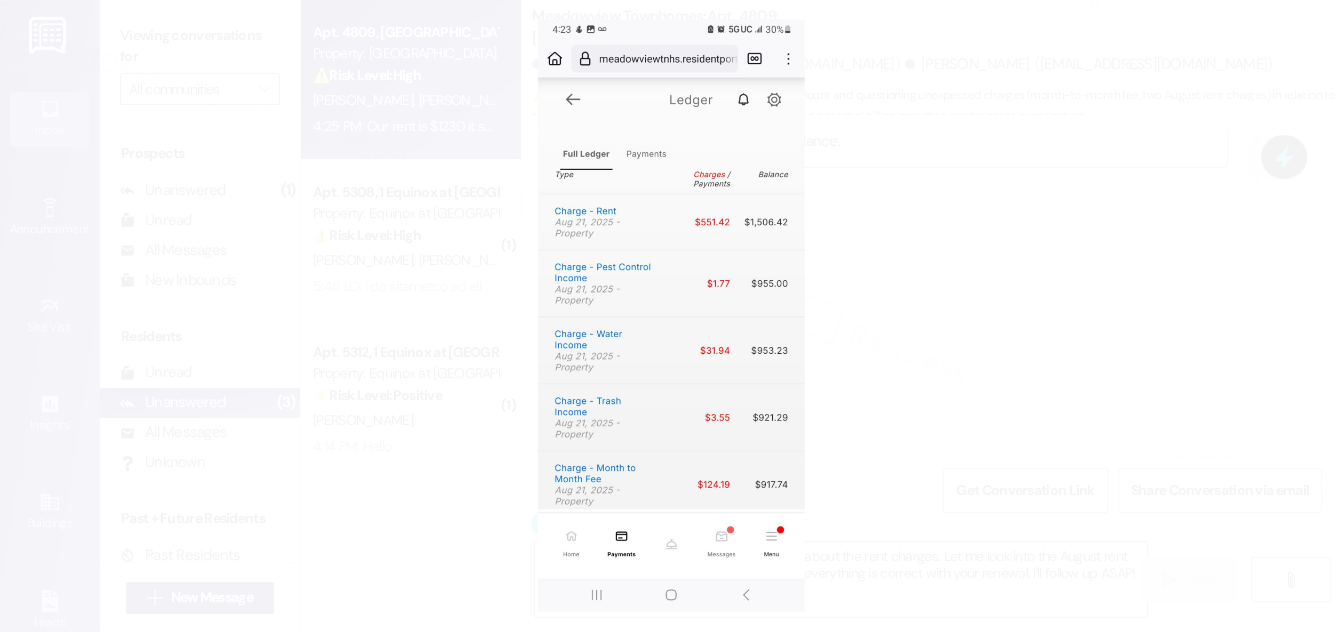 click at bounding box center [671, 316] 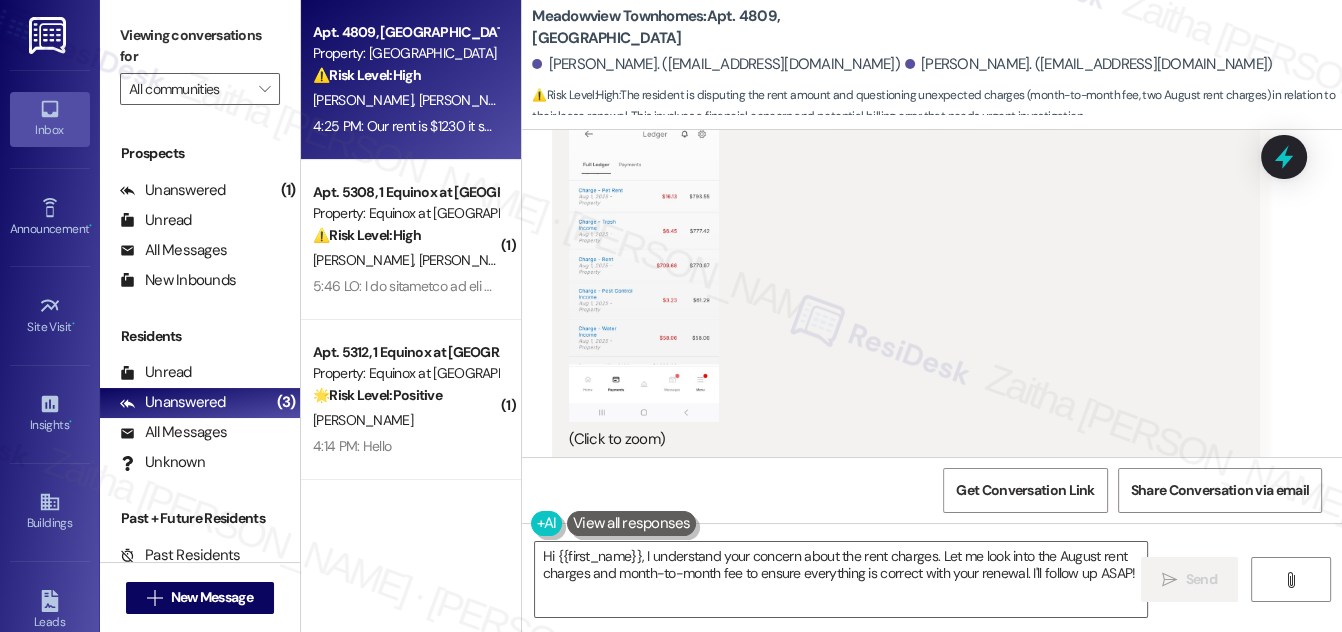 scroll, scrollTop: 4463, scrollLeft: 0, axis: vertical 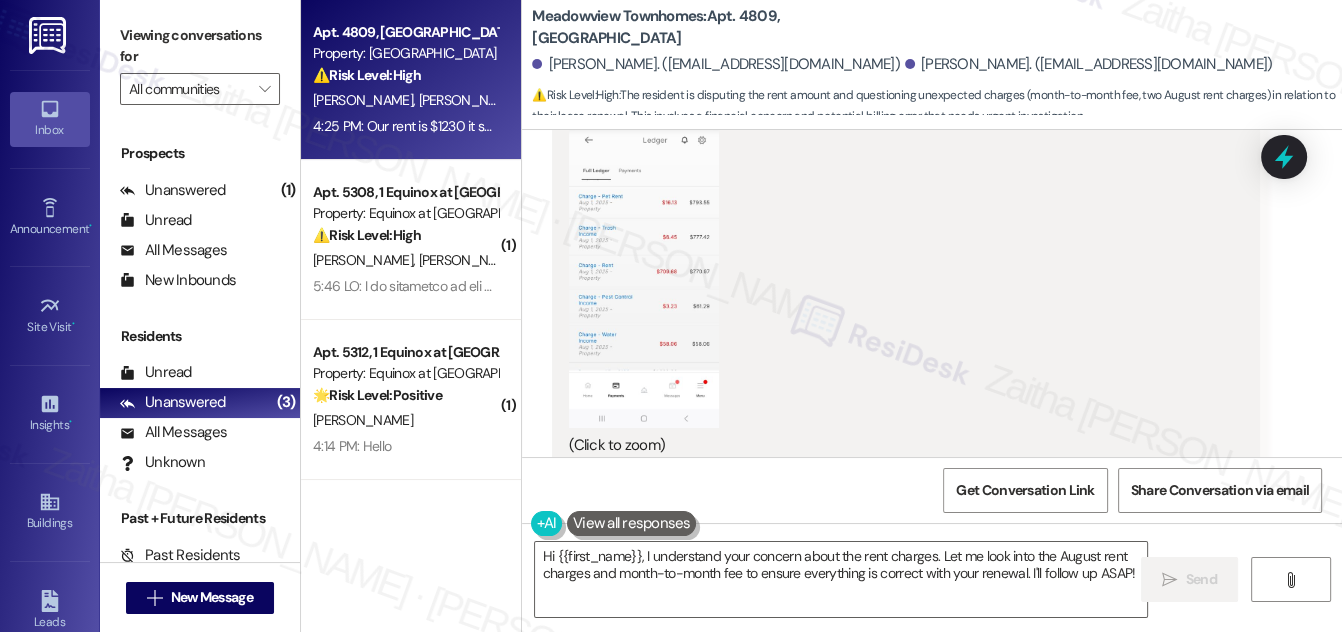 click at bounding box center (644, 261) 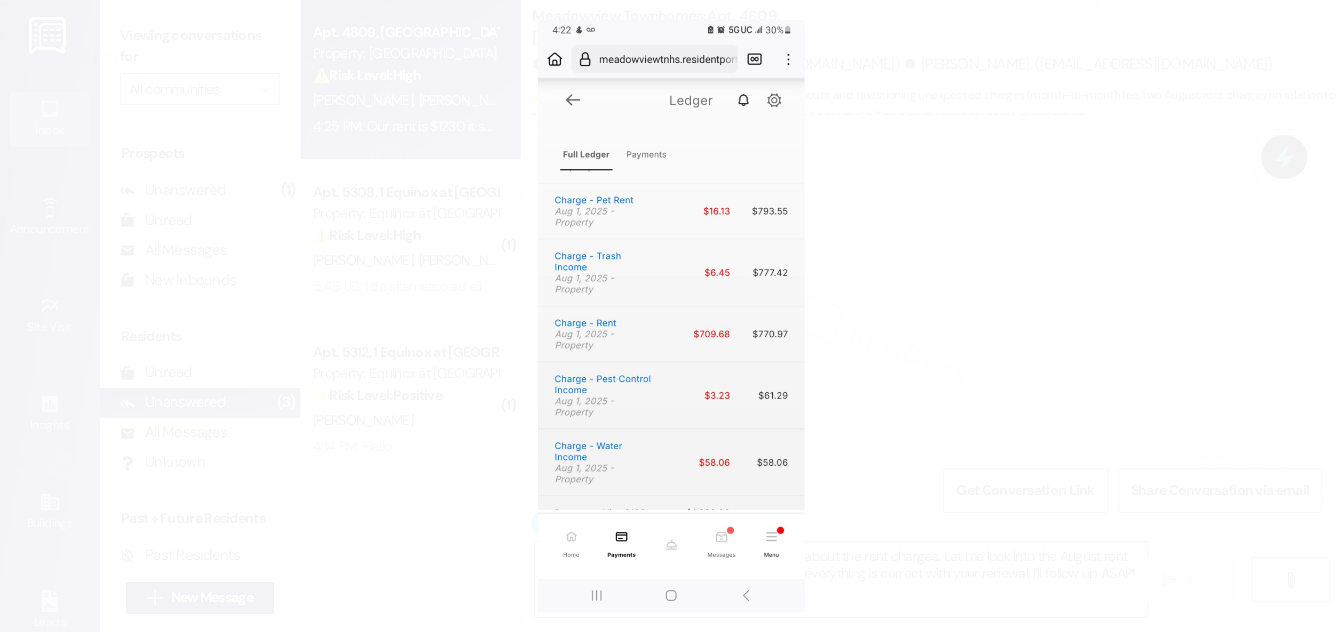 click at bounding box center [671, 316] 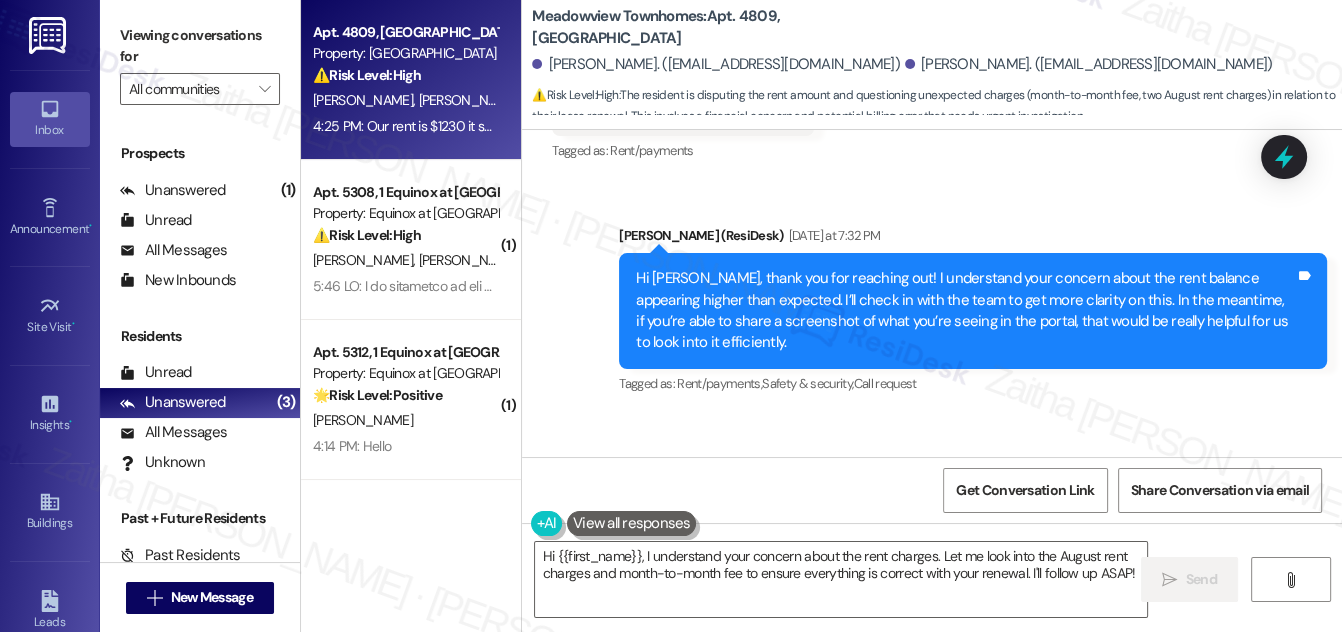 scroll, scrollTop: 3826, scrollLeft: 0, axis: vertical 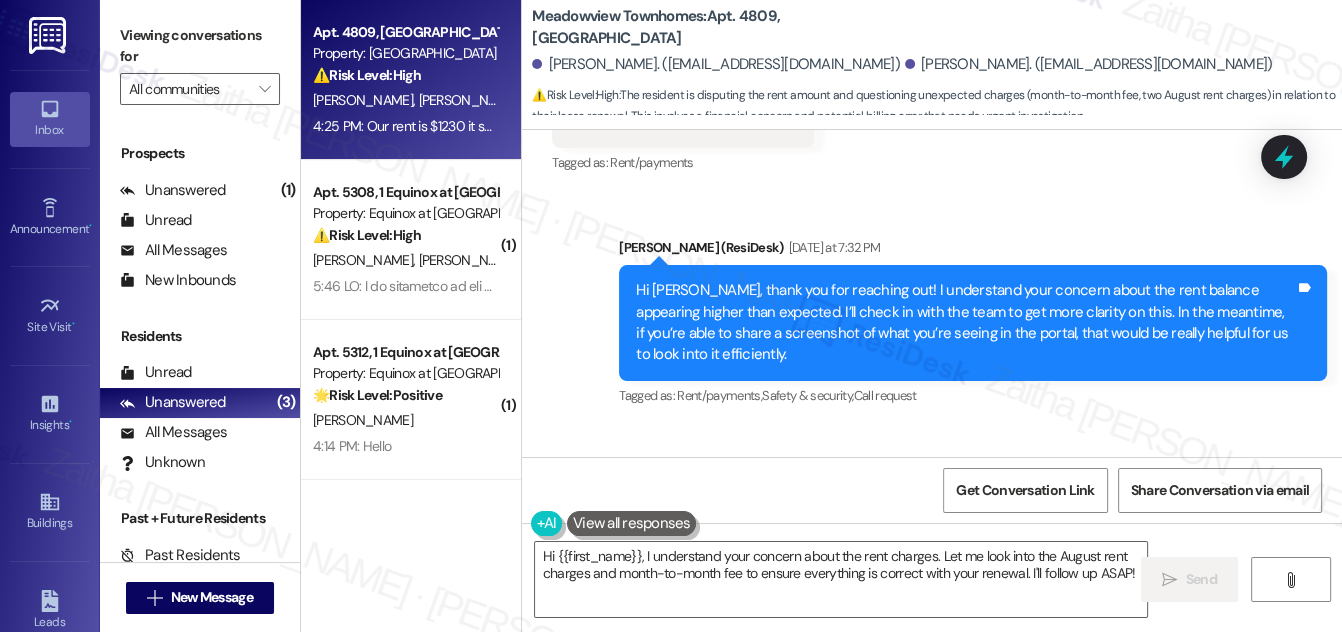 click on "[PERSON_NAME] 4:23 PM" at bounding box center [906, 484] 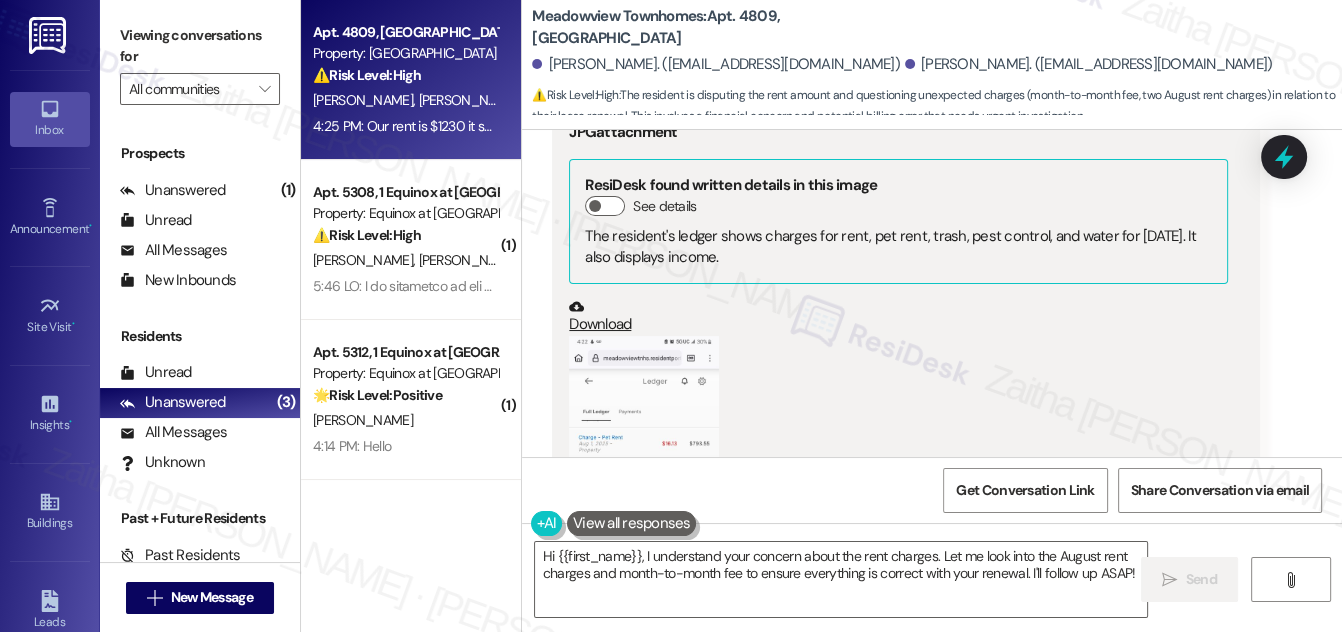 scroll, scrollTop: 4372, scrollLeft: 0, axis: vertical 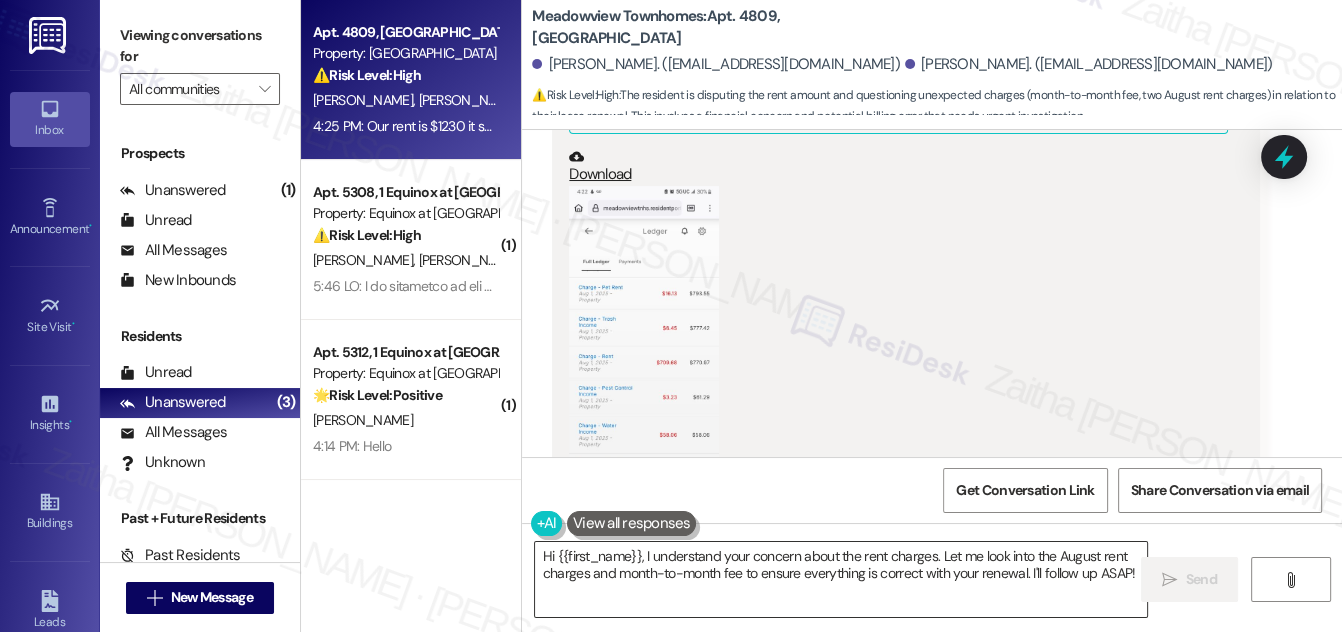click on "Hi {{first_name}}, I understand your concern about the rent charges. Let me look into the August rent charges and month-to-month fee to ensure everything is correct with your renewal. I'll follow up ASAP!" at bounding box center [841, 579] 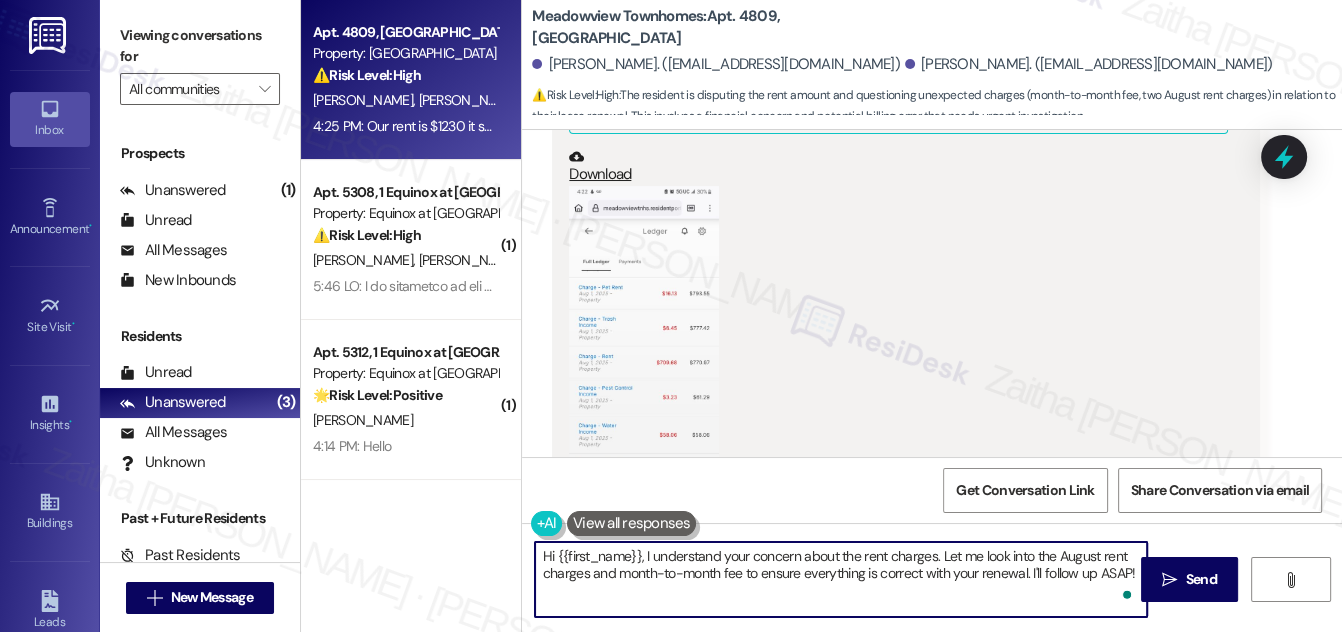 click on "Hi {{first_name}}, I understand your concern about the rent charges. Let me look into the August rent charges and month-to-month fee to ensure everything is correct with your renewal. I'll follow up ASAP!" at bounding box center (841, 579) 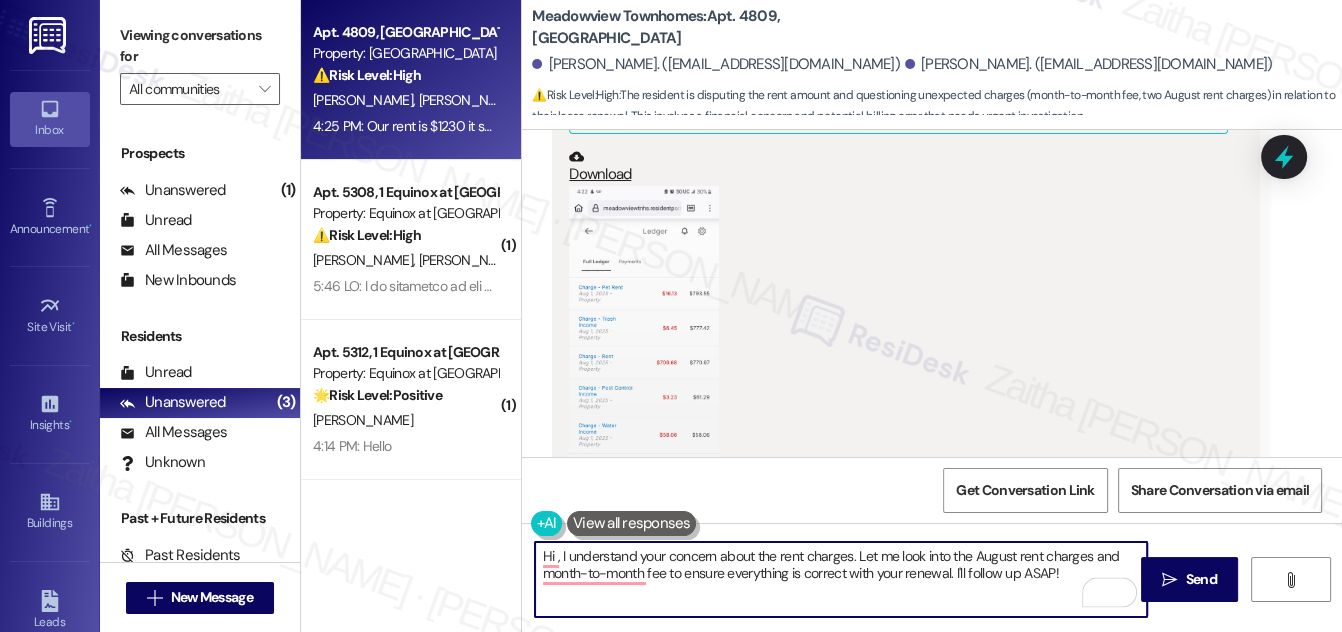 paste on "[PERSON_NAME]" 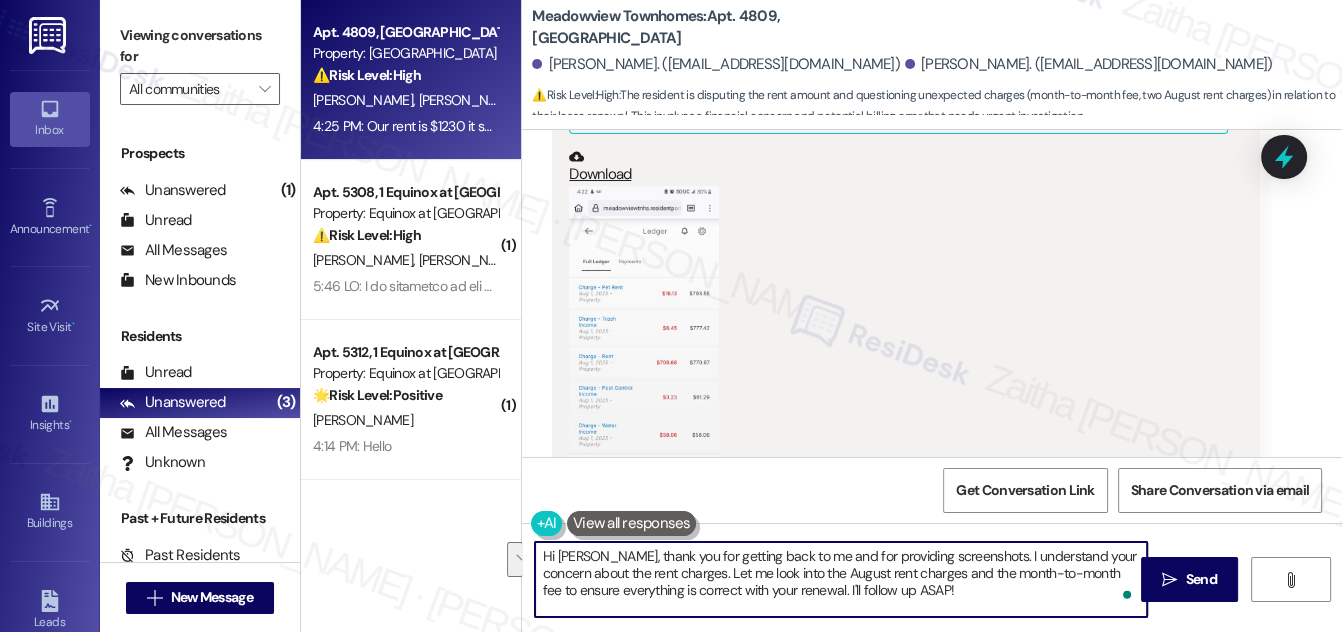 drag, startPoint x: 875, startPoint y: 586, endPoint x: 946, endPoint y: 580, distance: 71.25307 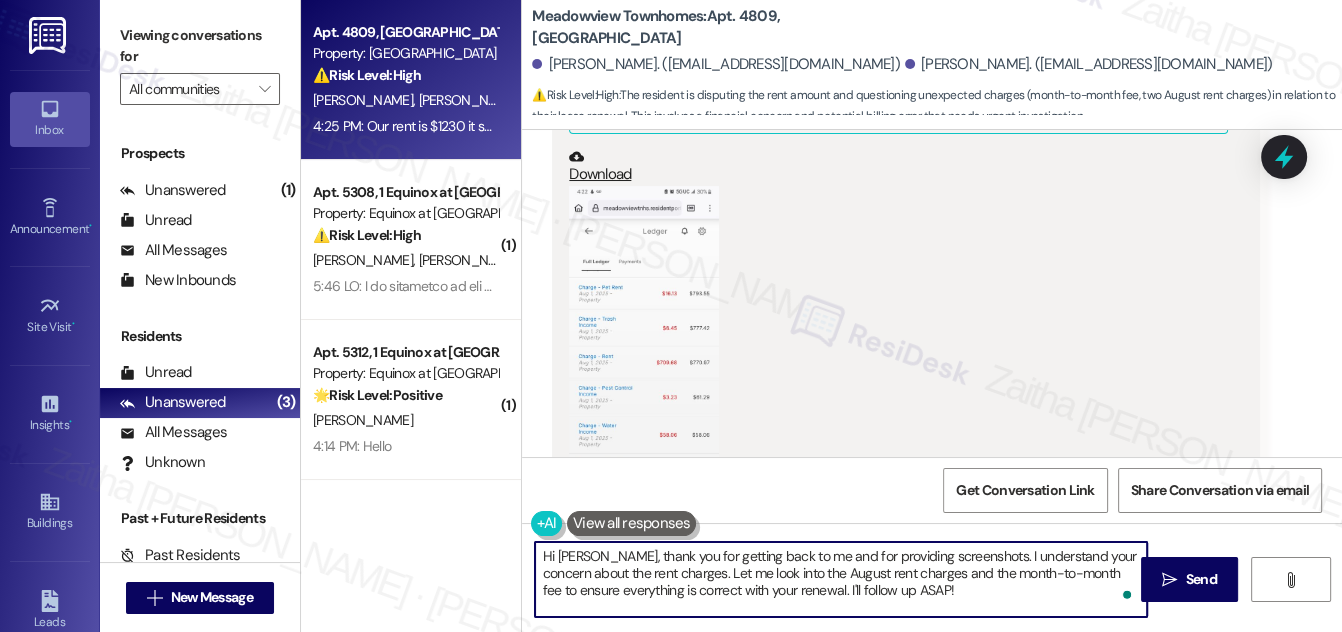drag, startPoint x: 883, startPoint y: 587, endPoint x: 922, endPoint y: 591, distance: 39.20459 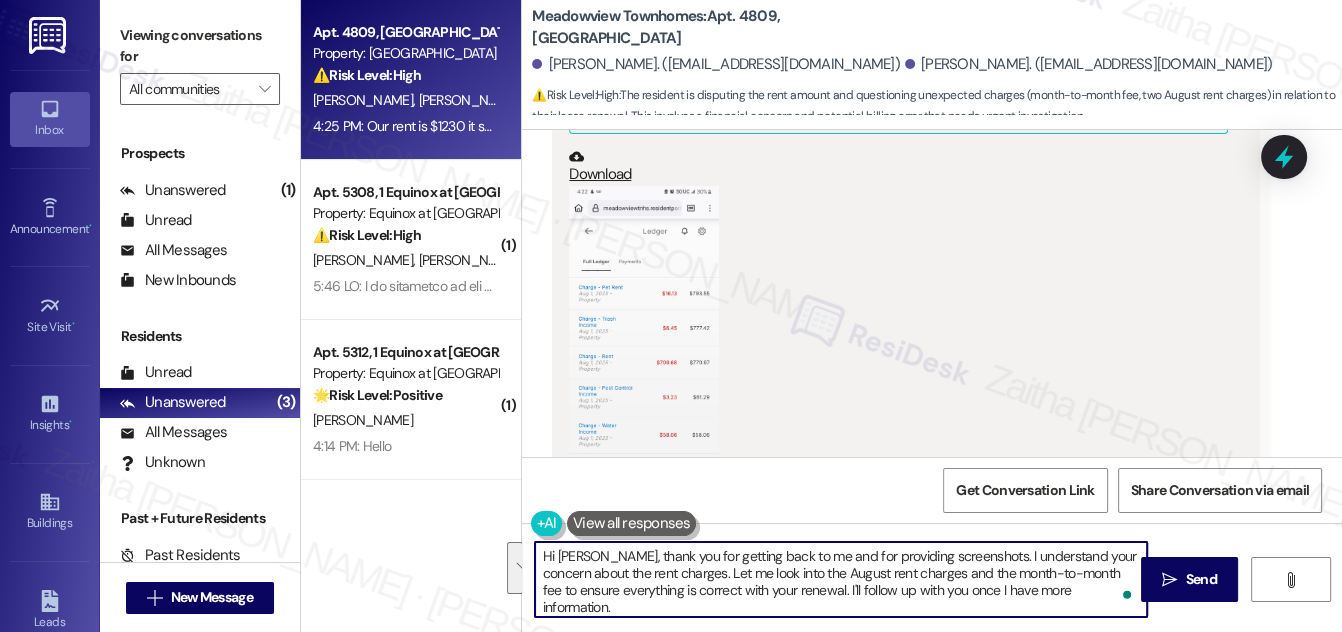 drag, startPoint x: 538, startPoint y: 557, endPoint x: 1114, endPoint y: 585, distance: 576.6802 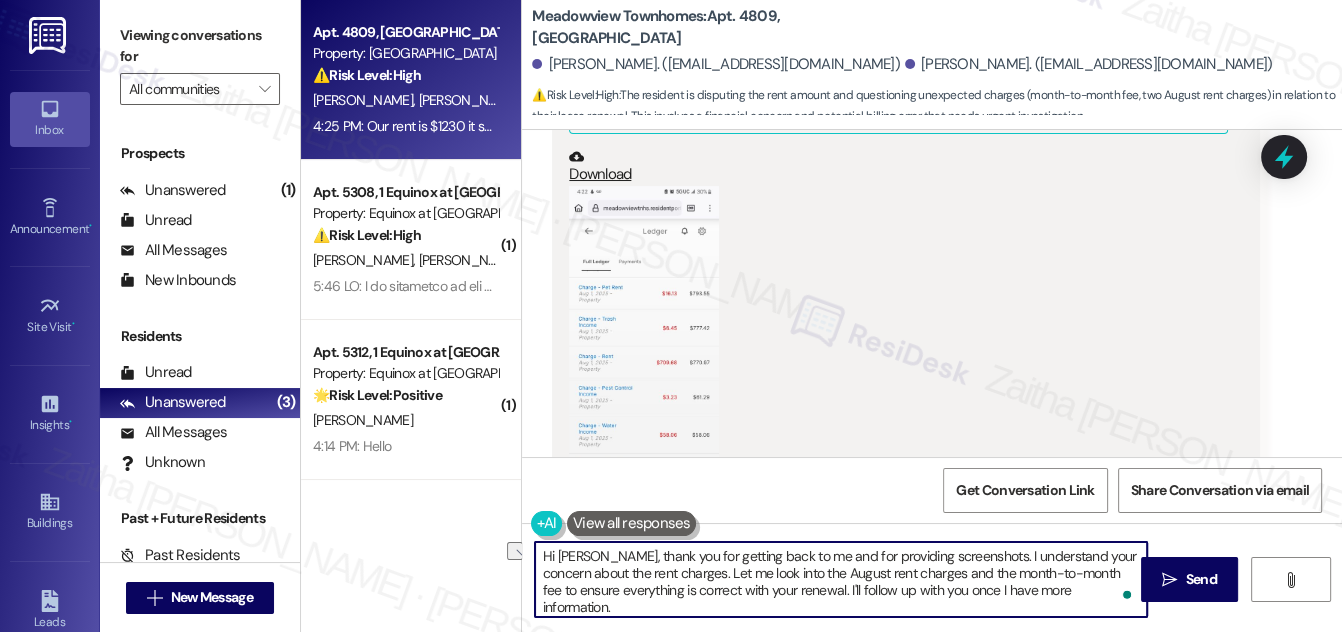drag, startPoint x: 606, startPoint y: 553, endPoint x: 975, endPoint y: 546, distance: 369.06638 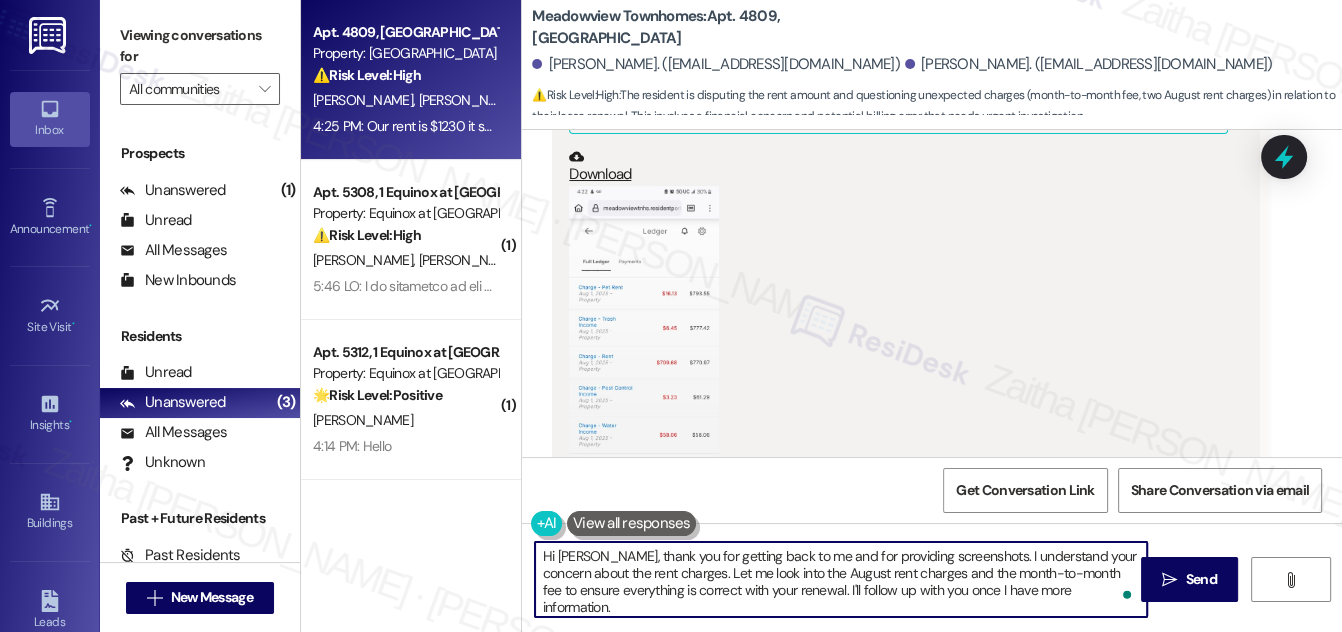 click on "Hi [PERSON_NAME], thank you for getting back to me and for providing screenshots. I understand your concern about the rent charges. Let me look into the August rent charges and the month-to-month fee to ensure everything is correct with your renewal. I'll follow up with you once I have more information." at bounding box center (841, 579) 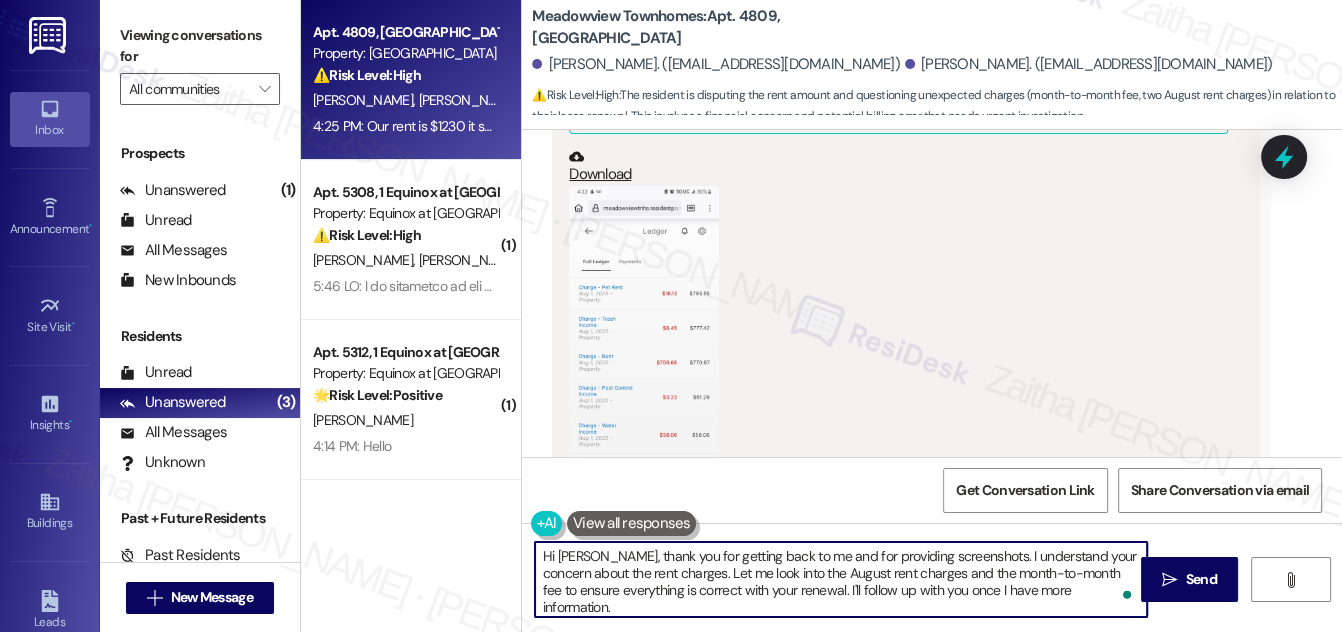 click on "Hi [PERSON_NAME], thank you for getting back to me and for providing screenshots. I understand your concern about the rent charges. Let me look into the August rent charges and the month-to-month fee to ensure everything is correct with your renewal. I'll follow up with you once I have more information." at bounding box center (841, 579) 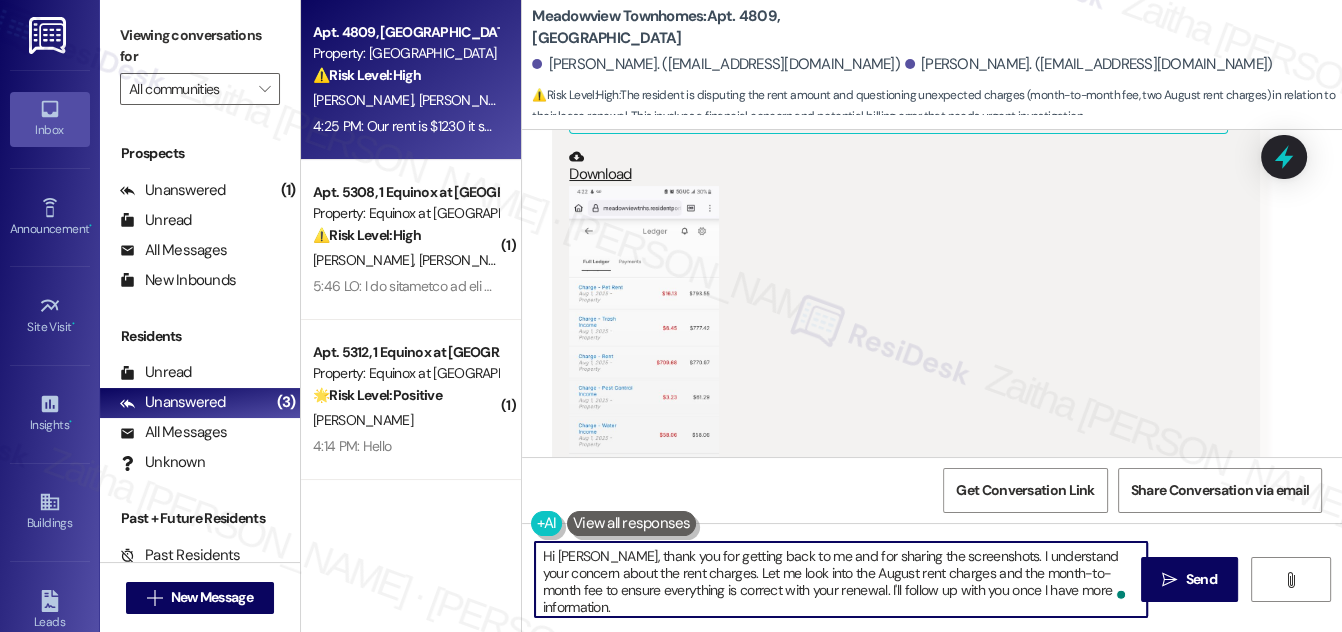 type on "Hi [PERSON_NAME], thank you for getting back to me and for sharing the screenshots. I understand your concern about the rent charges. Let me look into the August rent charges and the month-to-month fee to ensure everything is correct with your renewal. I'll follow up with you once I have more information." 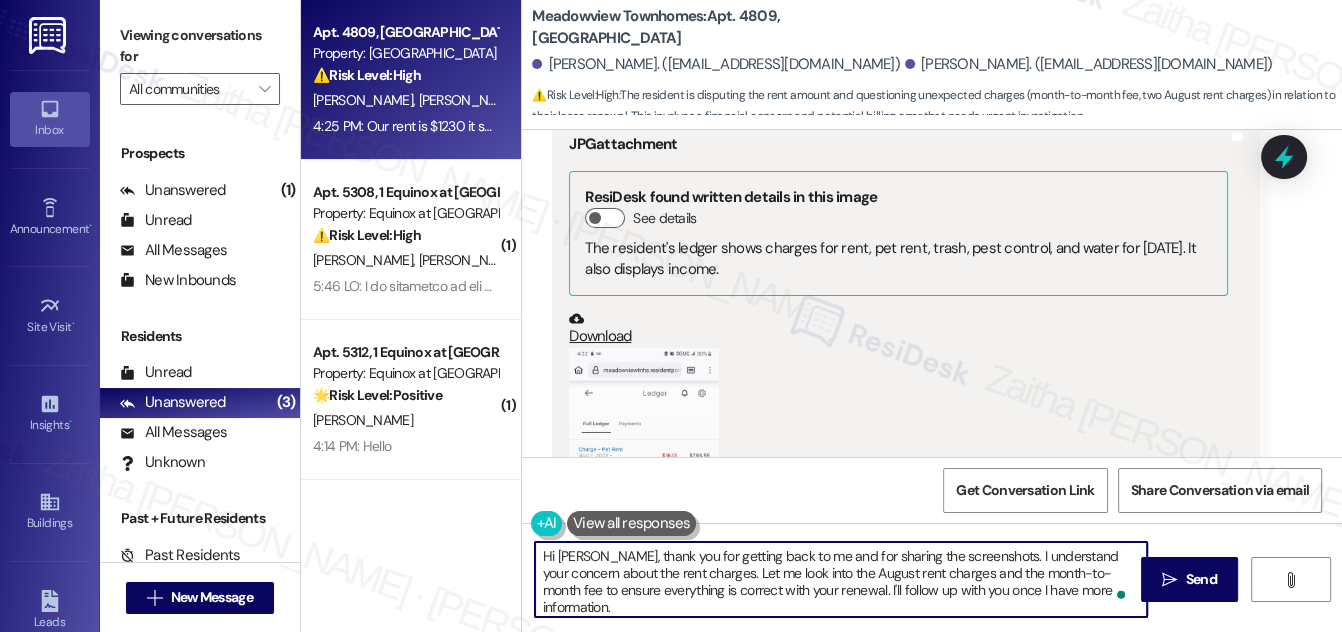 scroll, scrollTop: 4372, scrollLeft: 0, axis: vertical 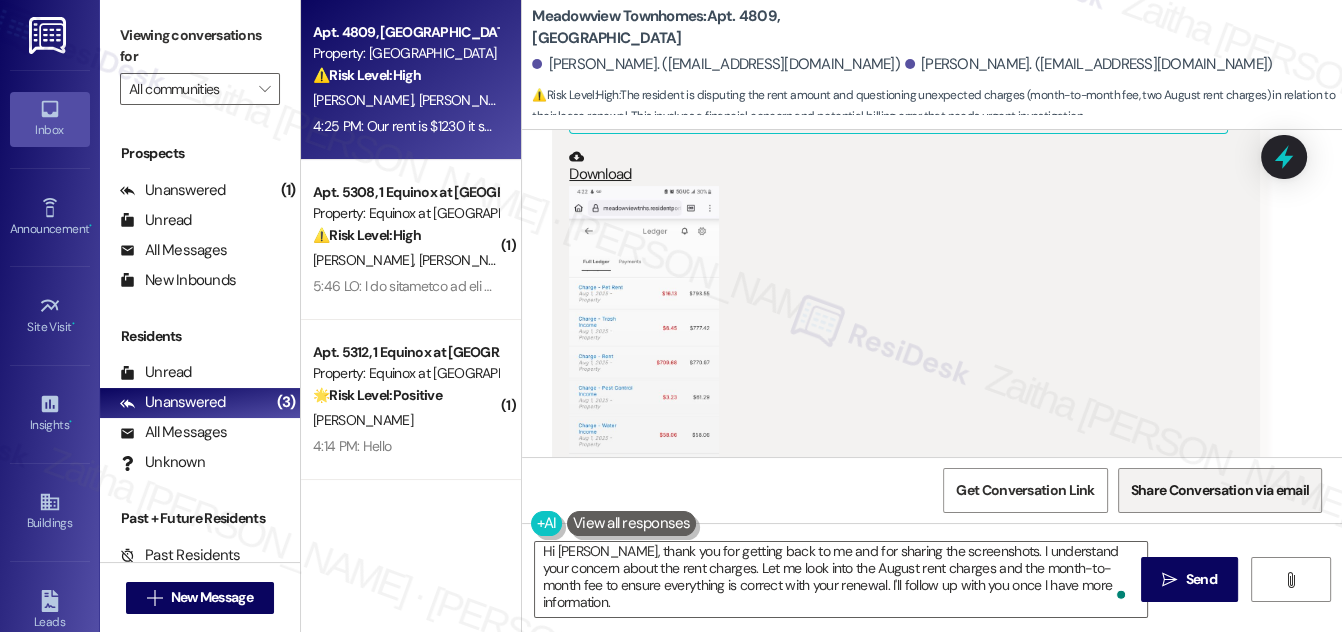 drag, startPoint x: 1204, startPoint y: 572, endPoint x: 1136, endPoint y: 508, distance: 93.38094 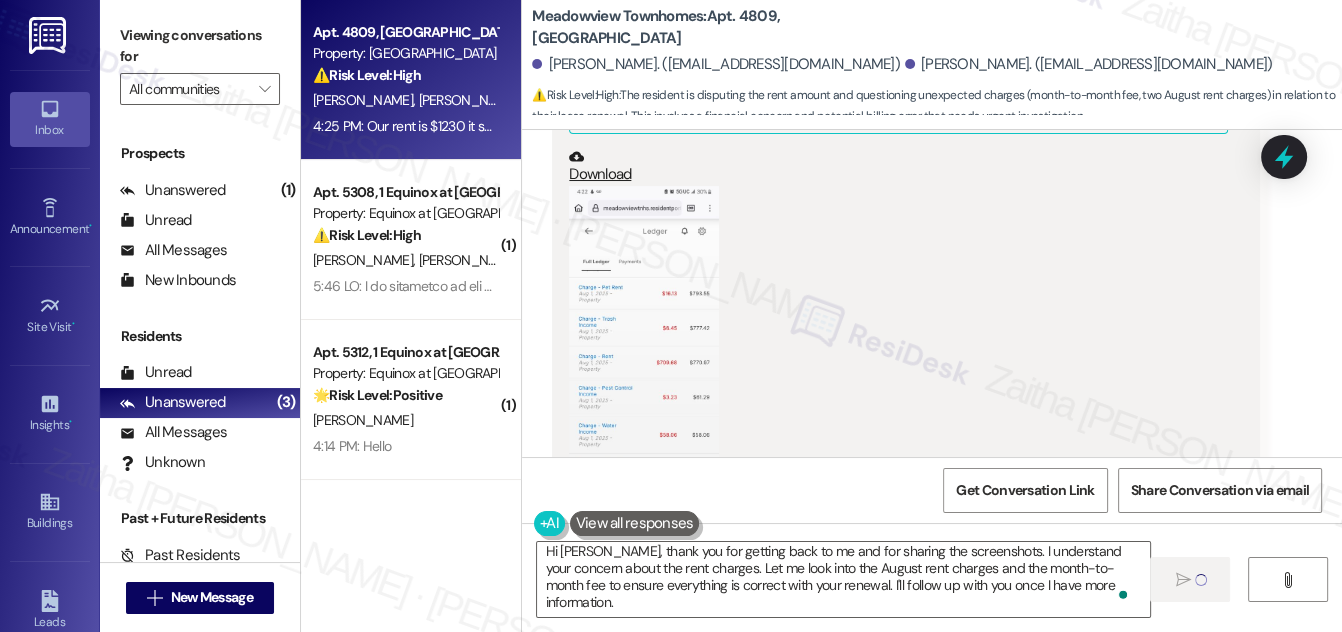 type 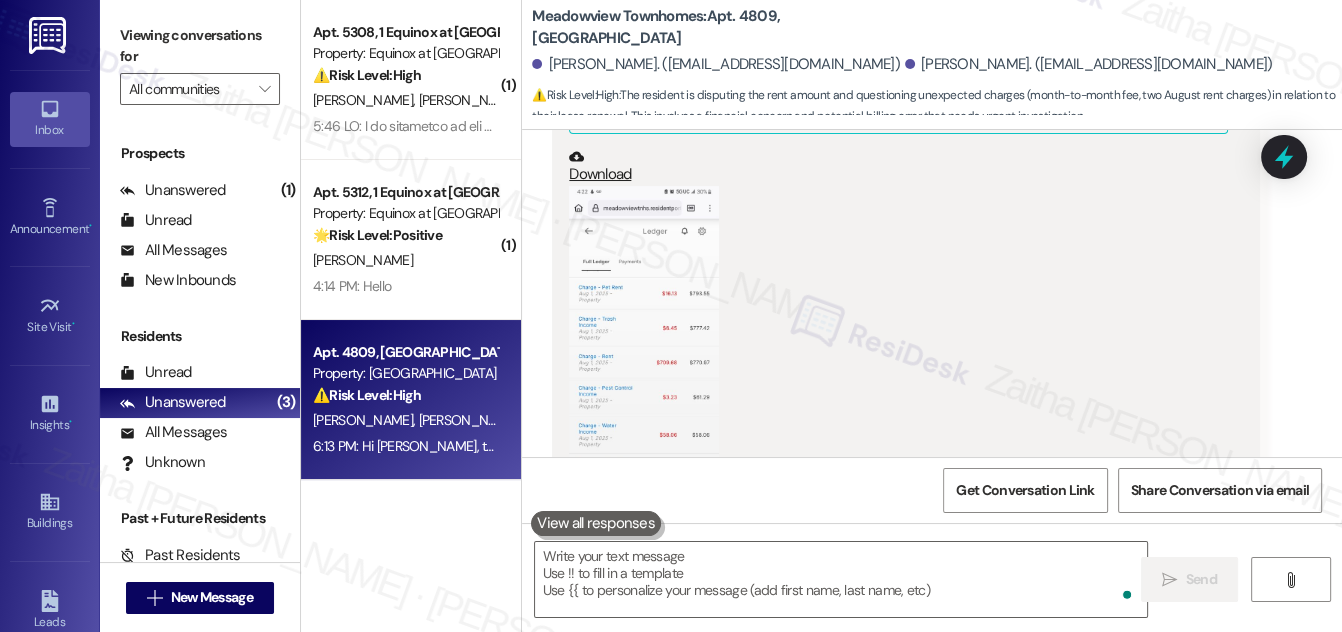 scroll, scrollTop: 0, scrollLeft: 0, axis: both 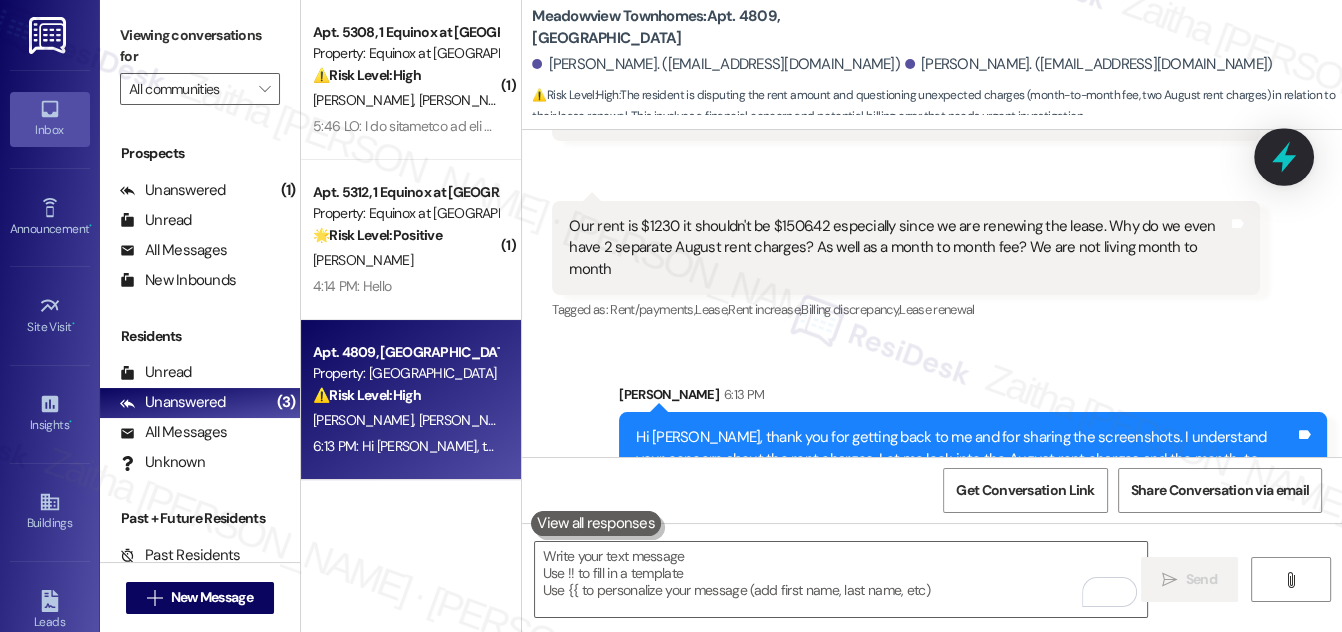 click 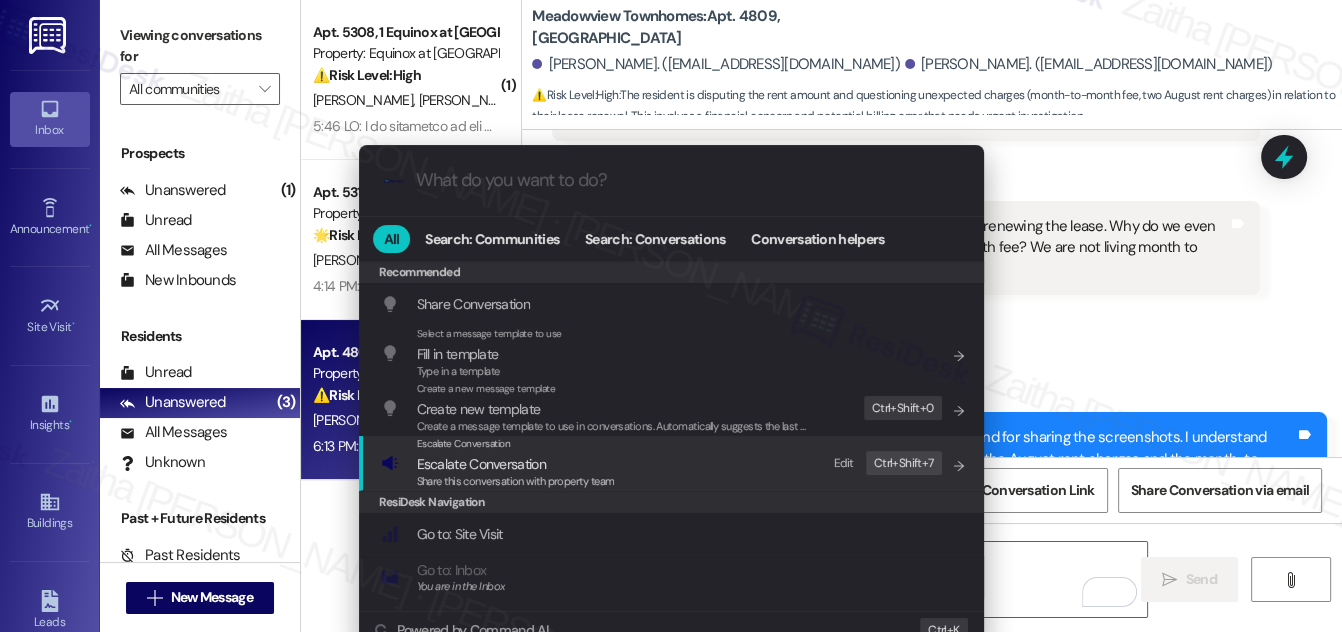 click on "Escalate Conversation" at bounding box center [481, 464] 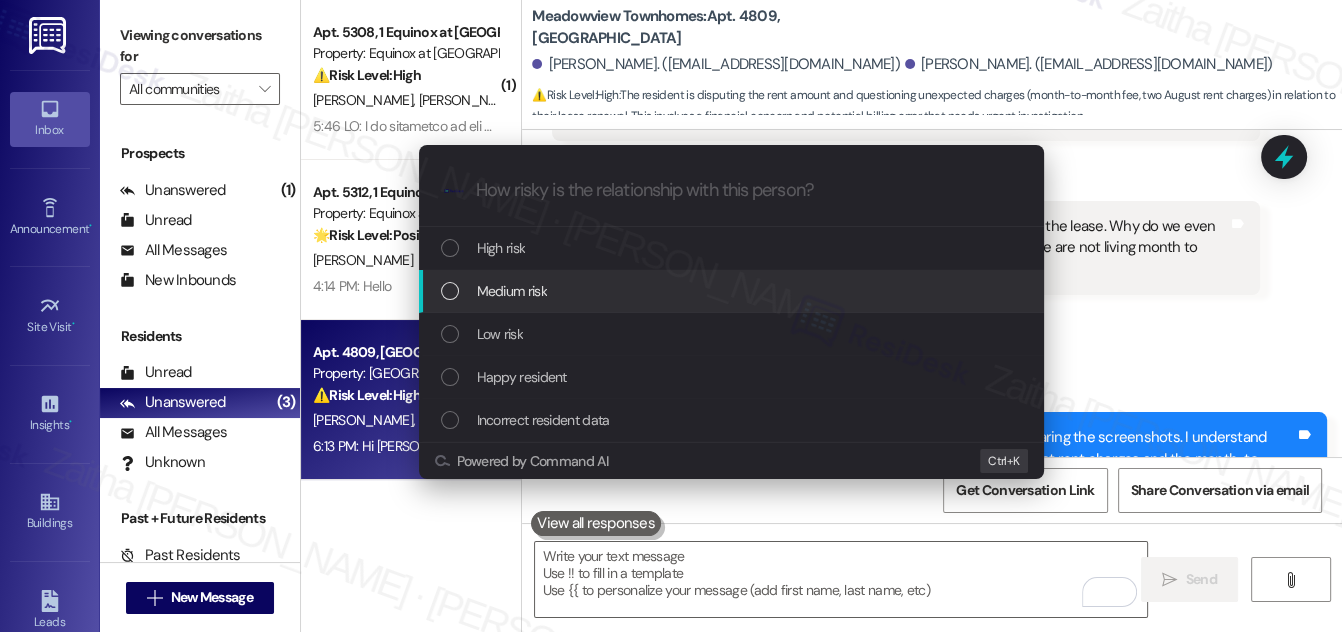 click on "Medium risk" at bounding box center (512, 291) 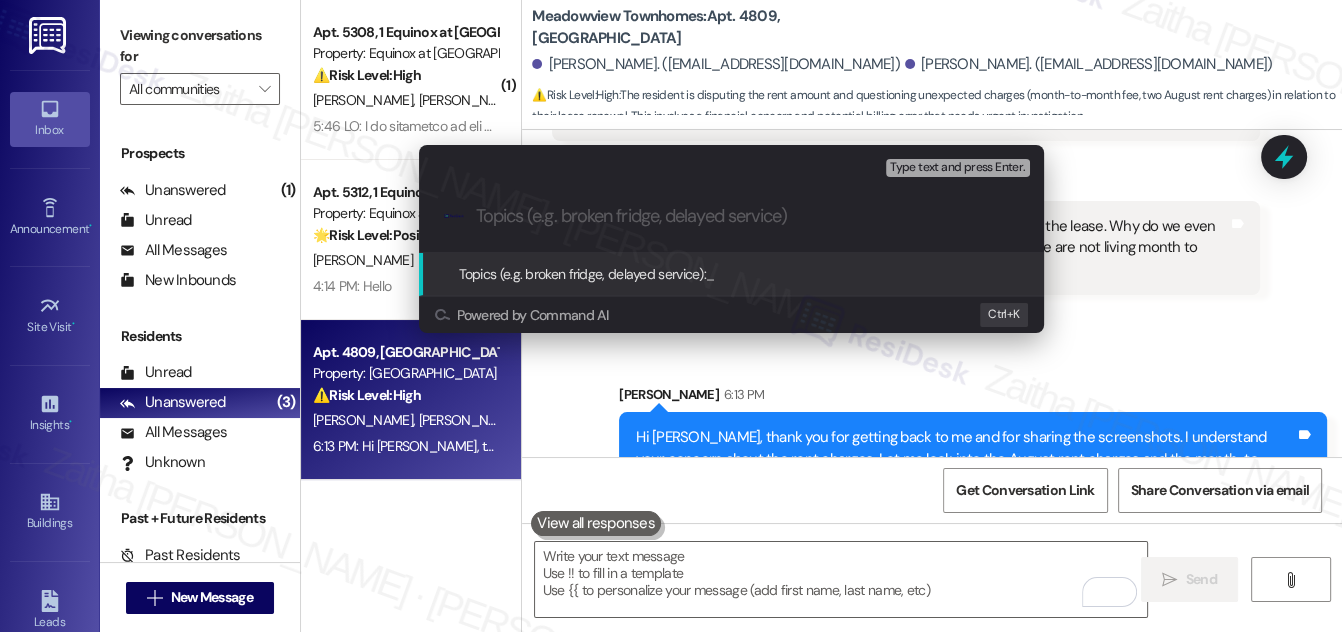 click on "Escalate Conversation Medium risk Topics (e.g. broken fridge, delayed service) Any messages to highlight in the email? Type text and press Enter. .cls-1{fill:#0a055f;}.cls-2{fill:#0cc4c4;} resideskLogoBlueOrange Topics (e.g. broken fridge, delayed service):  _ Powered by Command AI Ctrl+ K" at bounding box center [671, 316] 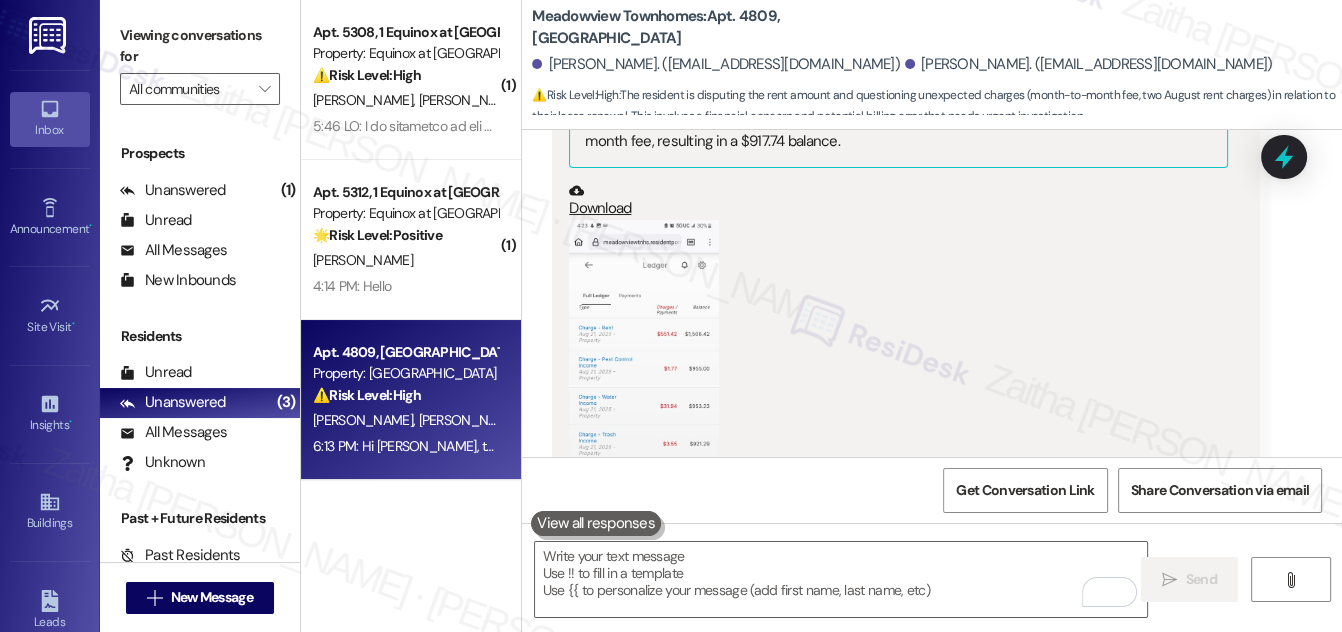 scroll, scrollTop: 5372, scrollLeft: 0, axis: vertical 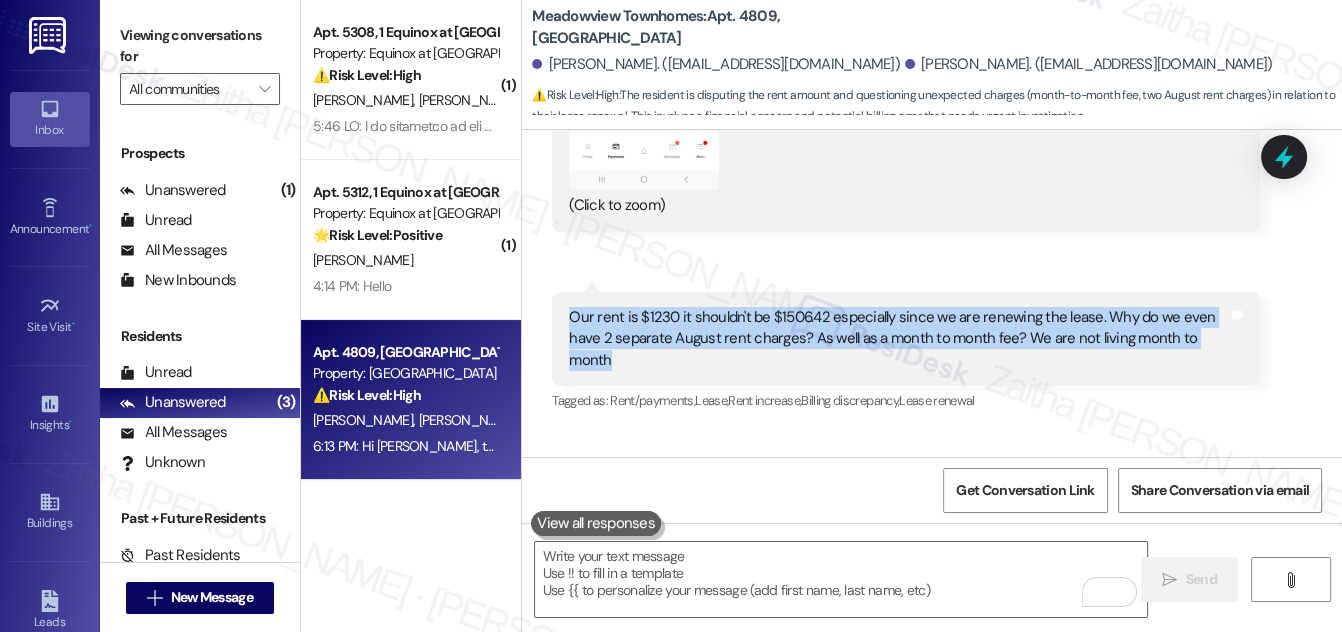 drag, startPoint x: 564, startPoint y: 250, endPoint x: 636, endPoint y: 297, distance: 85.98256 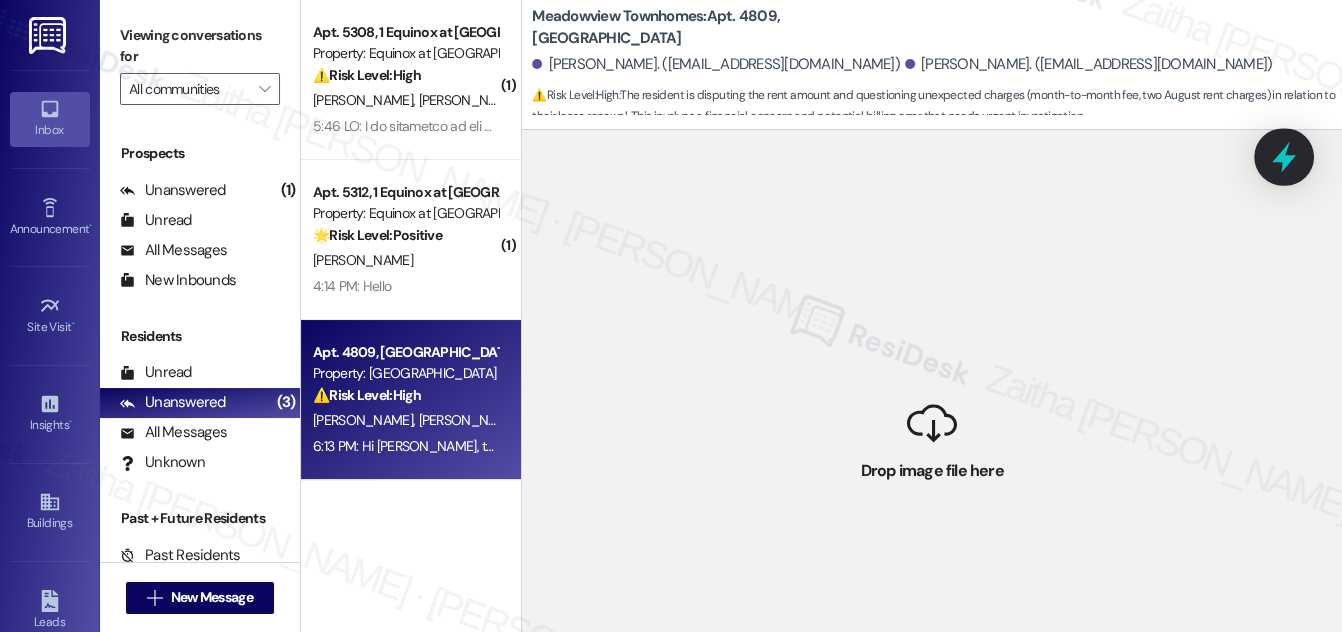 click at bounding box center [1284, 156] 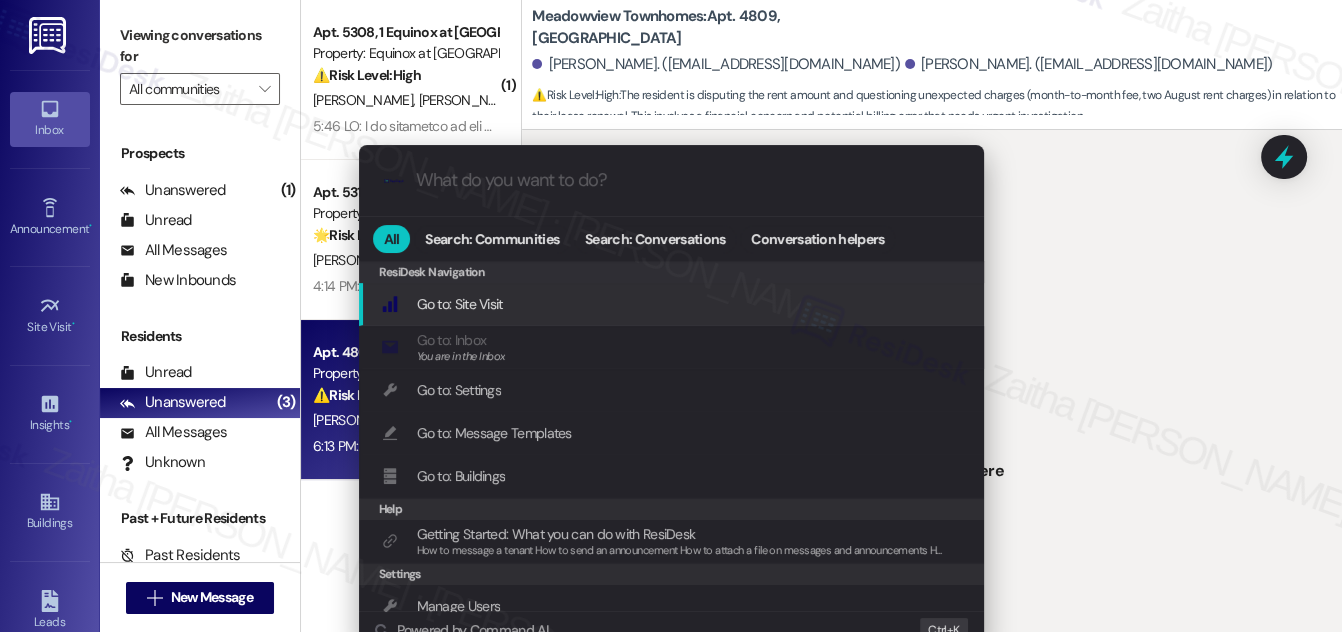 click on ".cls-1{fill:#0a055f;}.cls-2{fill:#0cc4c4;} resideskLogoBlueOrange All Search: Communities Search: Conversations Conversation helpers ResiDesk Navigation ResiDesk Navigation Go to: Site Visit Add shortcut Go to: Inbox You are in the Inbox Add shortcut Go to: Settings Add shortcut Go to: Message Templates Add shortcut Go to: Buildings Add shortcut Help Getting Started: What you can do with ResiDesk How to message a tenant
How to send an announcement
How to attach a file on messages and announcements
How to message a prospect
How to message an inbound prospect
How to send an internal message
How to use the ResiDesk Outlook Add-in Add shortcut Settings Manage Users Add shortcut Conversations Property Conversations See conversations at a property Add shortcut Go to inbox folder Add shortcut Send Announcement Add shortcut Start or find a conversation Start conversation Add shortcut Powered by Command AI Ctrl+ K" at bounding box center [671, 316] 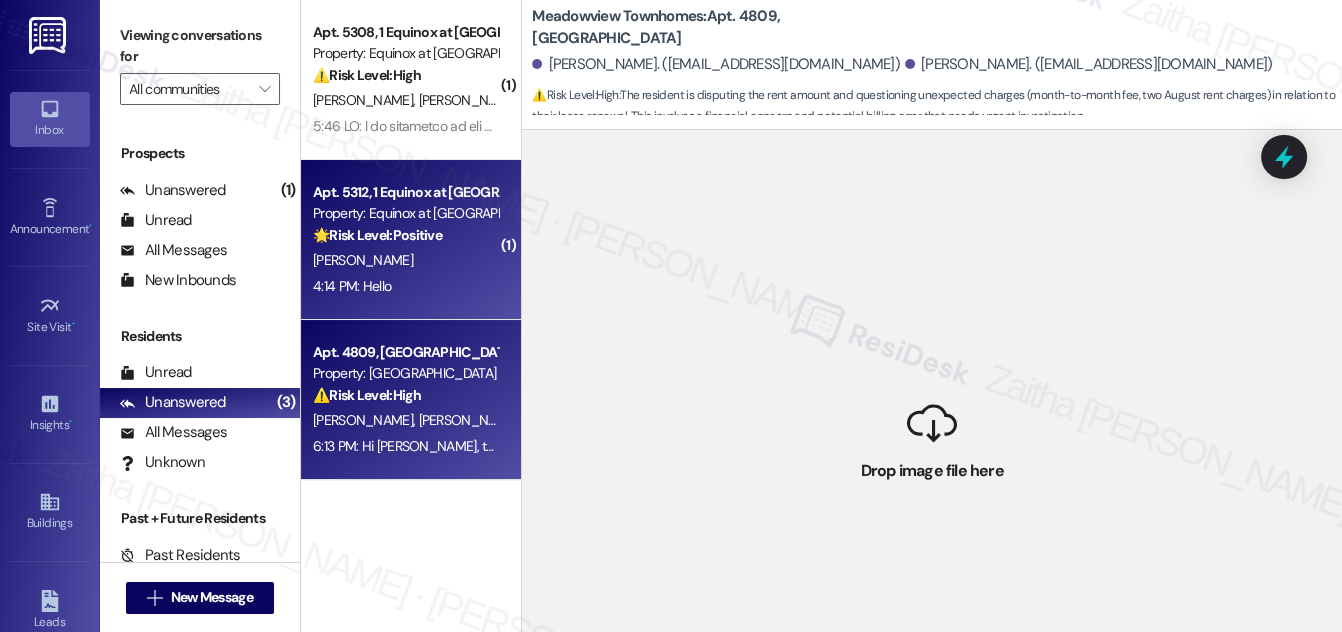 click on "[PERSON_NAME]" at bounding box center [405, 260] 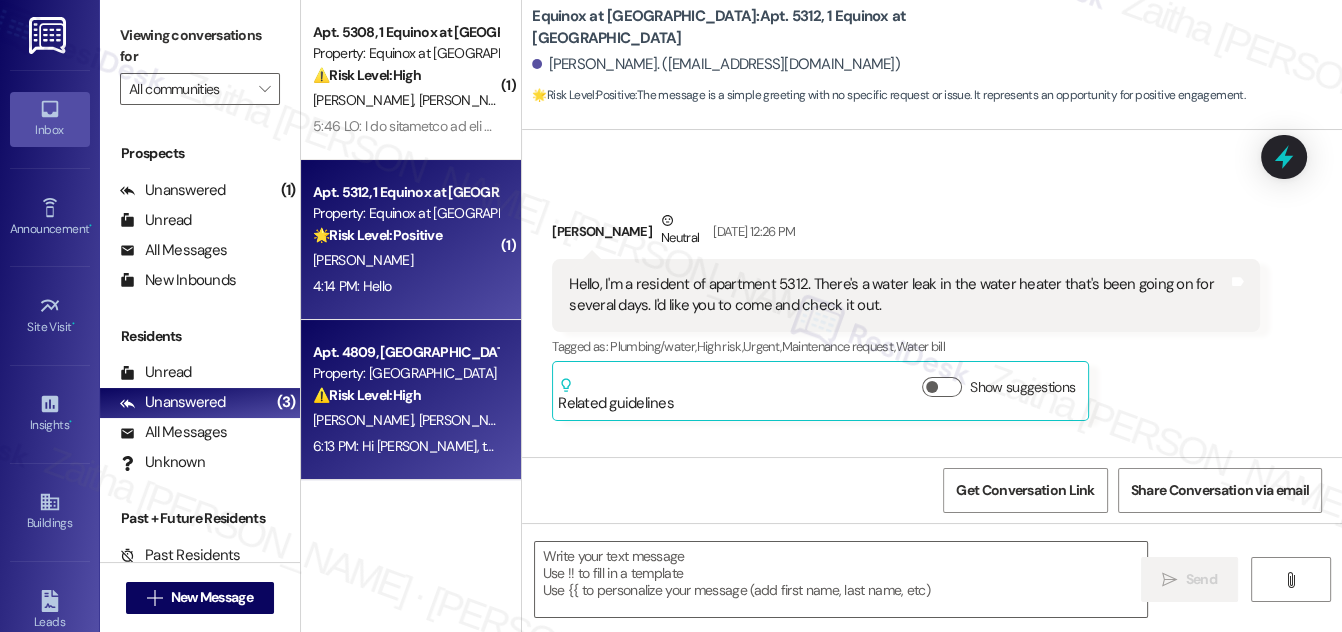 type on "Fetching suggested responses. Please feel free to read through the conversation in the meantime." 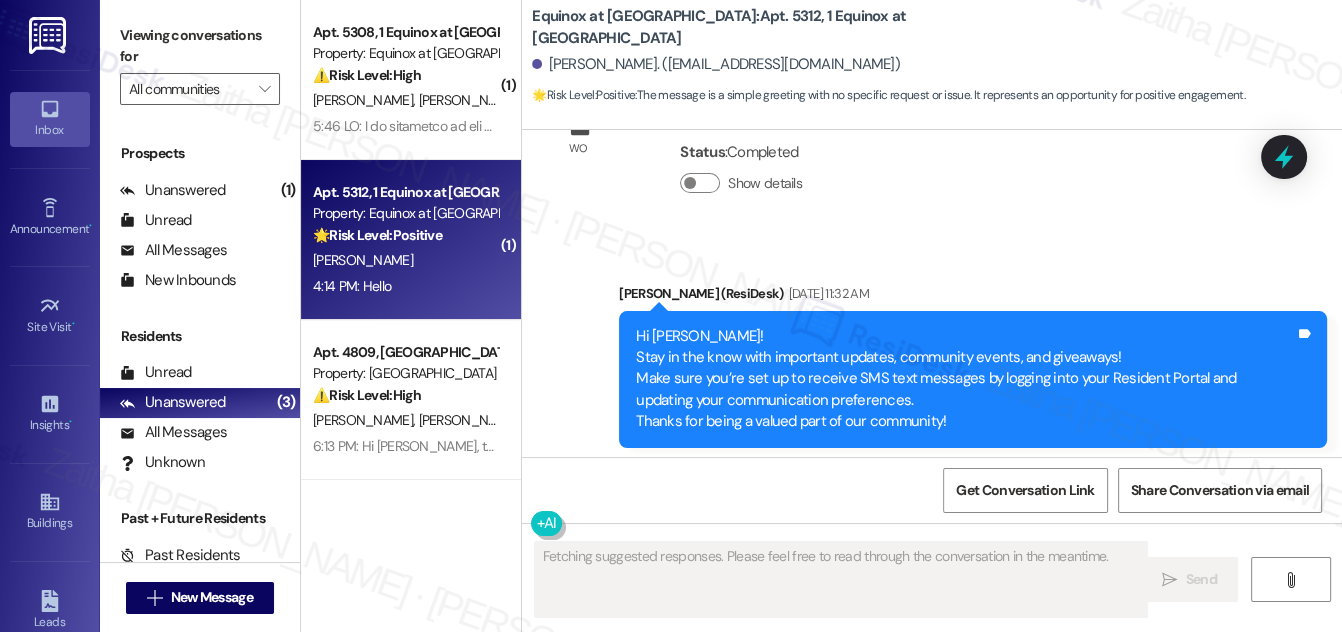 click on "⚠️  Risk Level:  High The resident is disputing the rent amount and questioning unexpected charges (month-to-month fee, two August rent charges) in relation to their lease renewal. This involves a financial concern and potential billing error that needs urgent investigation." at bounding box center [405, 395] 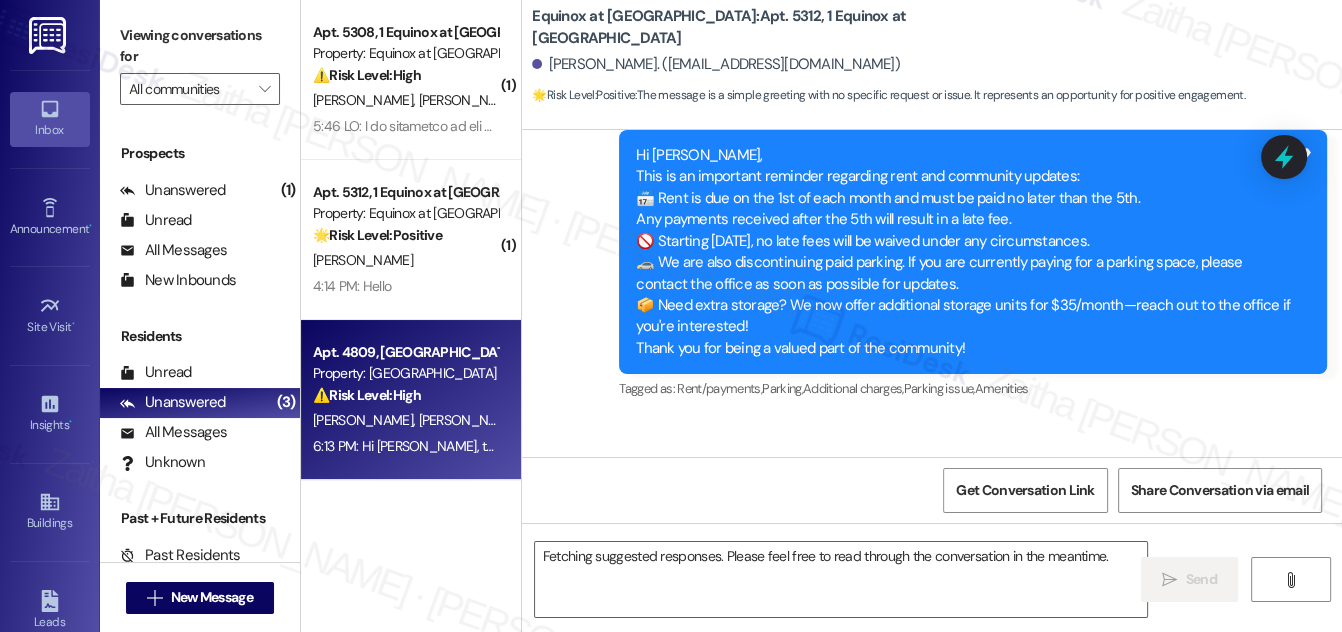 scroll, scrollTop: 2454, scrollLeft: 0, axis: vertical 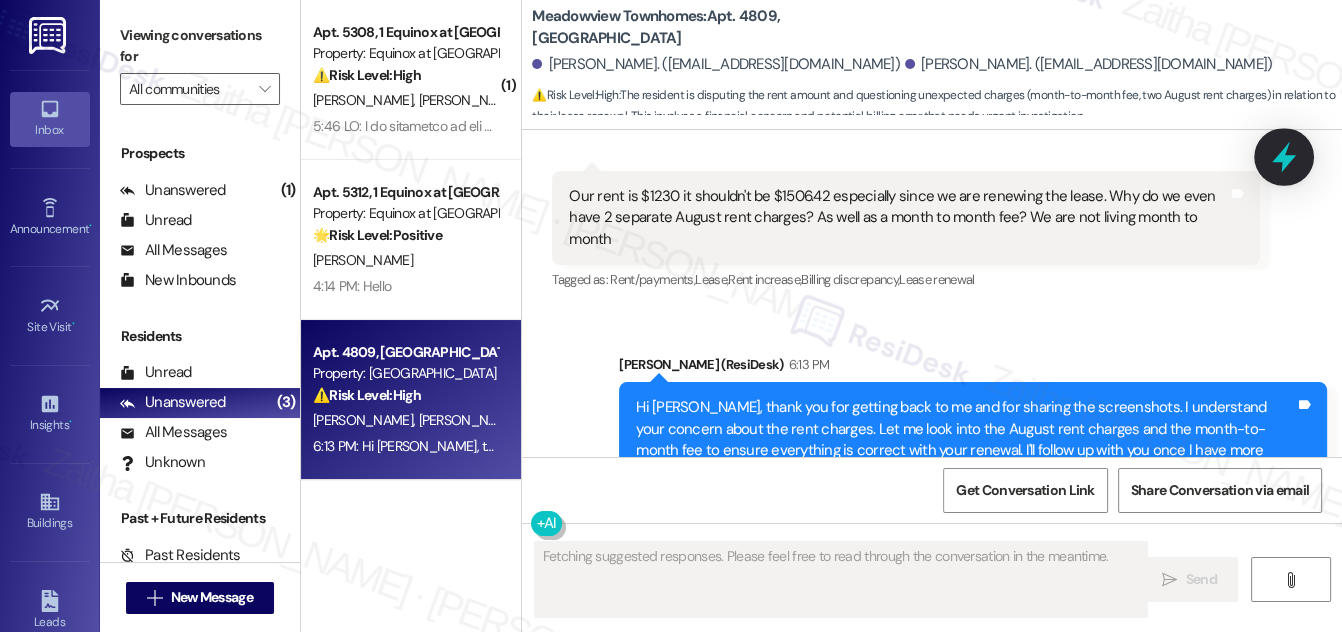click 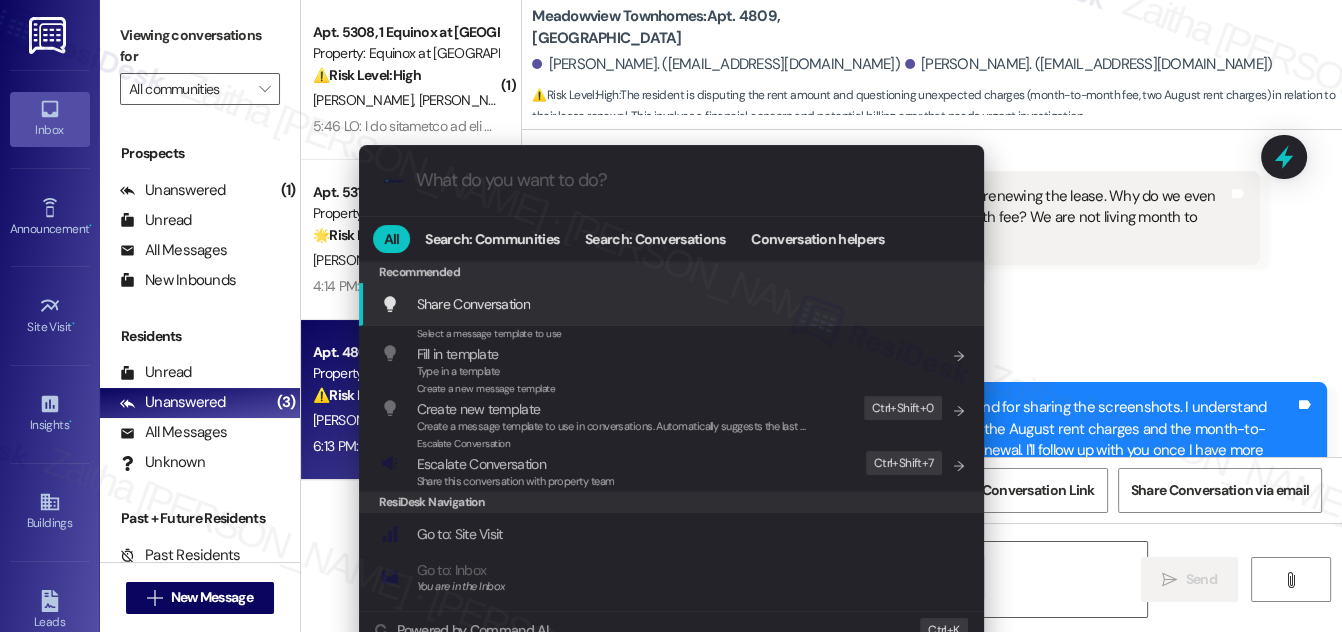 click on "Escalate Conversation" at bounding box center (481, 464) 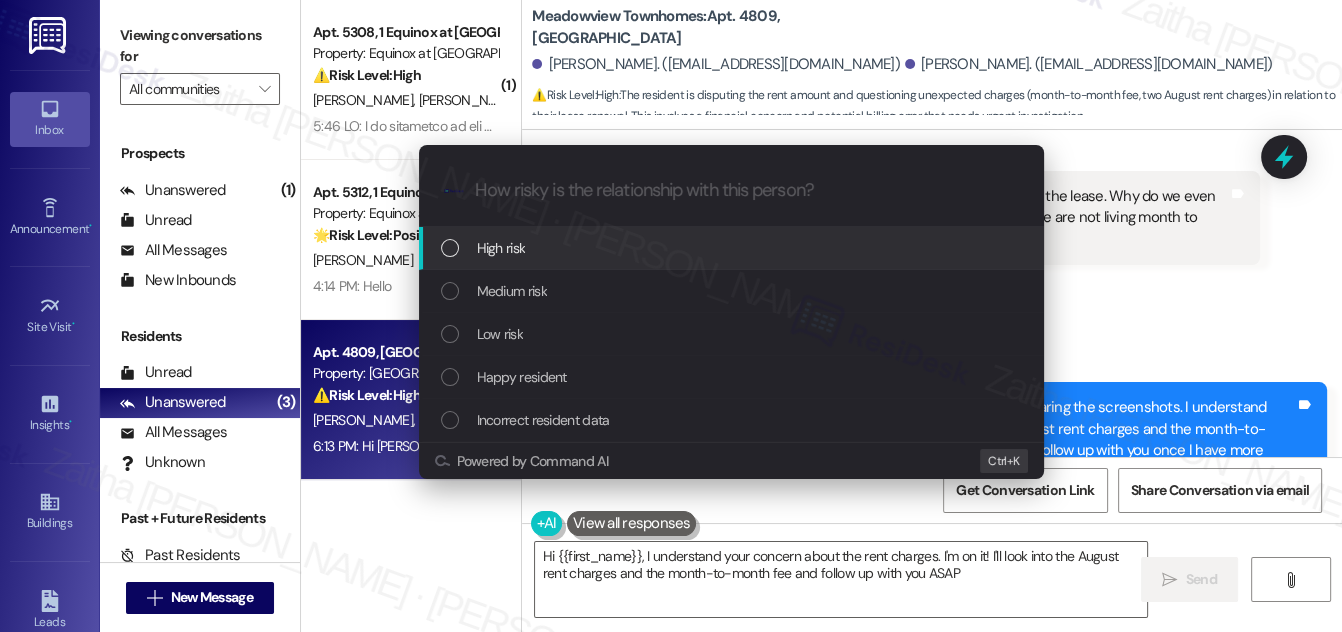 type on "Hi {{first_name}}, I understand your concern about the rent charges. I'm on it! I'll look into the August rent charges and the month-to-month fee and follow up with you ASAP." 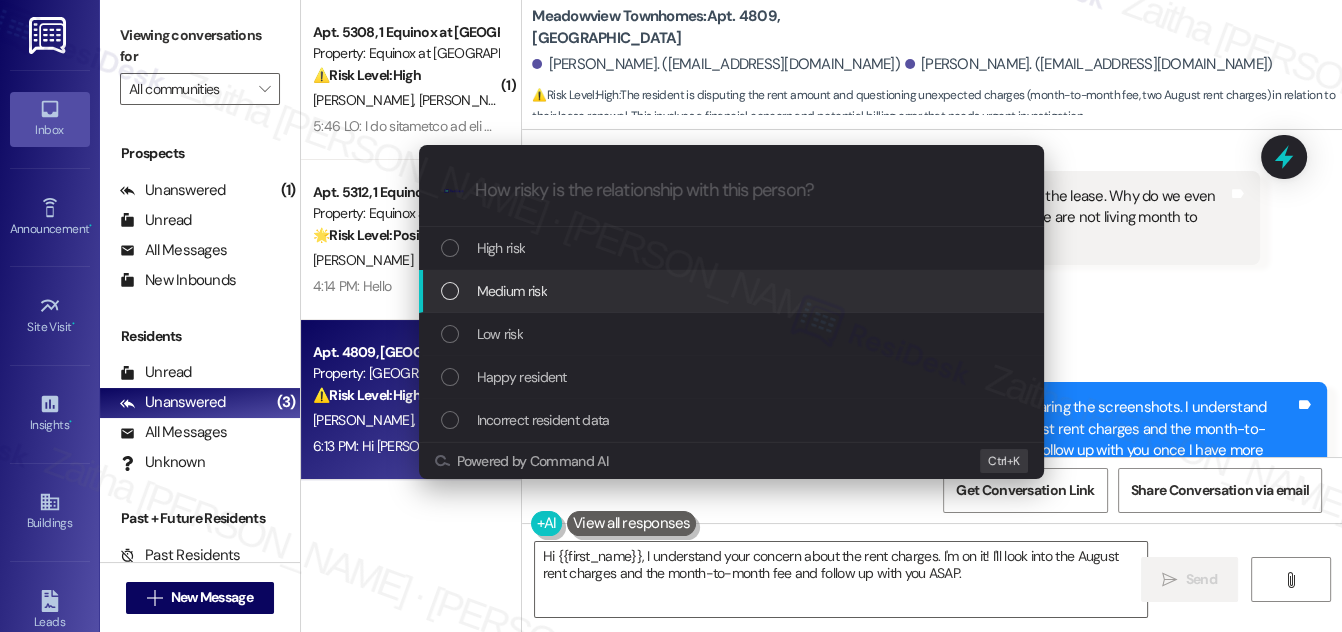click on "Medium risk" at bounding box center (733, 291) 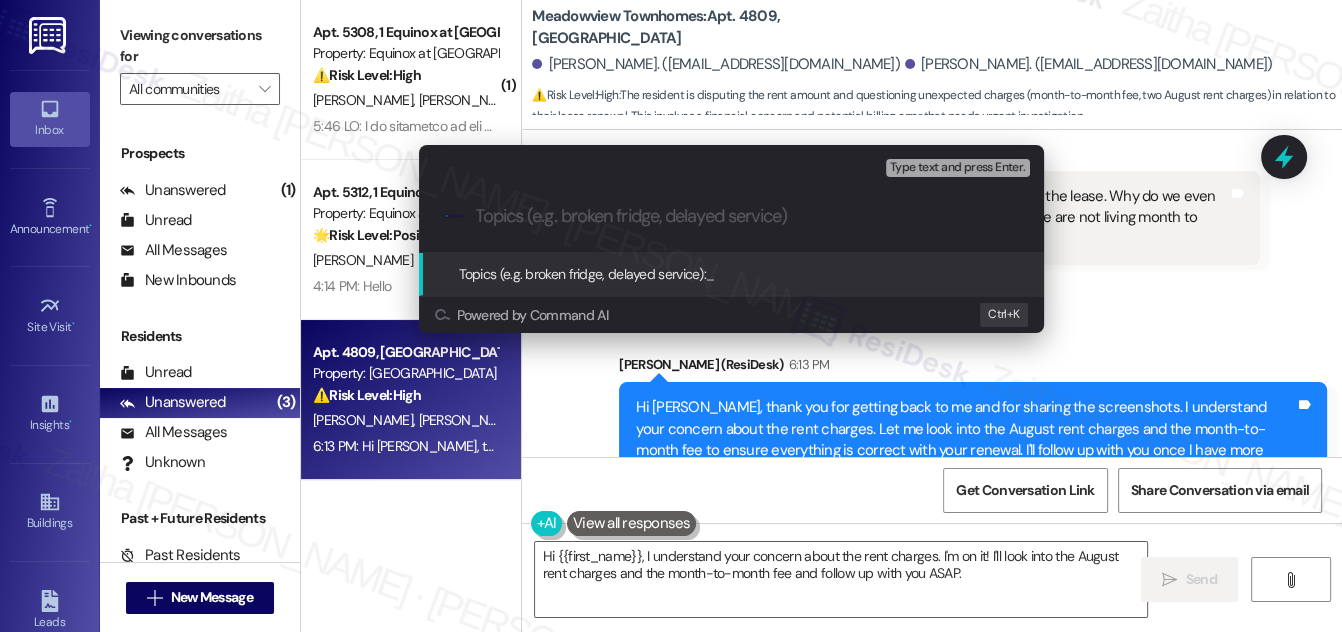 paste on "Rent Overcharge and Month-to-Month Fee Inquiry" 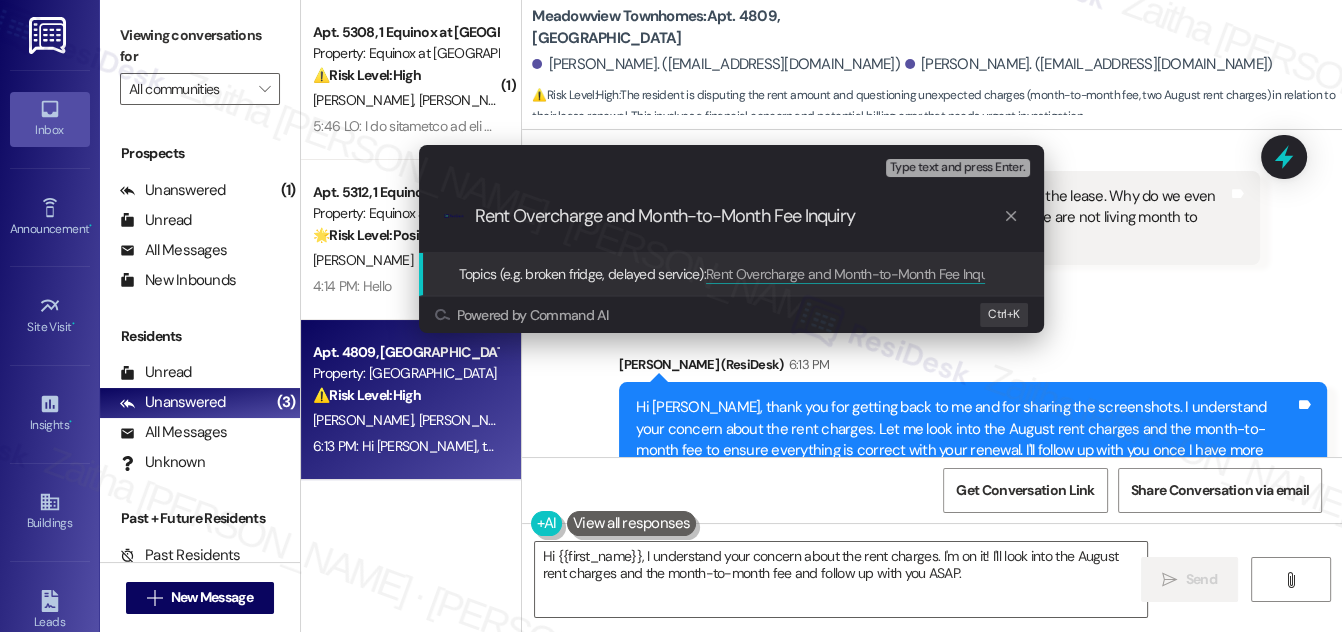 type 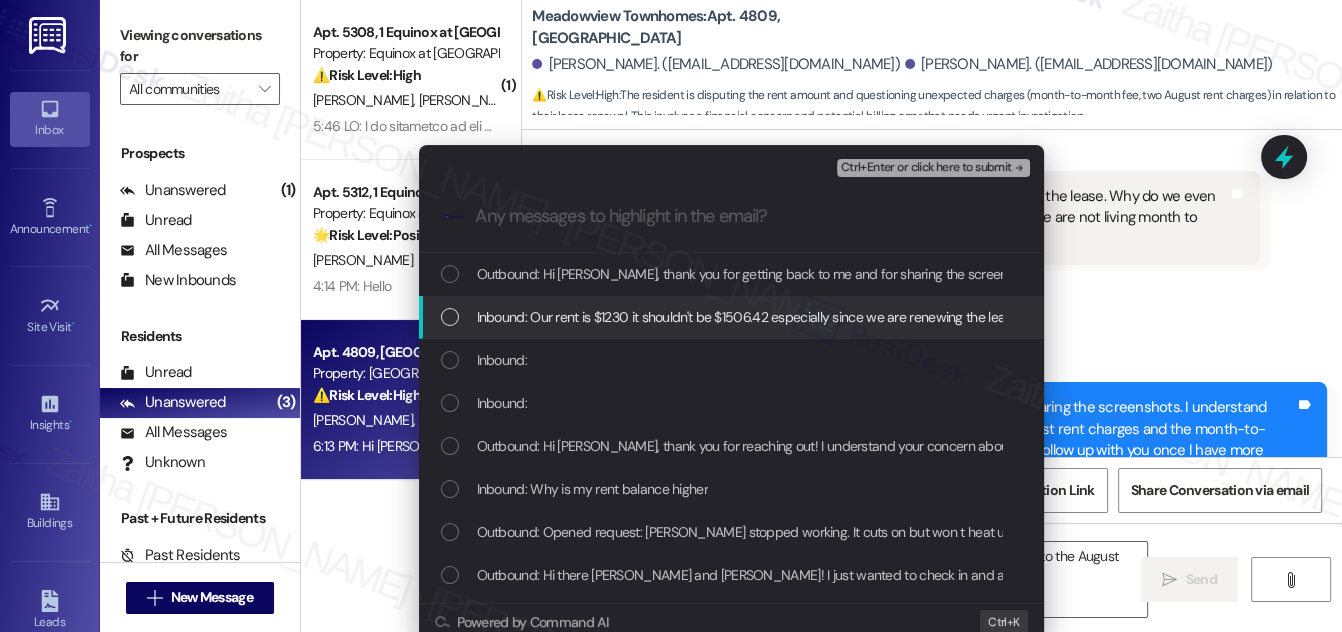 click at bounding box center [450, 317] 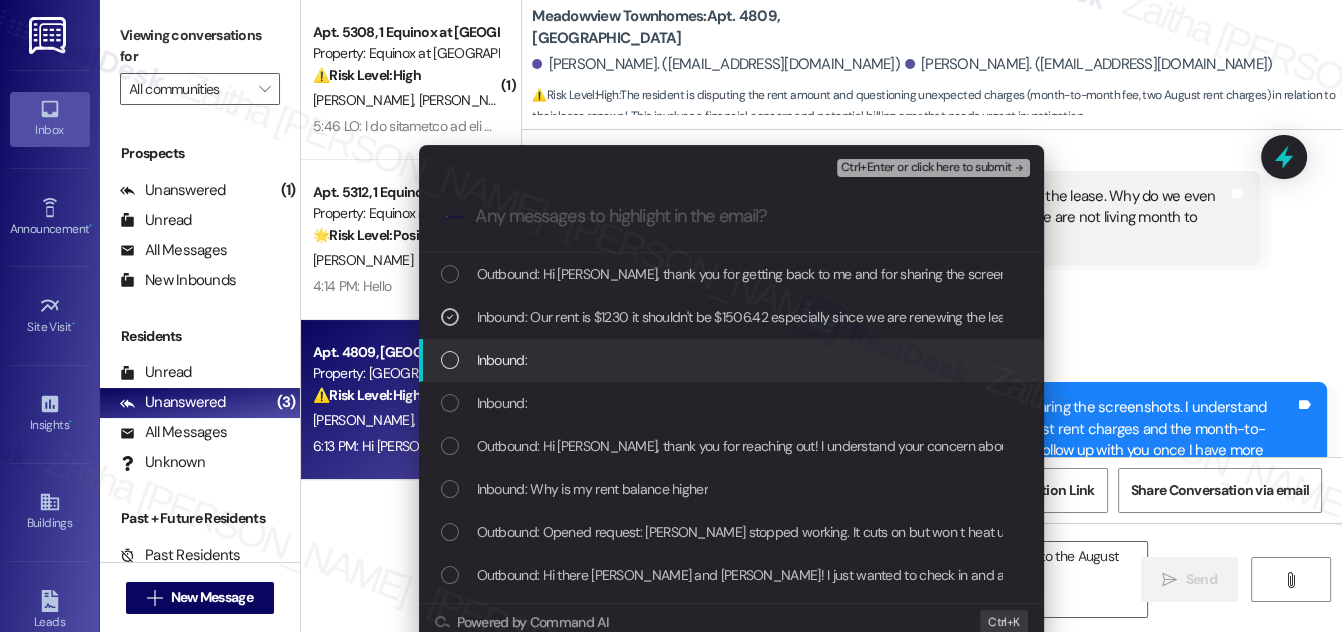 click at bounding box center (450, 360) 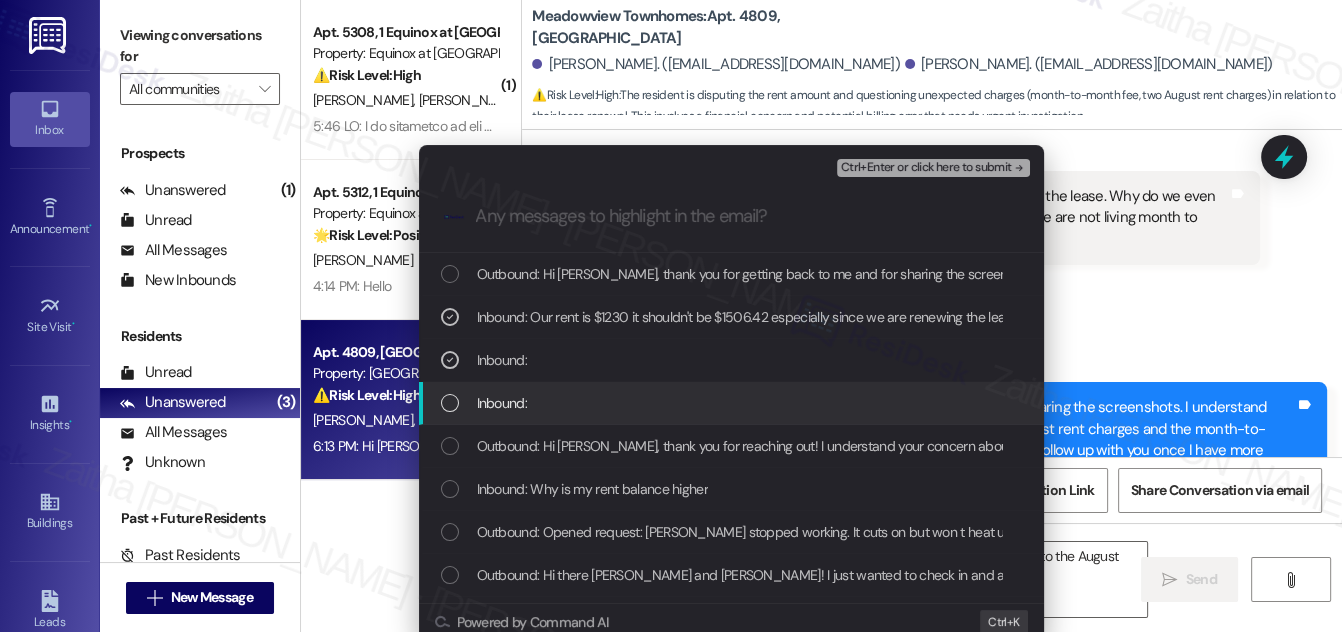 click at bounding box center (450, 403) 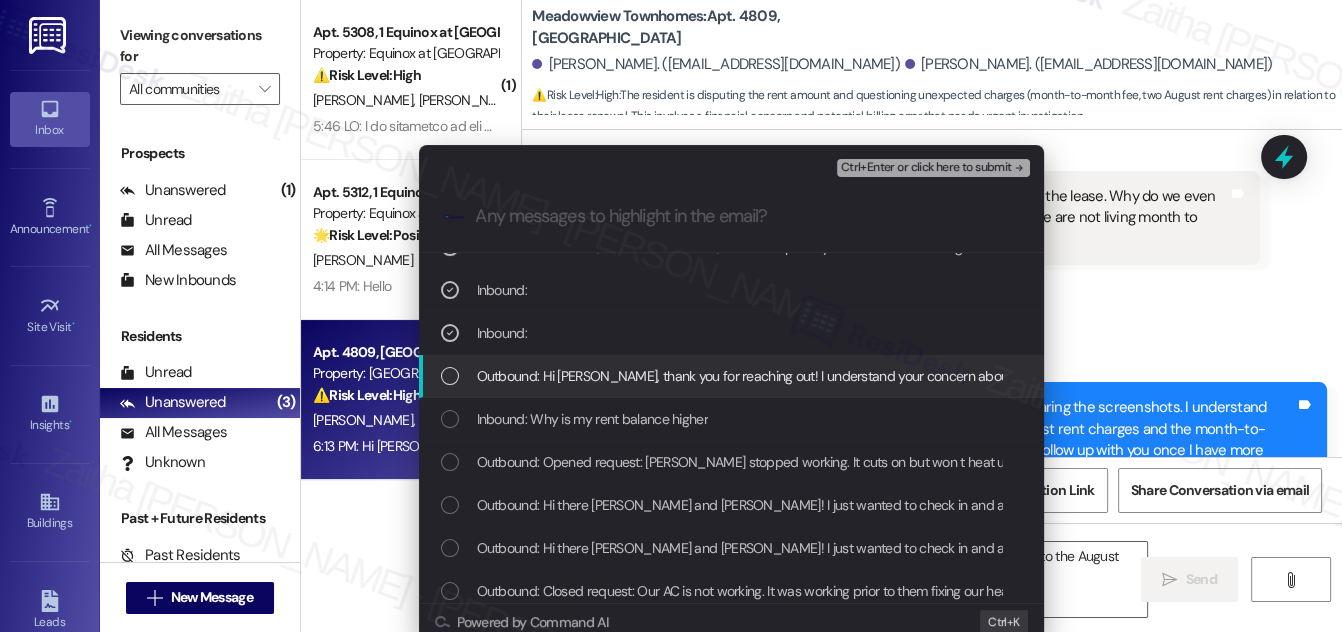 scroll, scrollTop: 90, scrollLeft: 0, axis: vertical 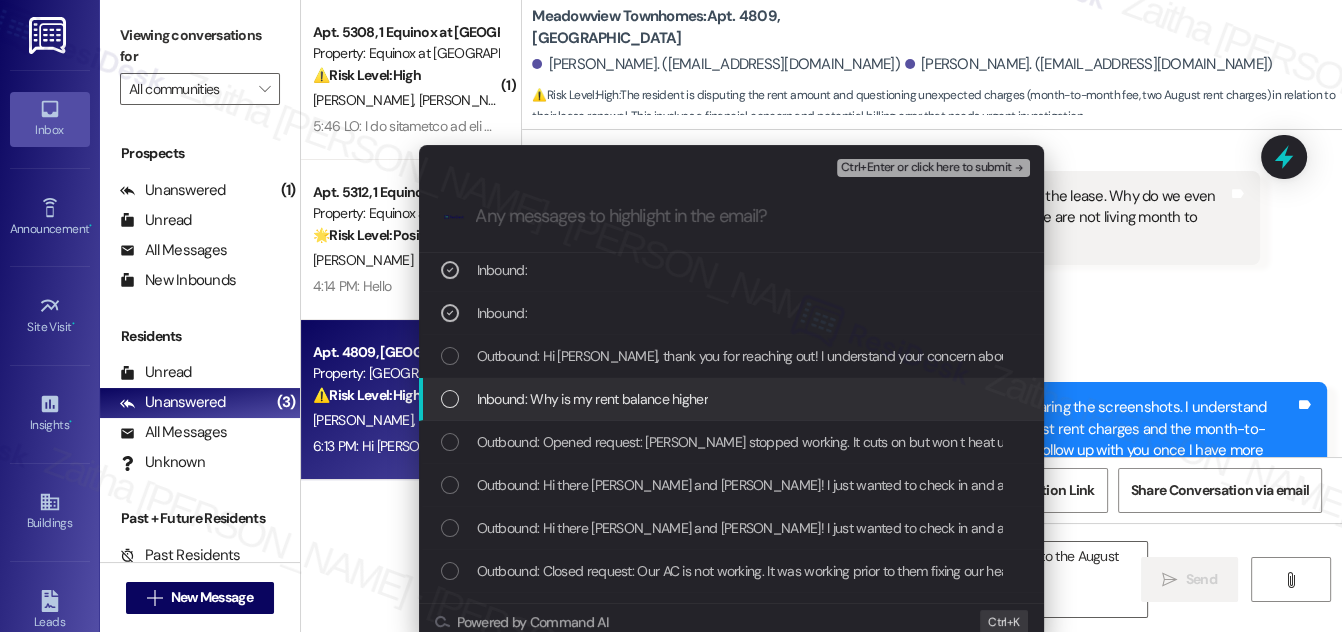 click at bounding box center (450, 399) 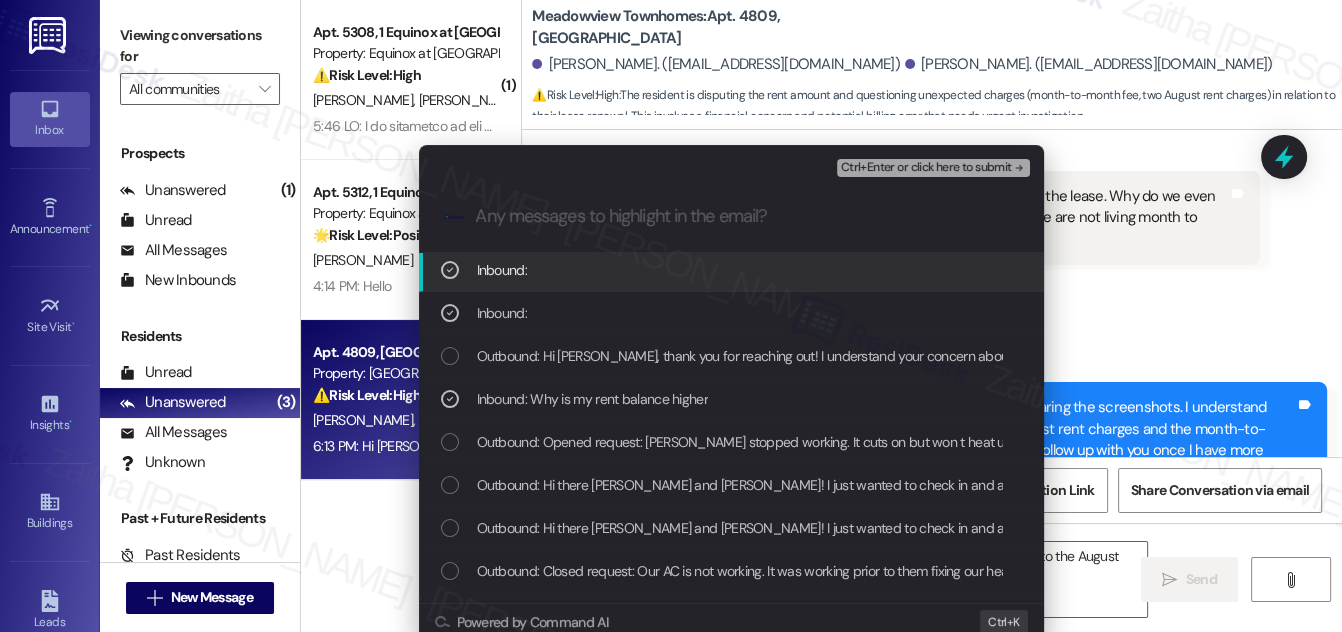 click on "Ctrl+Enter or click here to submit" at bounding box center (935, 168) 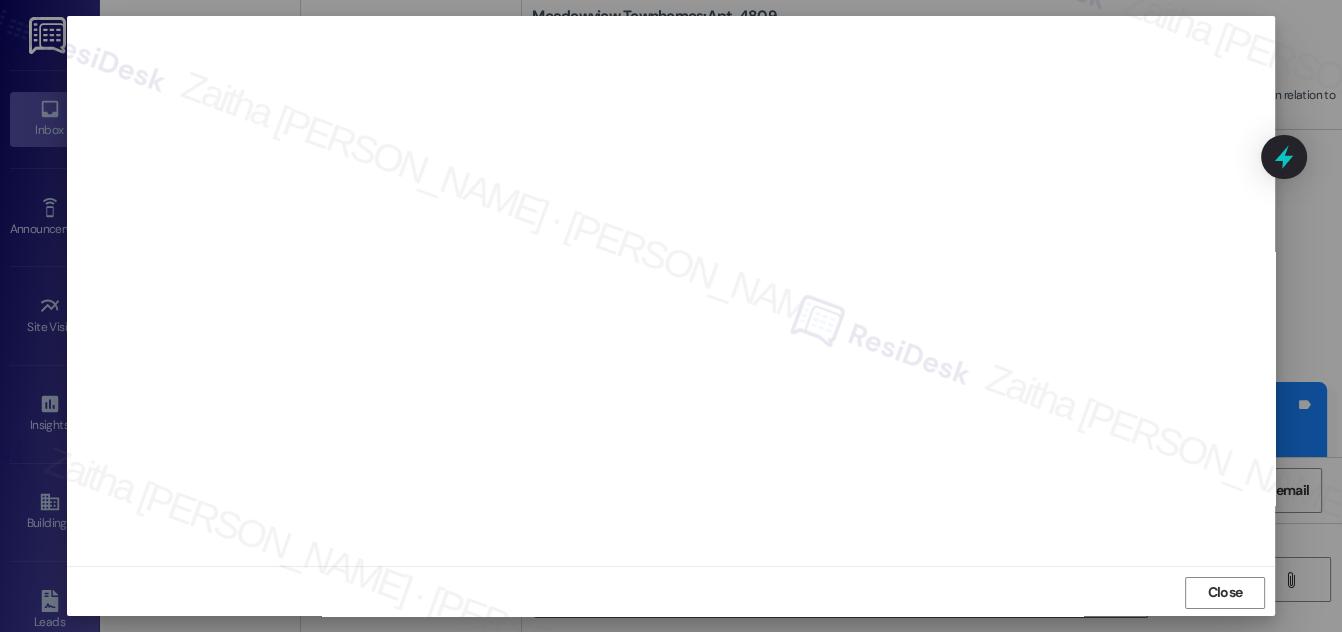 scroll, scrollTop: 21, scrollLeft: 0, axis: vertical 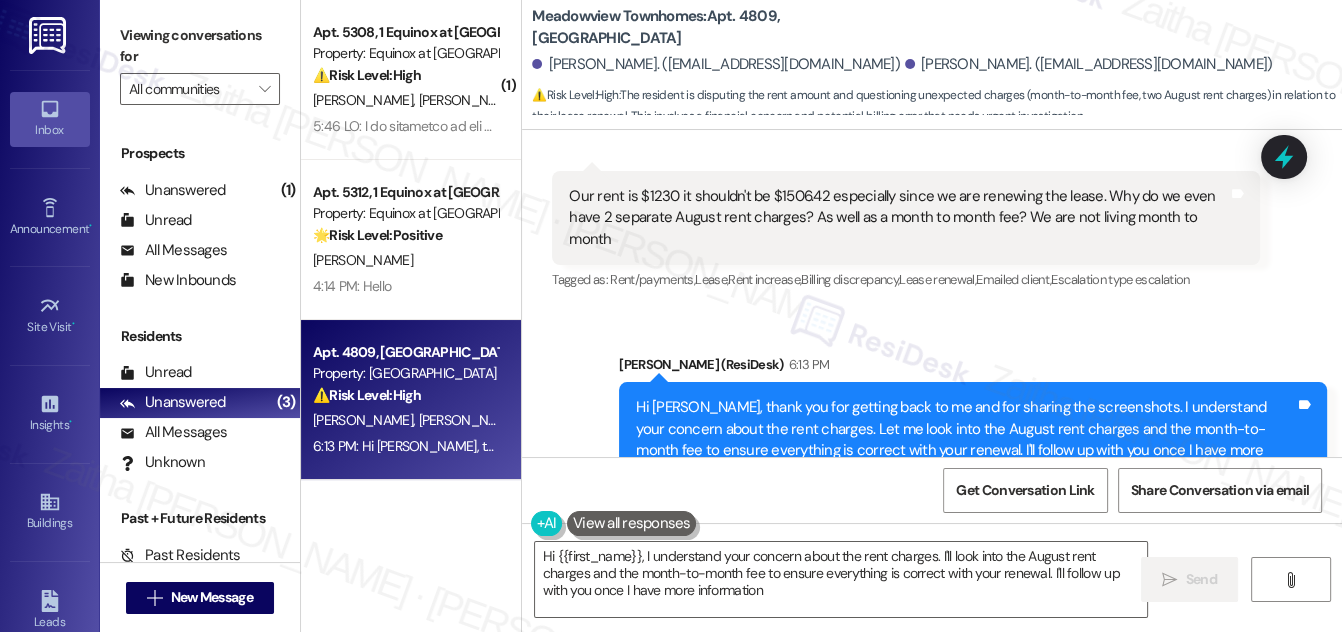 type on "Hi {{first_name}}, I understand your concern about the rent charges. I'll look into the August rent charges and the month-to-month fee to ensure everything is correct with your renewal. I'll follow up with you once I have more information." 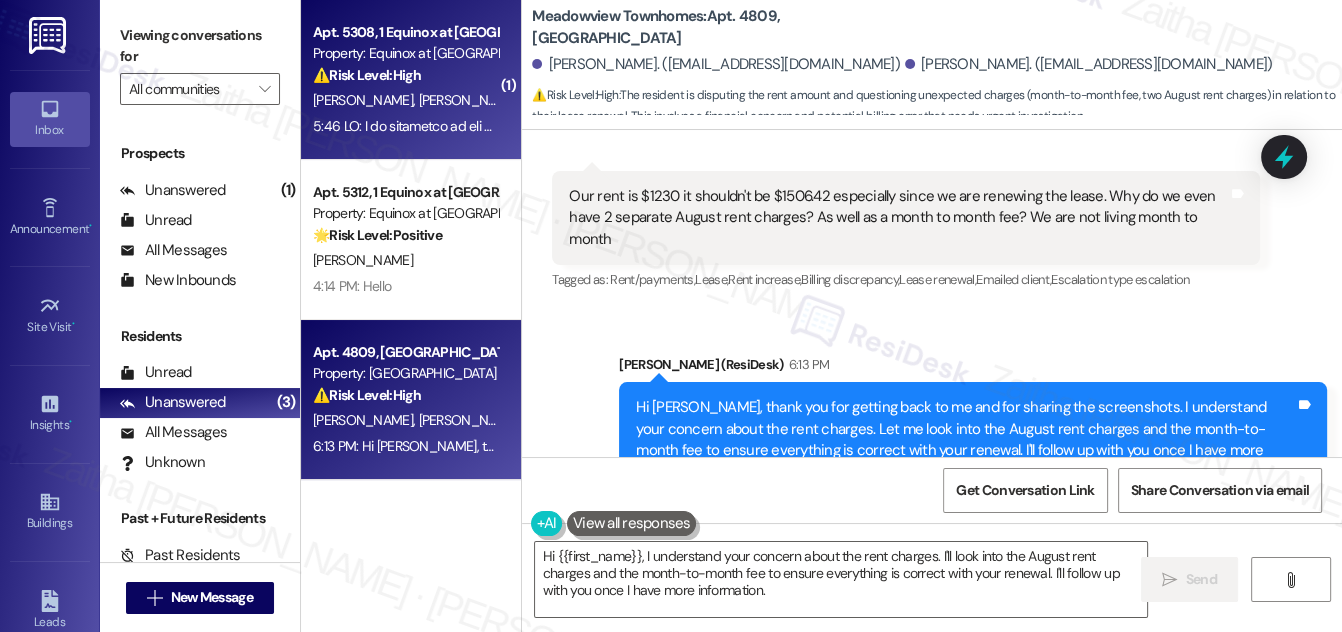click on "[PERSON_NAME] [PERSON_NAME]" at bounding box center (405, 100) 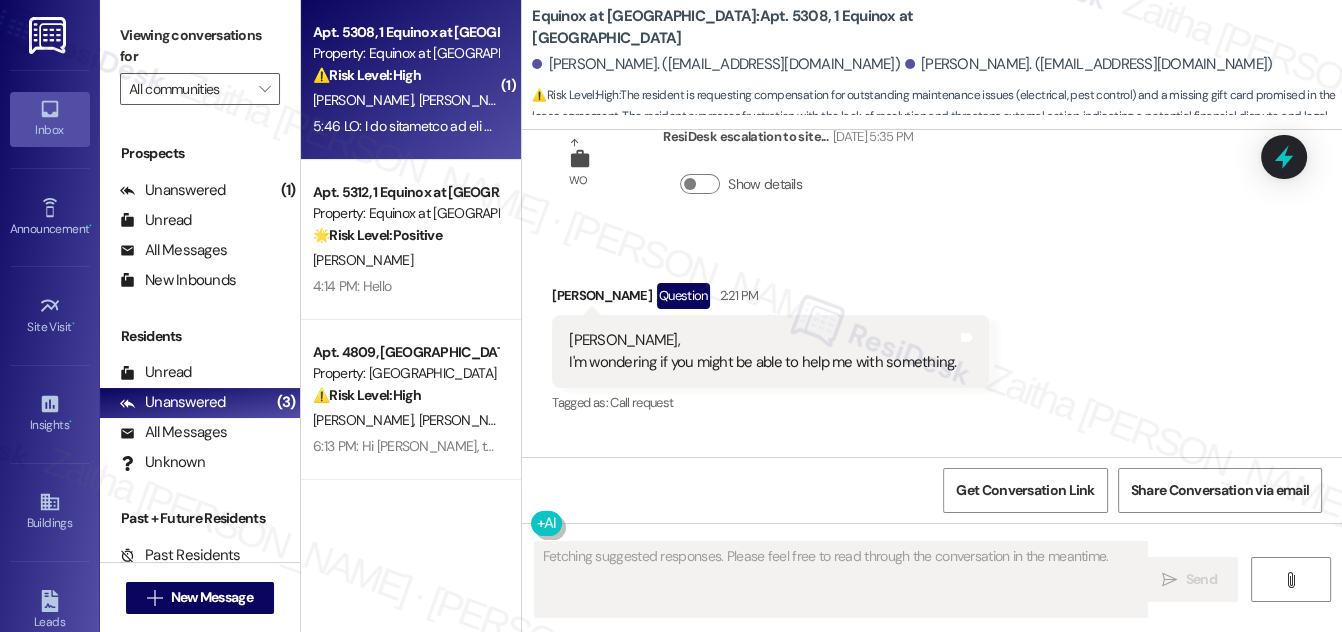 scroll, scrollTop: 7360, scrollLeft: 0, axis: vertical 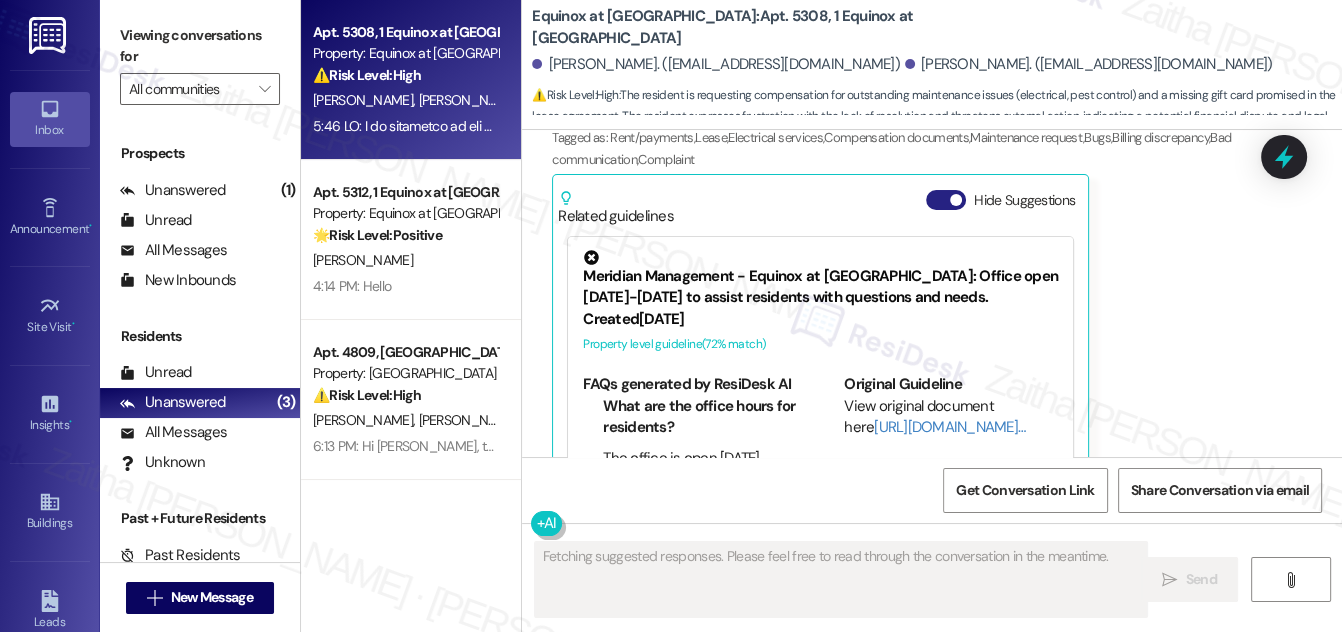 click on "Hide Suggestions" at bounding box center [946, 200] 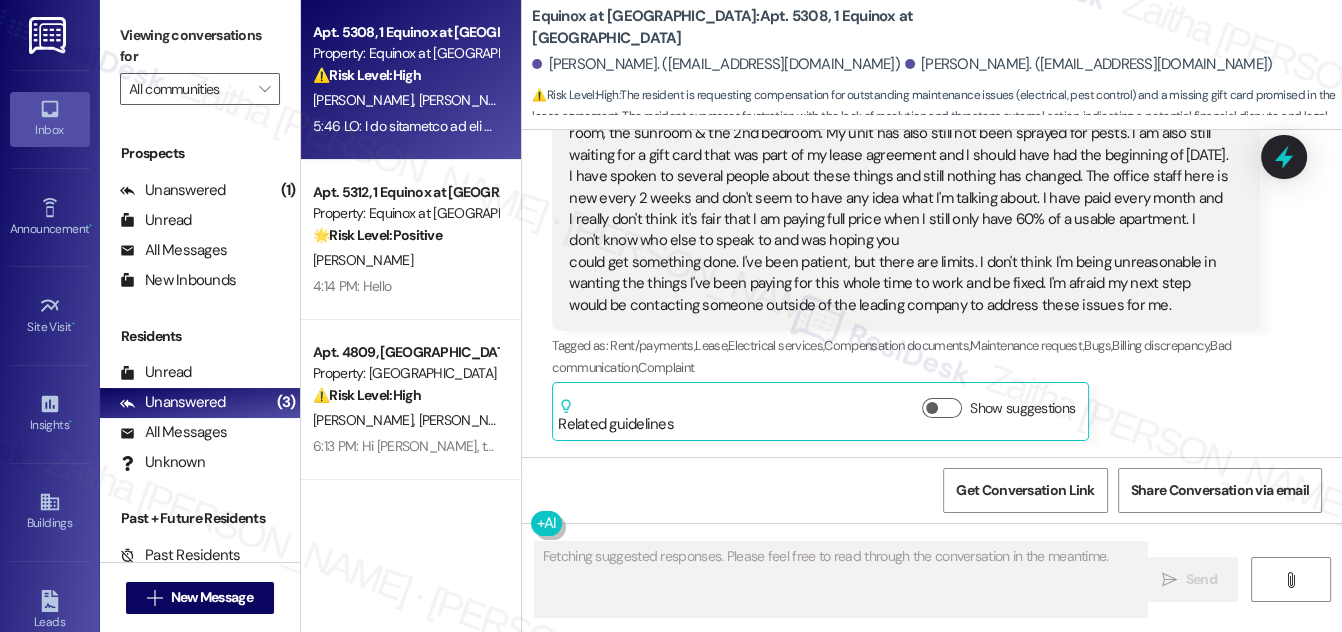 scroll, scrollTop: 7107, scrollLeft: 0, axis: vertical 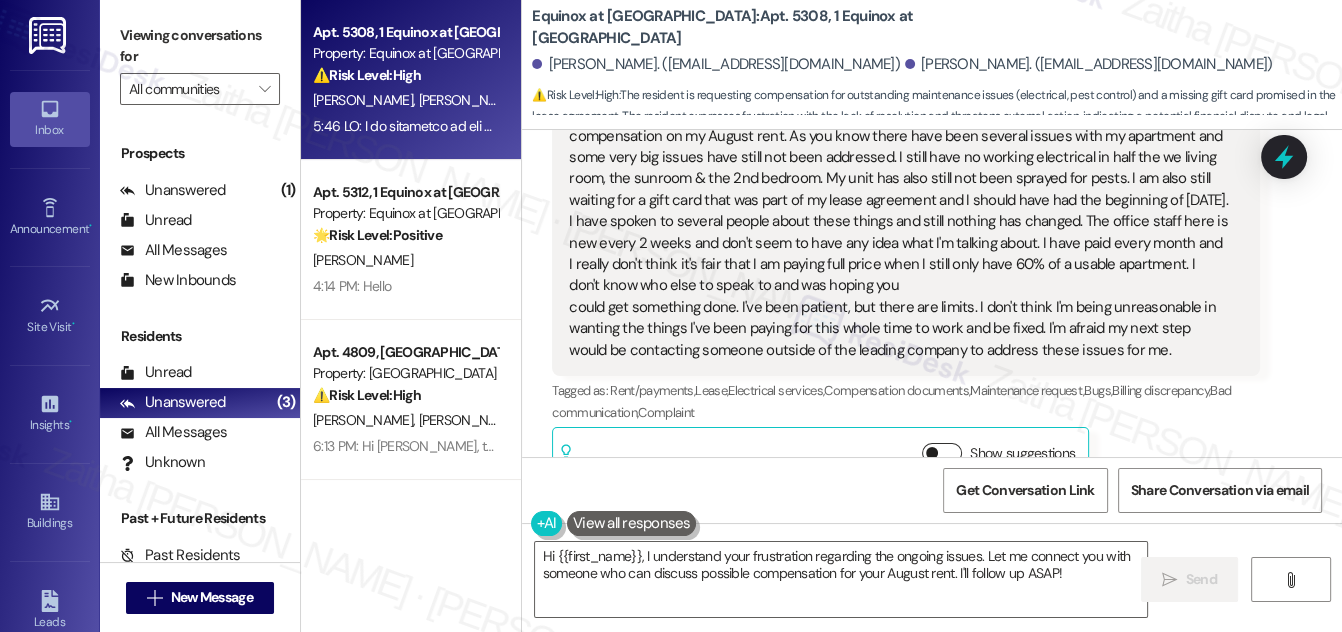 click on "Show suggestions" at bounding box center [942, 453] 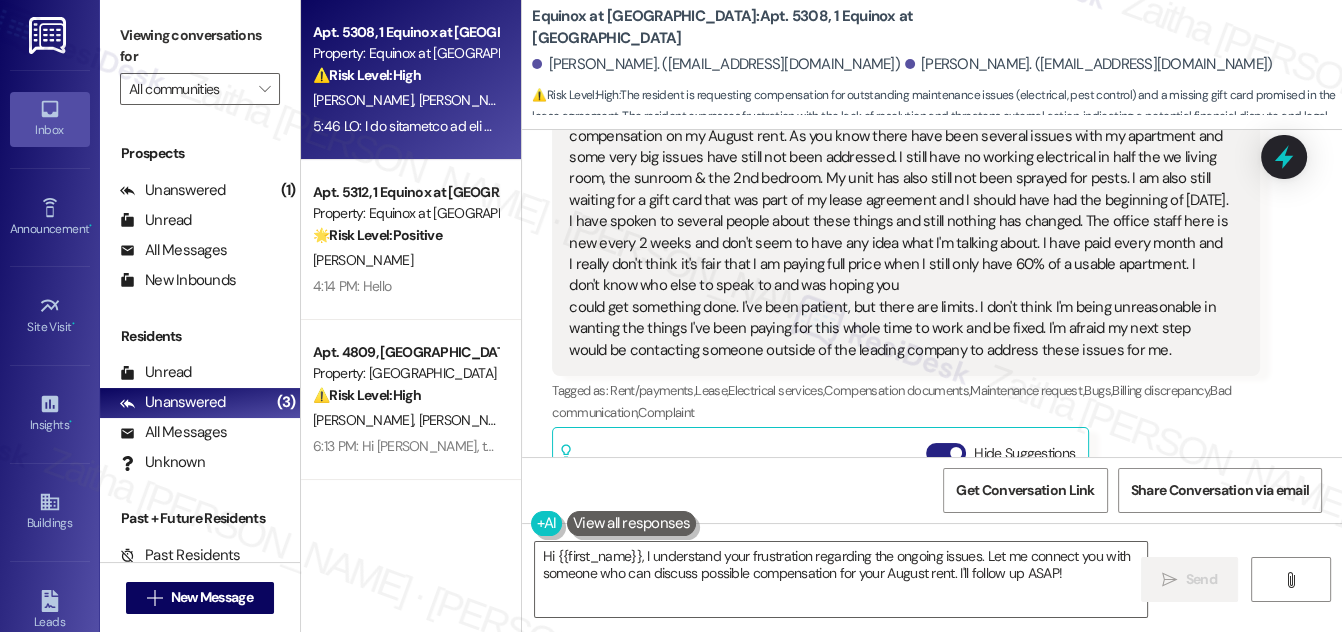 scroll, scrollTop: 7360, scrollLeft: 0, axis: vertical 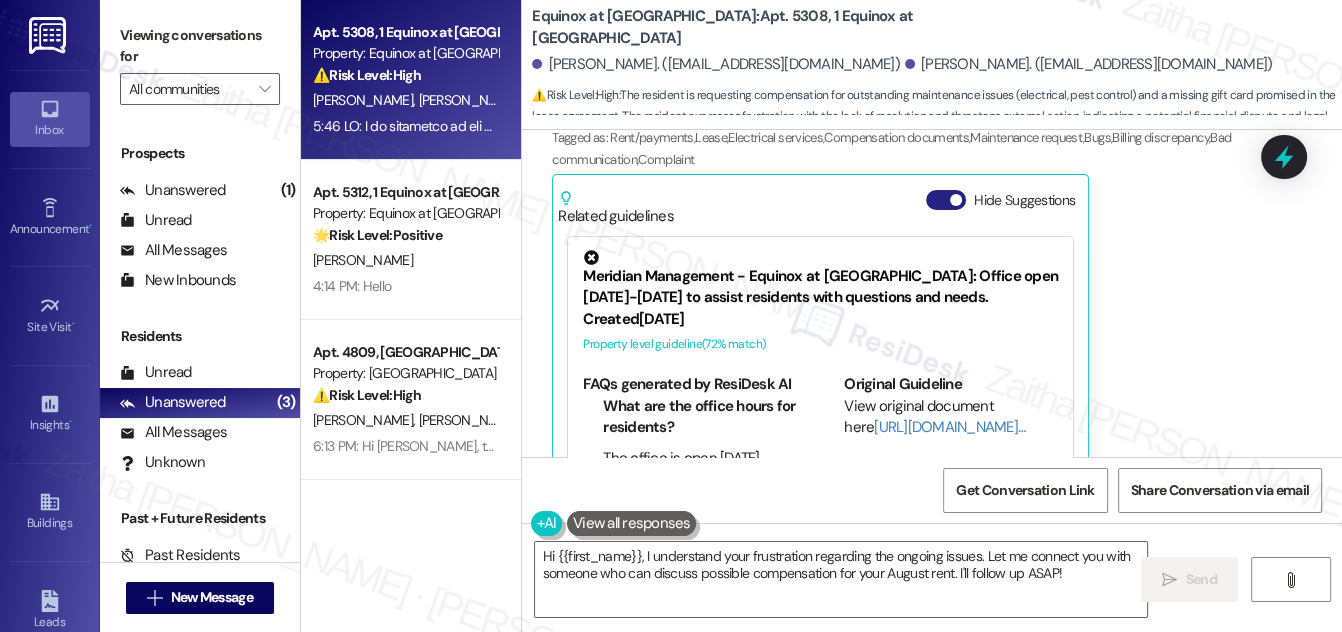 click on "Hide Suggestions" at bounding box center [946, 200] 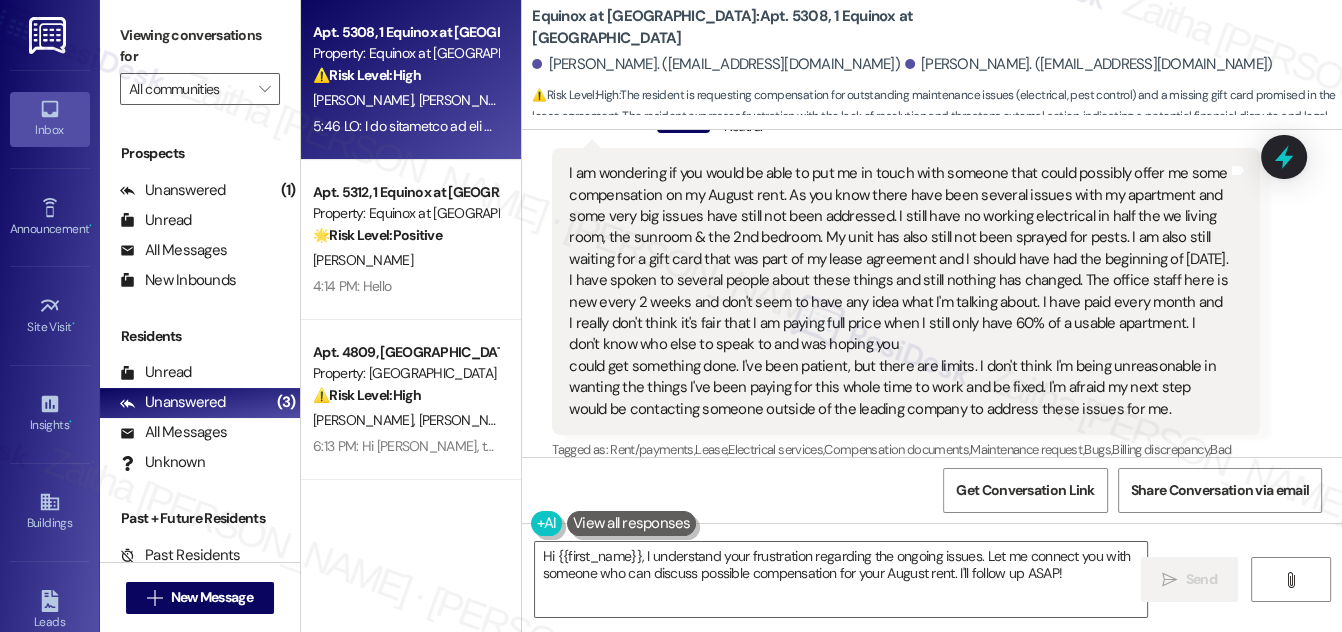 scroll, scrollTop: 7016, scrollLeft: 0, axis: vertical 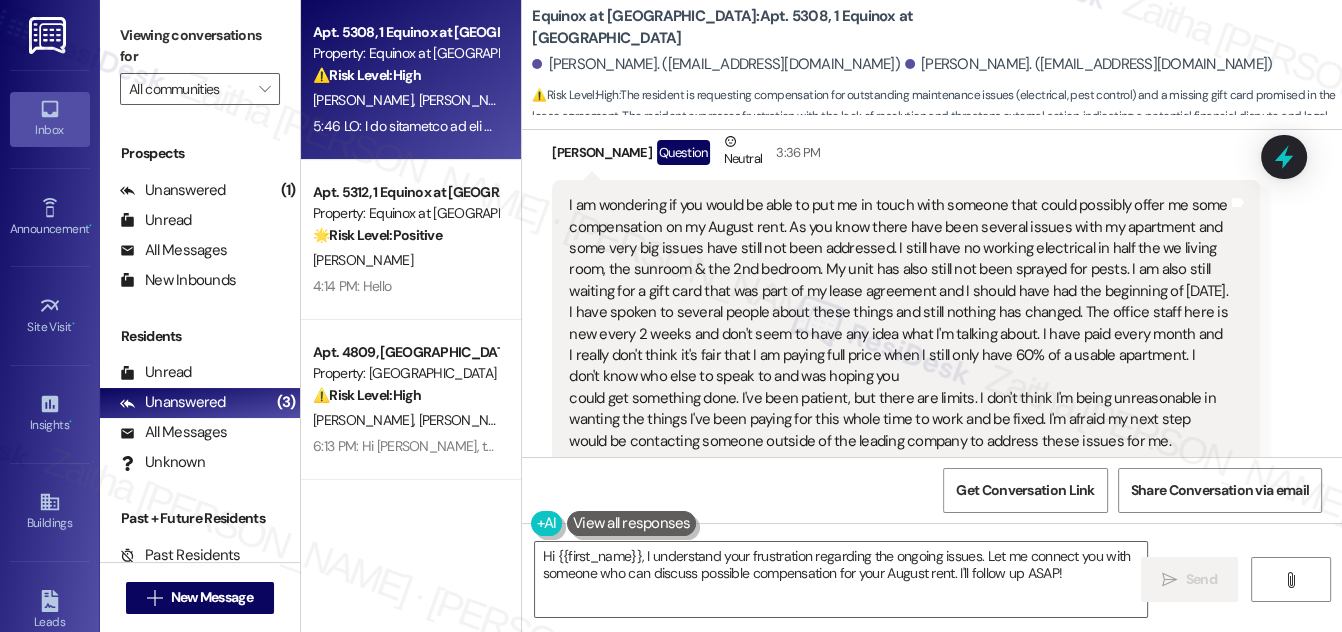 drag, startPoint x: 558, startPoint y: 158, endPoint x: 1136, endPoint y: 394, distance: 624.3236 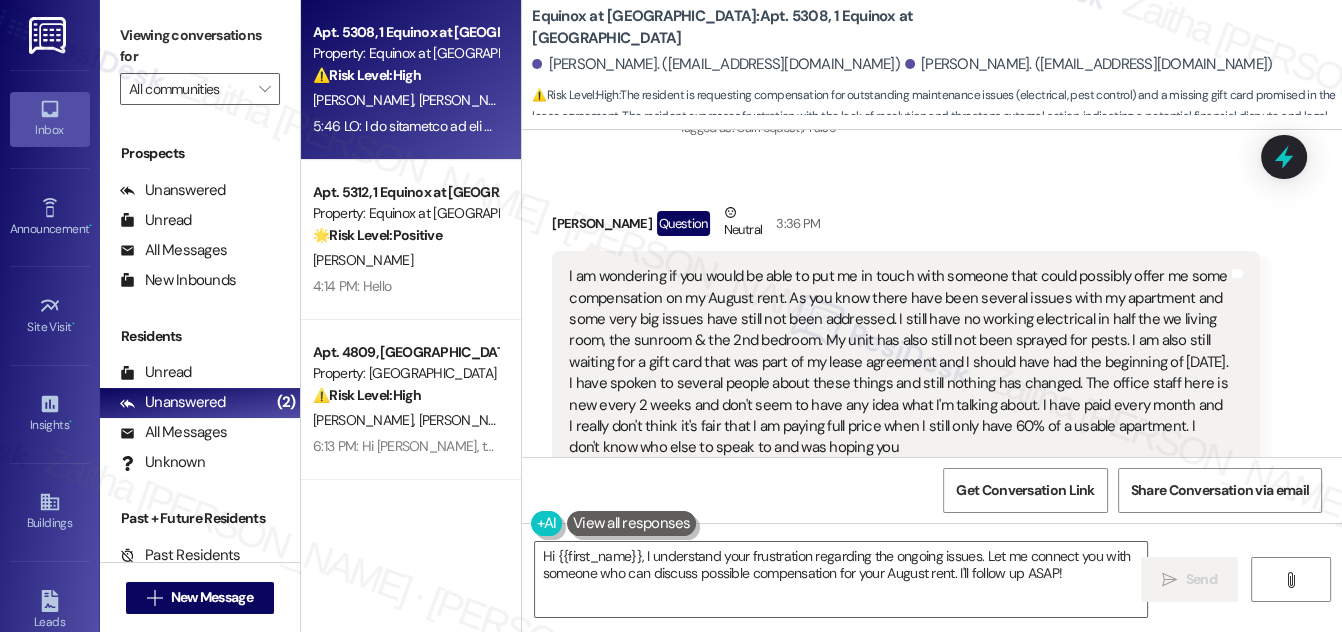 scroll, scrollTop: 6834, scrollLeft: 0, axis: vertical 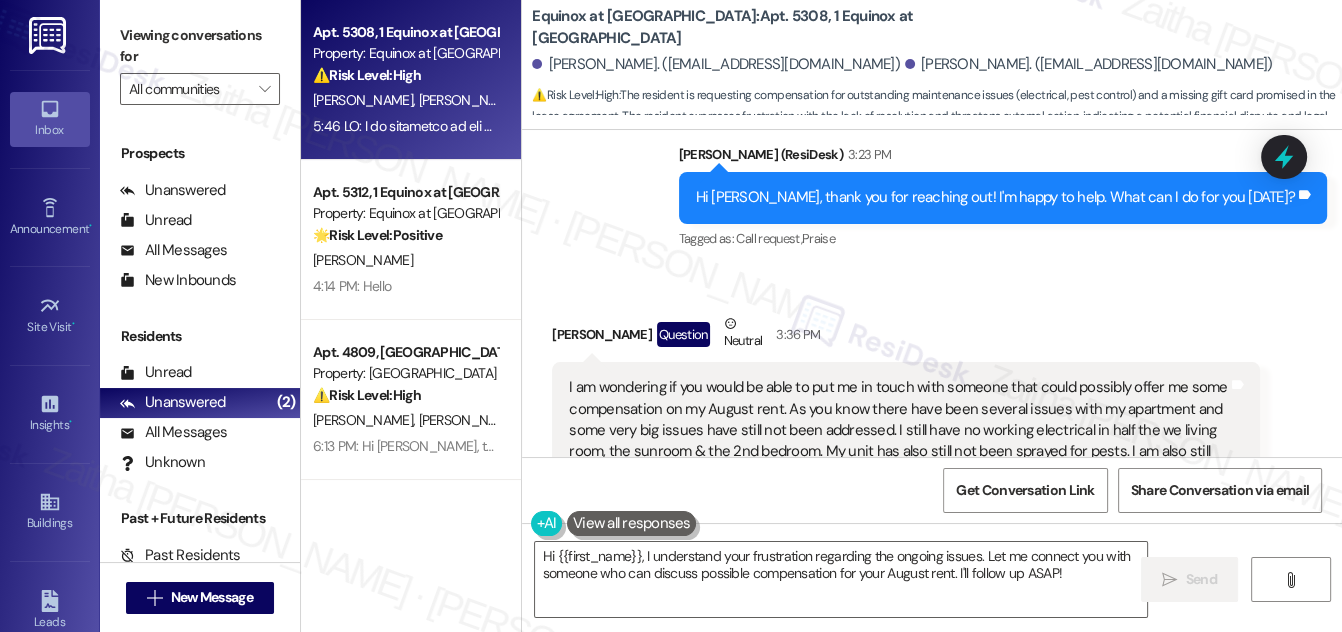 click on "[PERSON_NAME] Question   Neutral 3:36 PM" at bounding box center [906, 337] 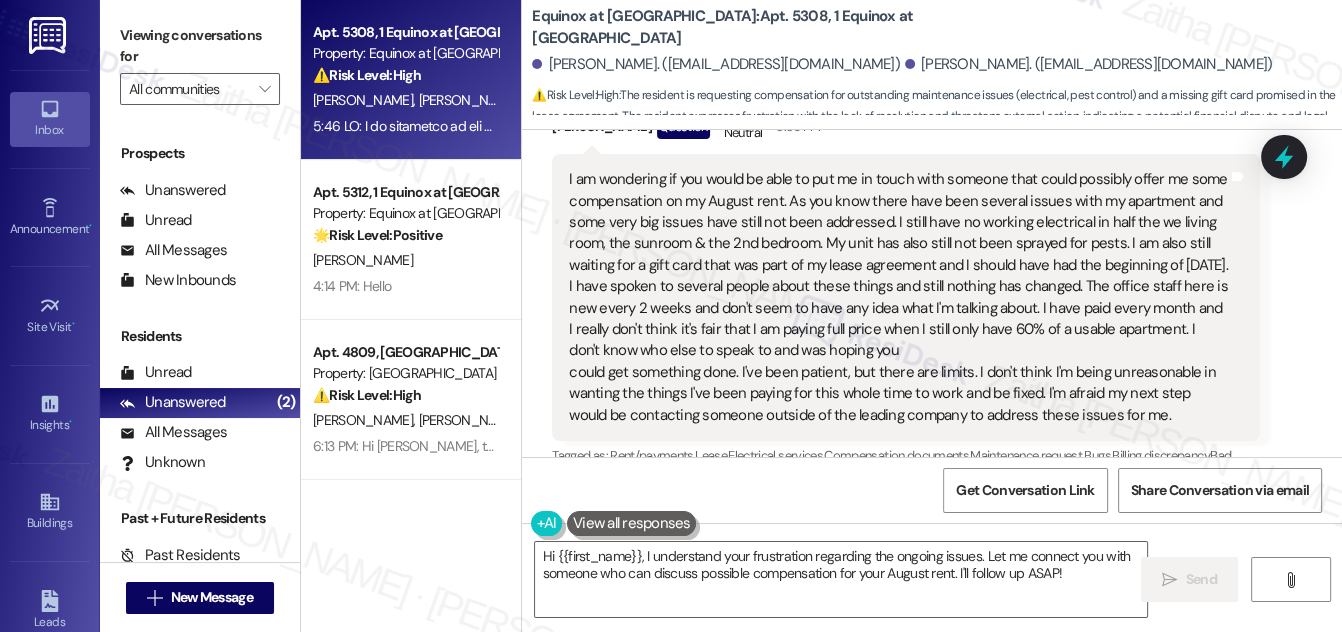 scroll, scrollTop: 7107, scrollLeft: 0, axis: vertical 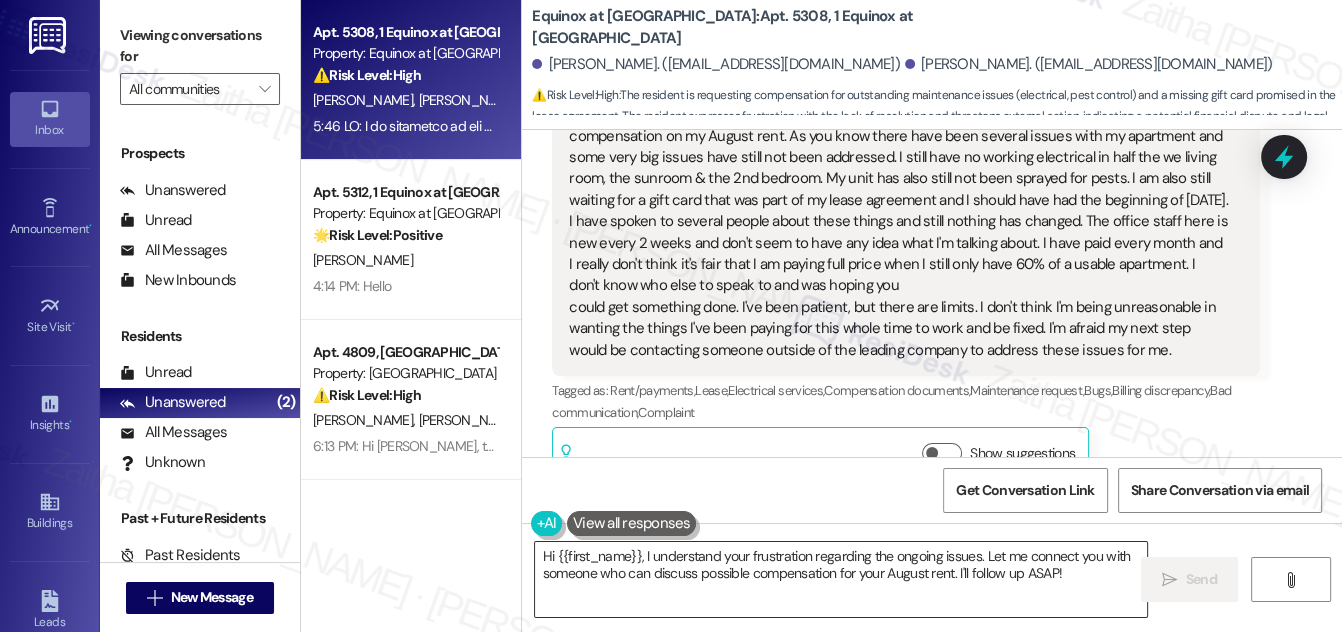 click on "Hi {{first_name}}, I understand your frustration regarding the ongoing issues. Let me connect you with someone who can discuss possible compensation for your August rent. I'll follow up ASAP!" at bounding box center (841, 579) 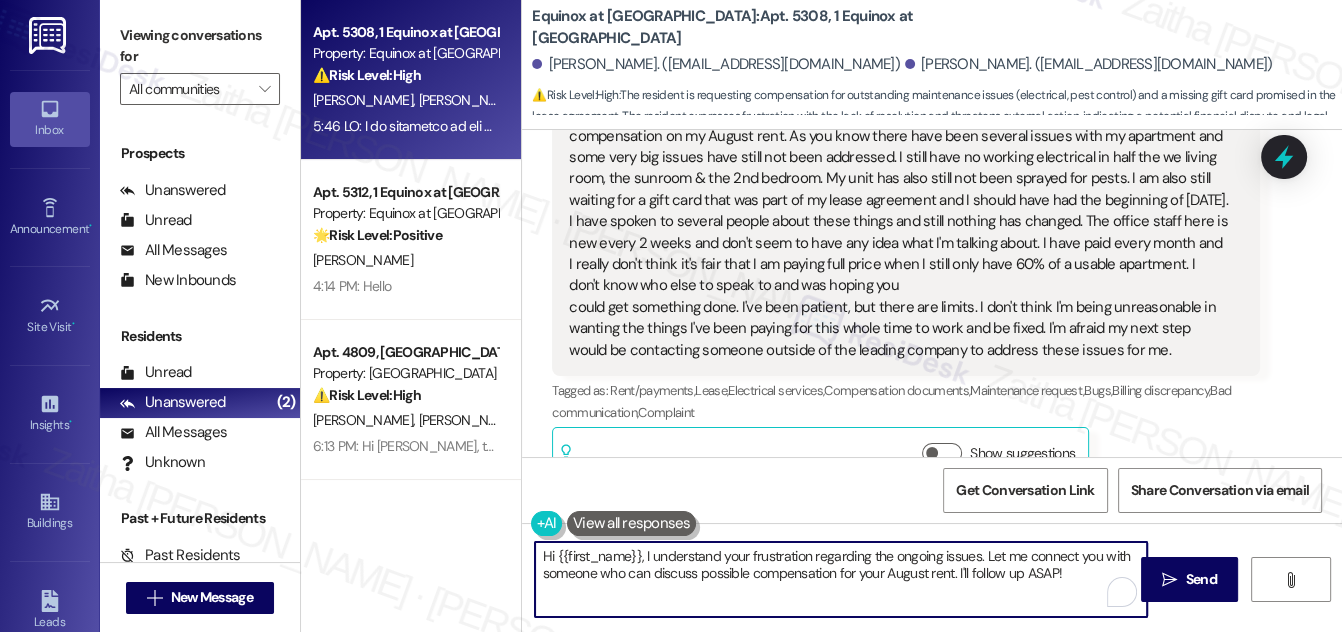 click on "Hi {{first_name}}, I understand your frustration regarding the ongoing issues. Let me connect you with someone who can discuss possible compensation for your August rent. I'll follow up ASAP!" at bounding box center (841, 579) 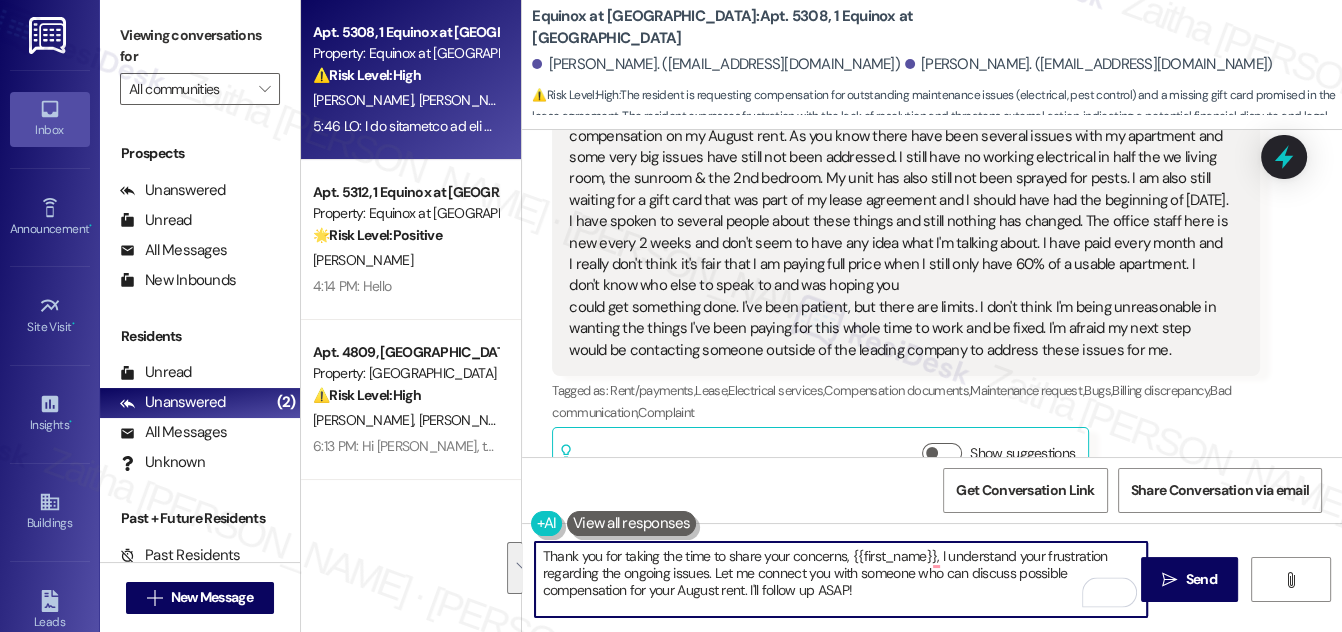 drag, startPoint x: 851, startPoint y: 551, endPoint x: 885, endPoint y: 588, distance: 50.24938 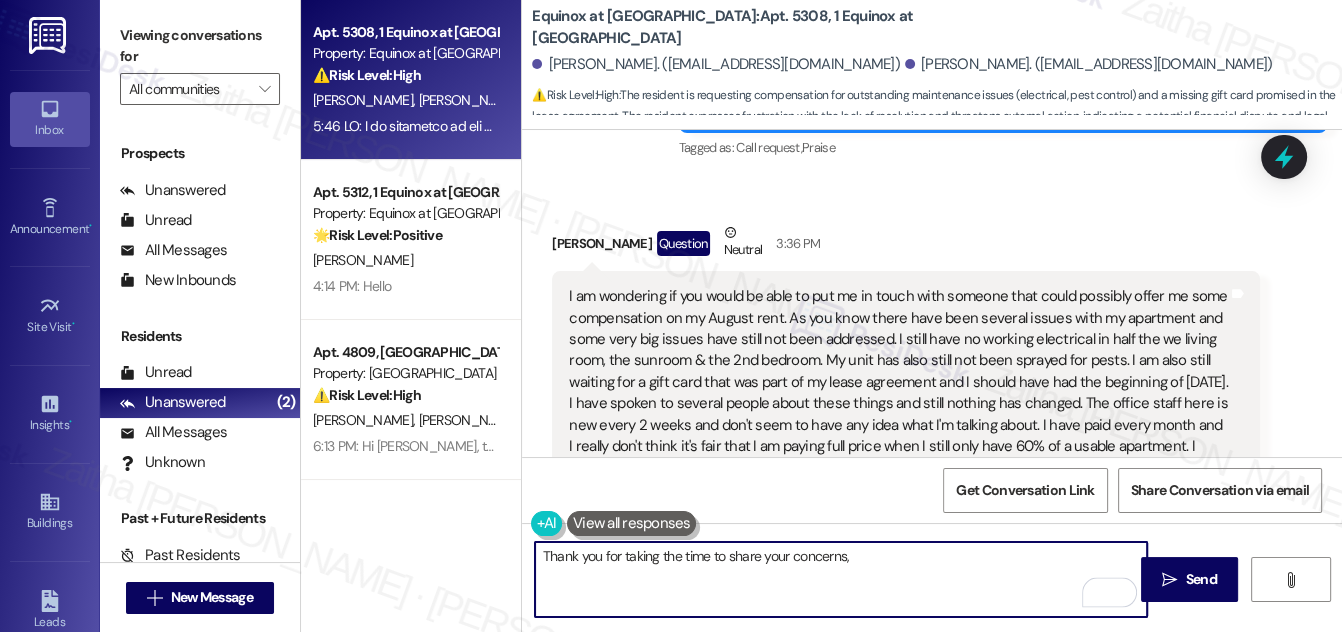 scroll, scrollTop: 6834, scrollLeft: 0, axis: vertical 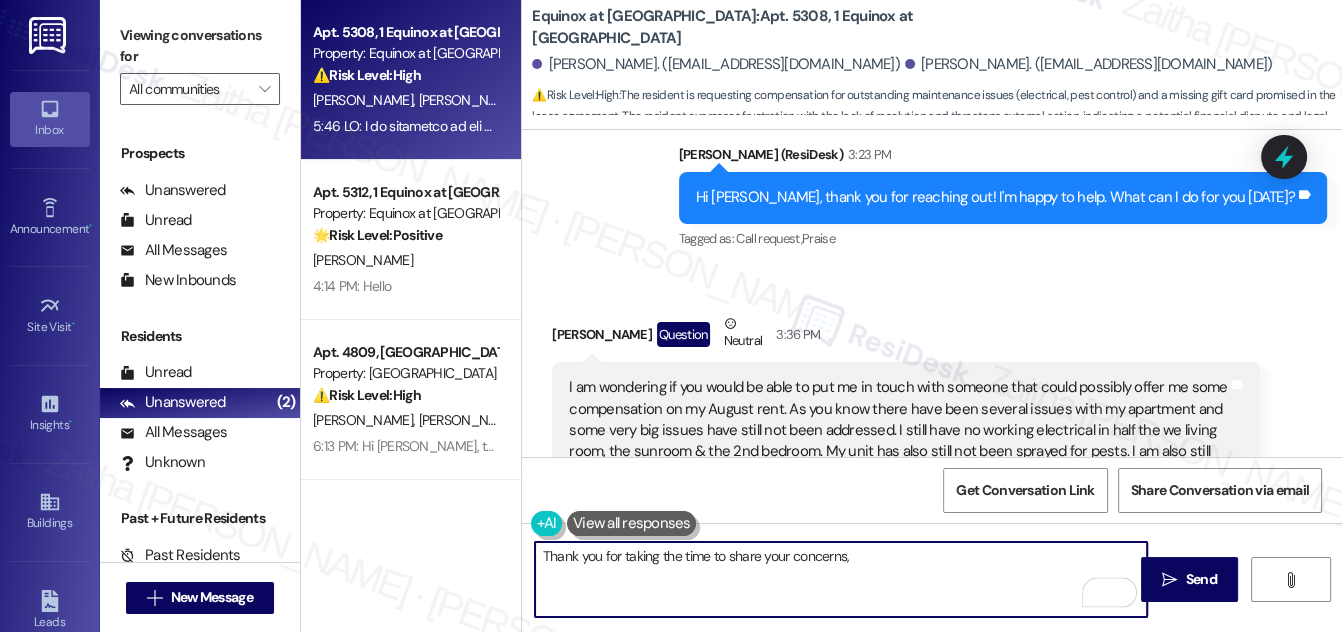 click on "[PERSON_NAME] Question   Neutral 3:36 PM" at bounding box center [906, 337] 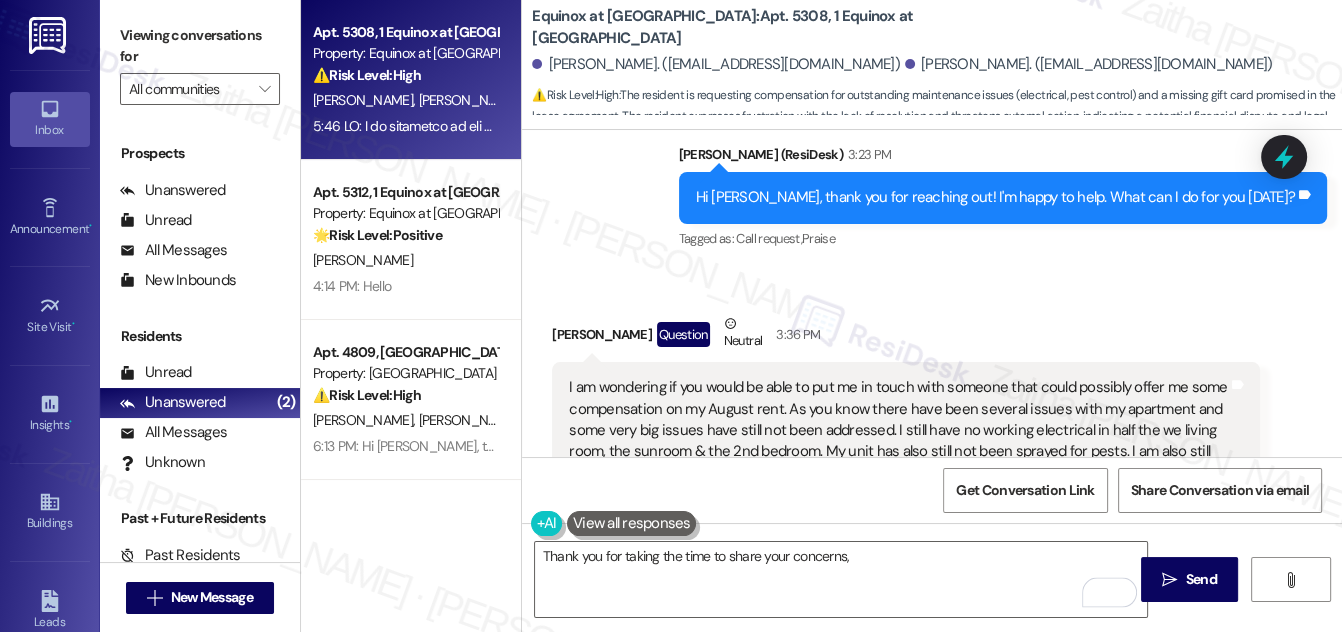 click on "[PERSON_NAME] Question   Neutral 3:36 PM" at bounding box center [906, 337] 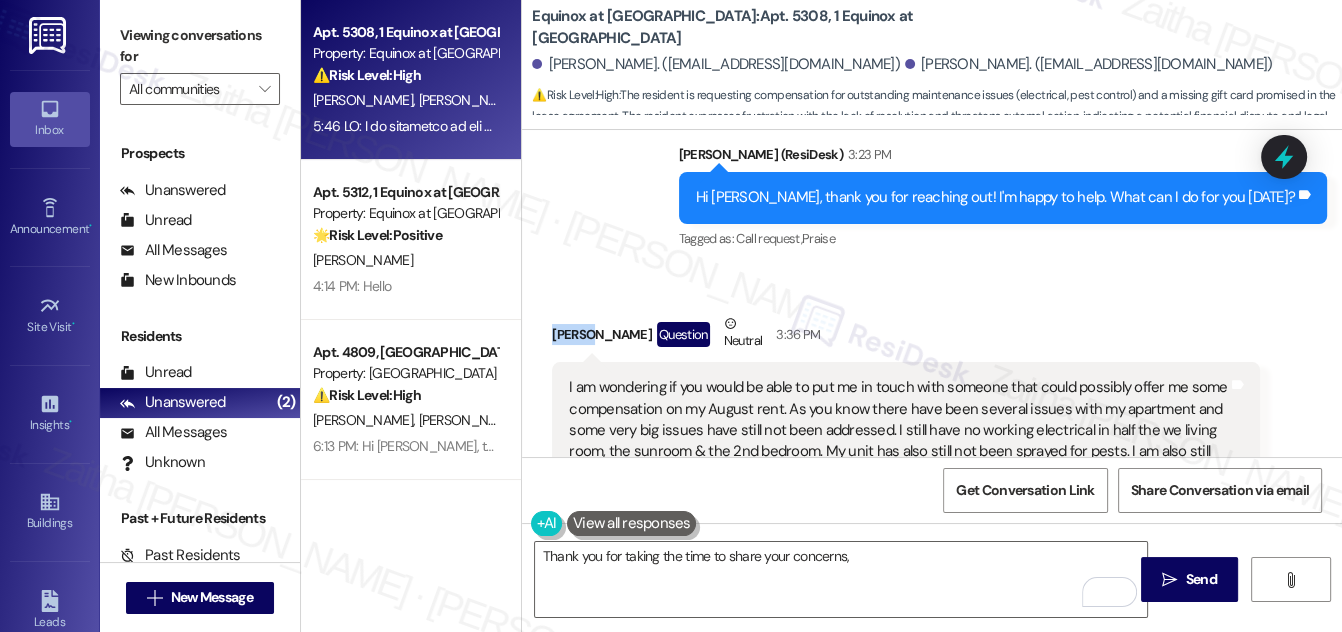 click on "[PERSON_NAME] Question   Neutral 3:36 PM" at bounding box center [906, 337] 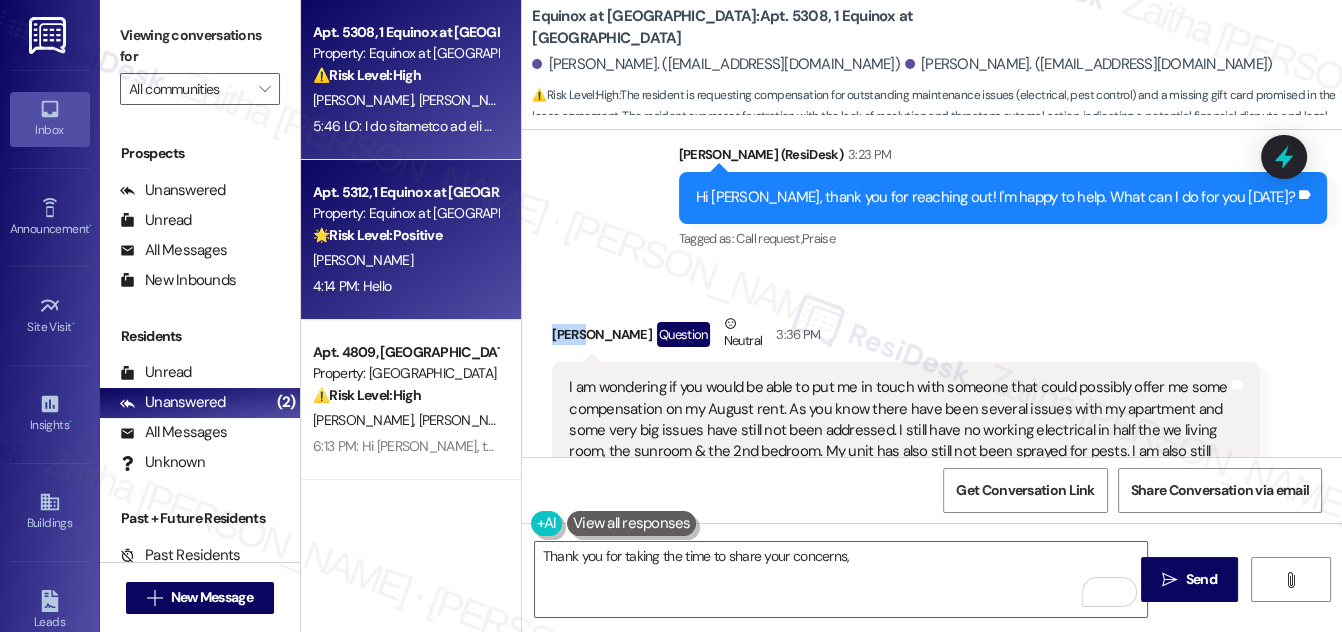 copy on "[PERSON_NAME]" 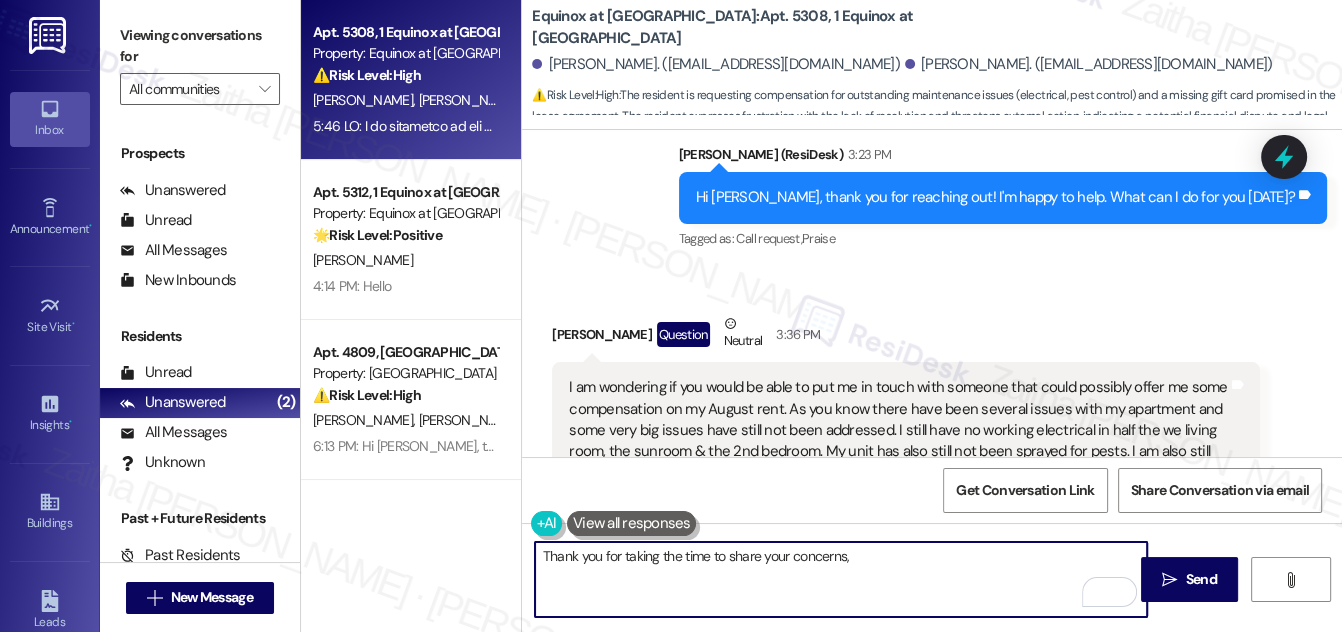 drag, startPoint x: 889, startPoint y: 546, endPoint x: 894, endPoint y: 559, distance: 13.928389 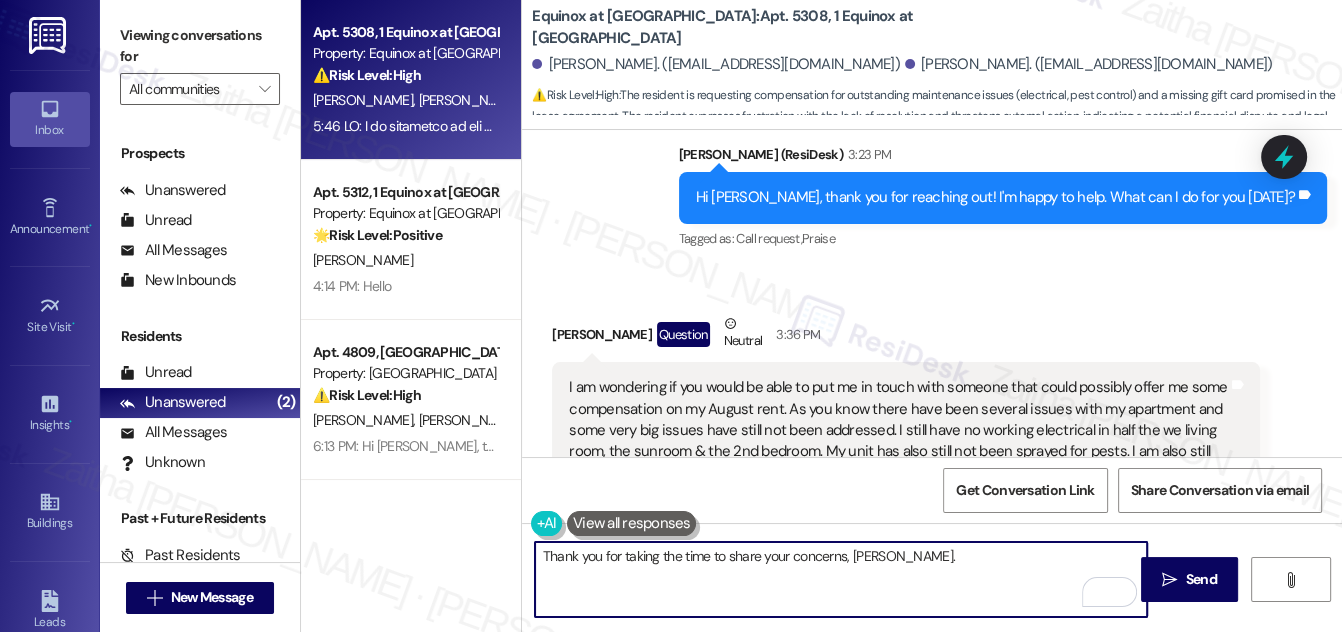 paste on "I understand how frustrating and disappointing this ongoing situation must be." 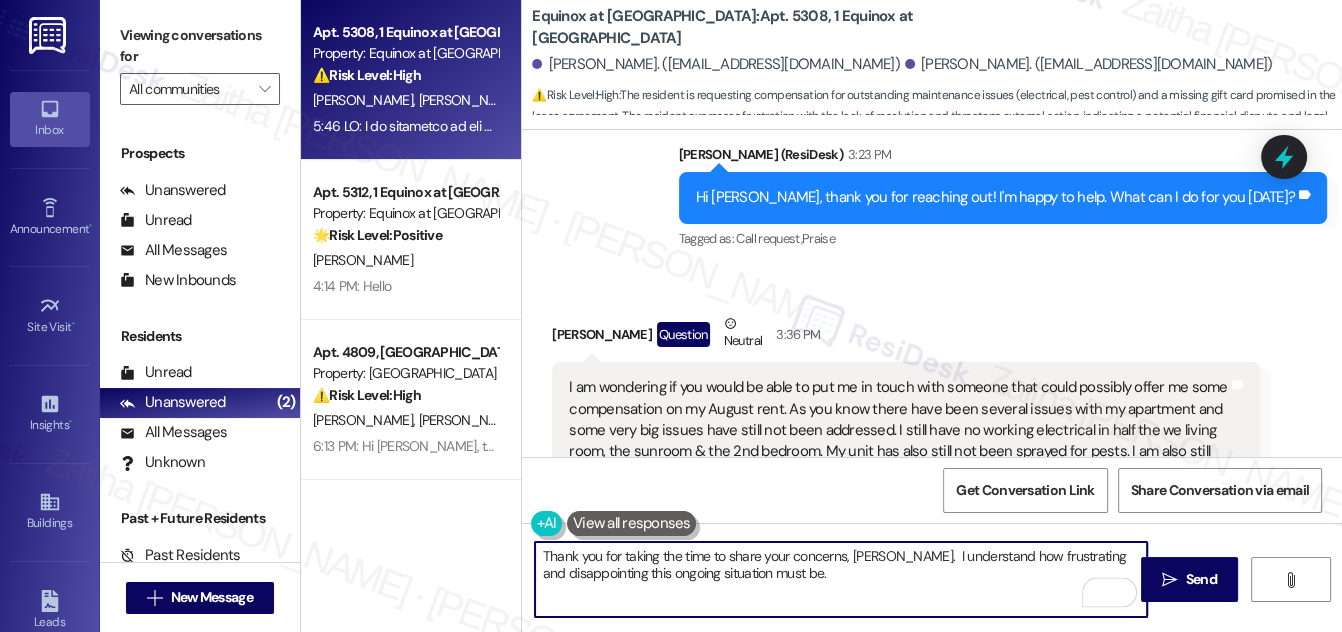 click on "Thank you for taking the time to share your concerns, [PERSON_NAME].  I understand how frustrating and disappointing this ongoing situation must be." at bounding box center [841, 579] 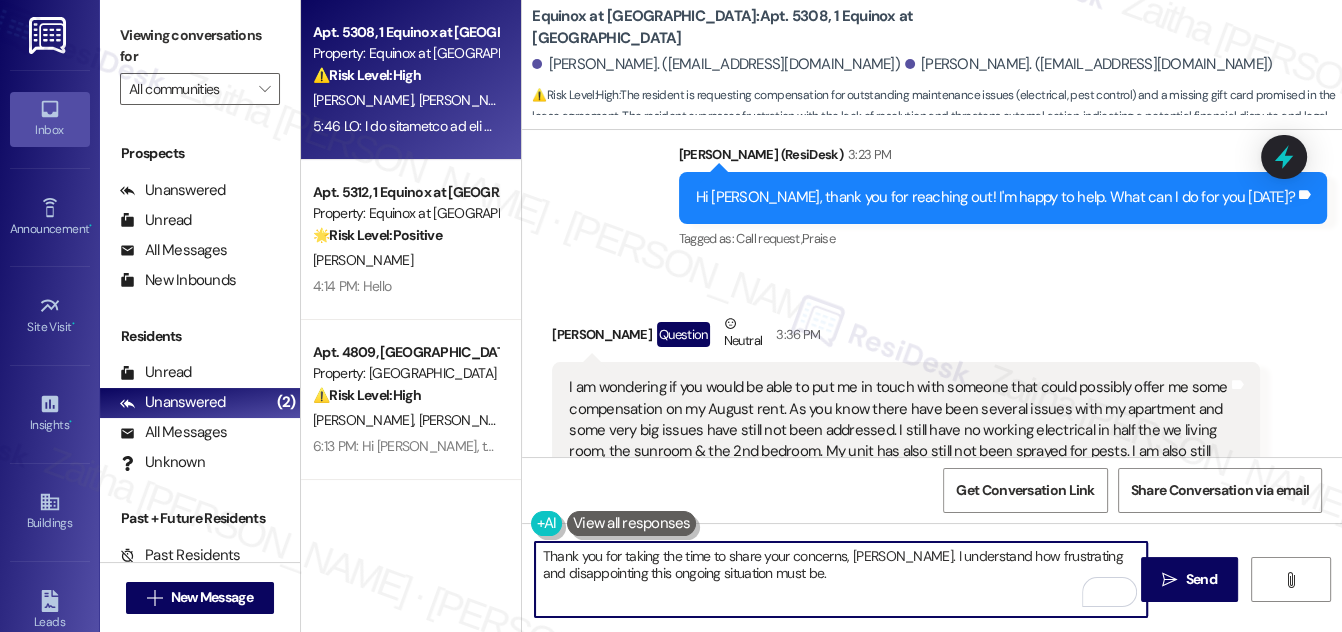 click on "Thank you for taking the time to share your concerns, [PERSON_NAME]. I understand how frustrating and disappointing this ongoing situation must be." at bounding box center (841, 579) 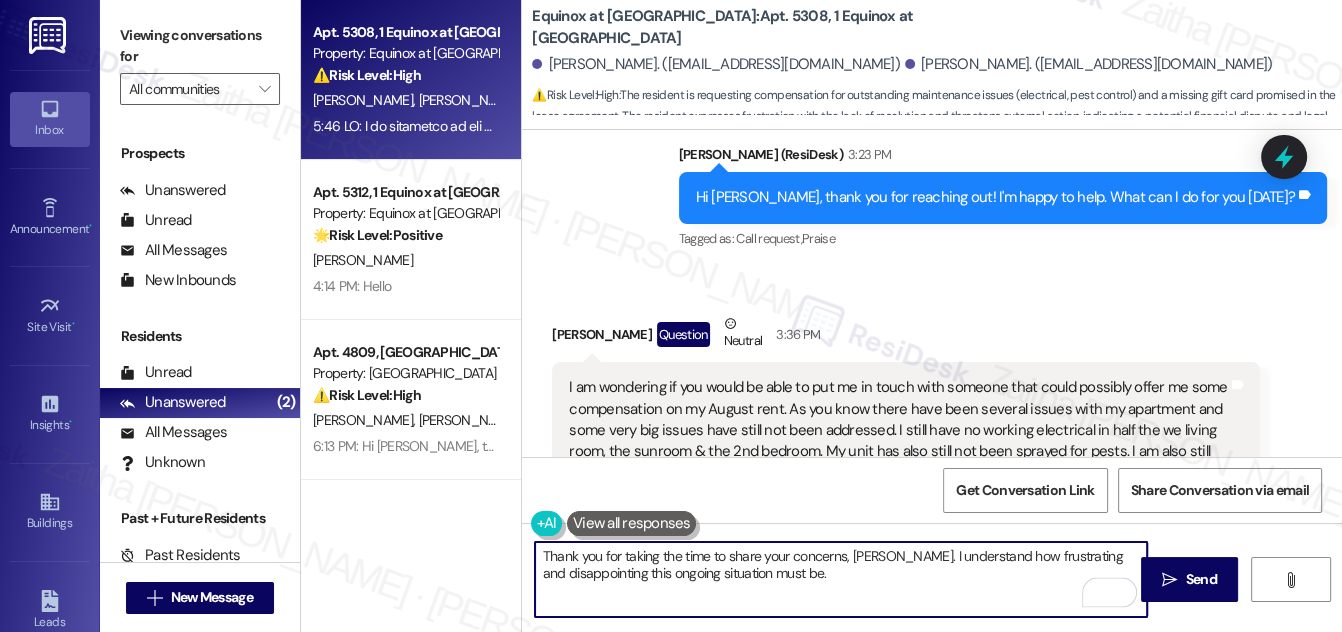 paste on "’ll go ahead and relay your request for compensation, along with the outstanding issues you’ve outlined, to the appropriate team for review. While I can’t make any guarantees, I want to make sure your concerns are fully heard" 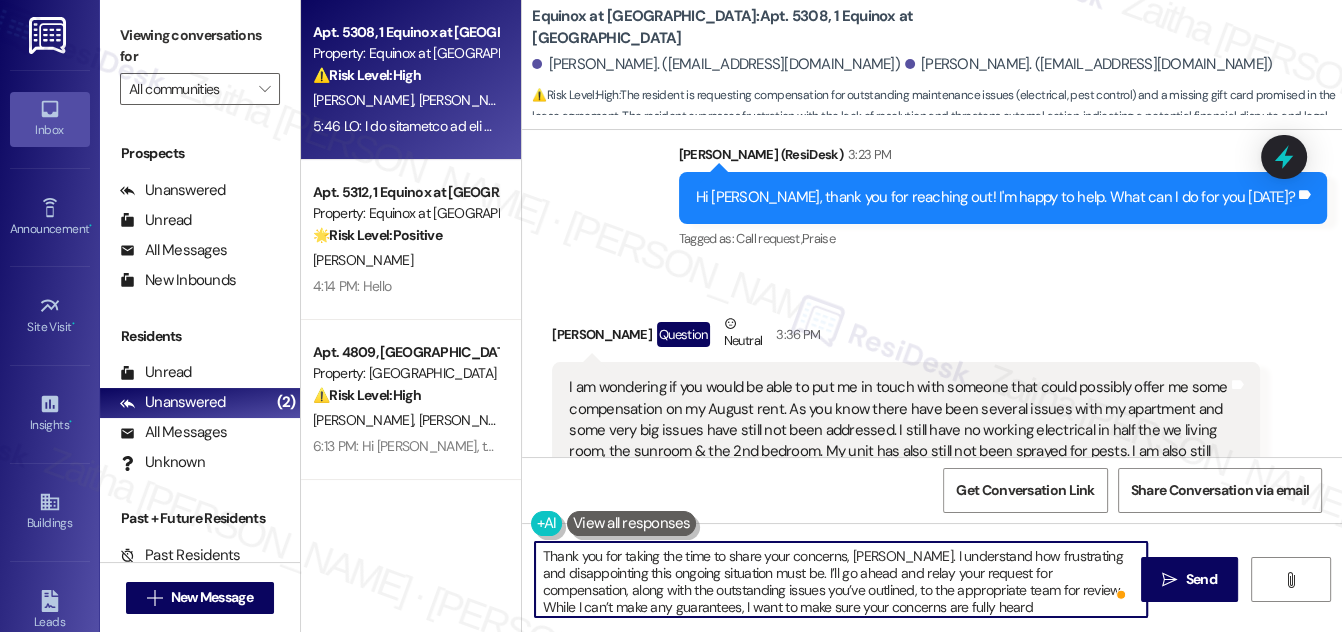 scroll, scrollTop: 4, scrollLeft: 0, axis: vertical 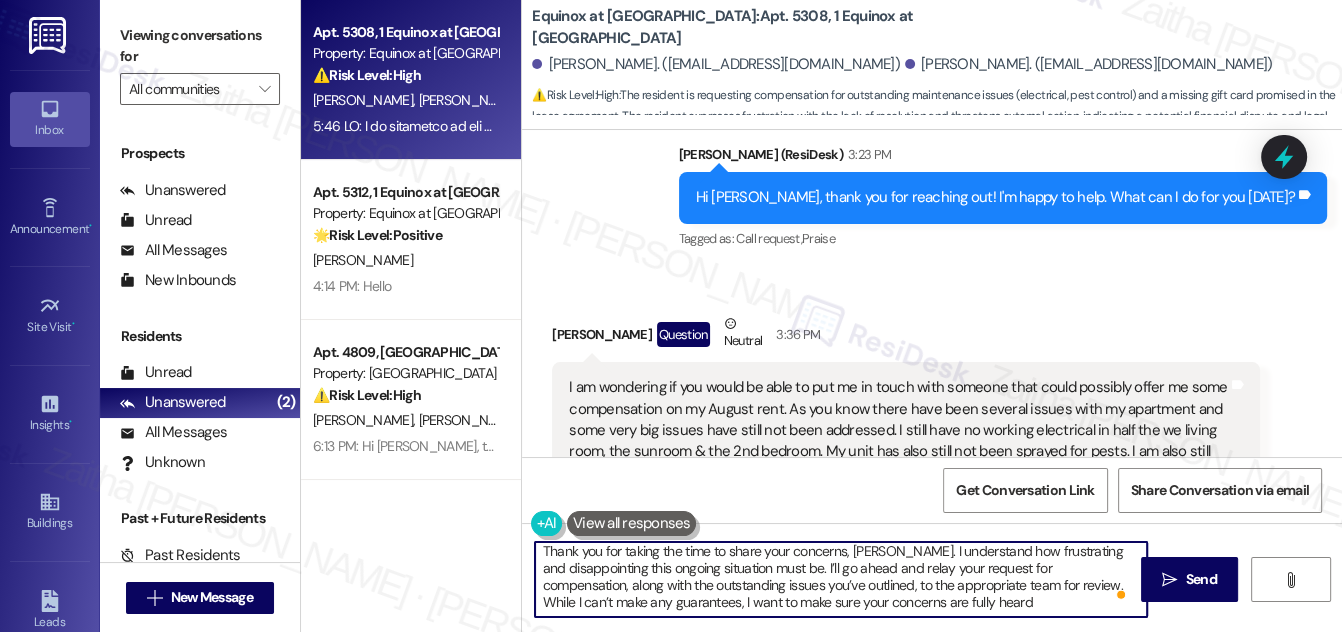 click on "Thank you for taking the time to share your concerns, [PERSON_NAME]. I understand how frustrating and disappointing this ongoing situation must be. I’ll go ahead and relay your request for compensation, along with the outstanding issues you’ve outlined, to the appropriate team for review. While I can’t make any guarantees, I want to make sure your concerns are fully heard" at bounding box center [841, 579] 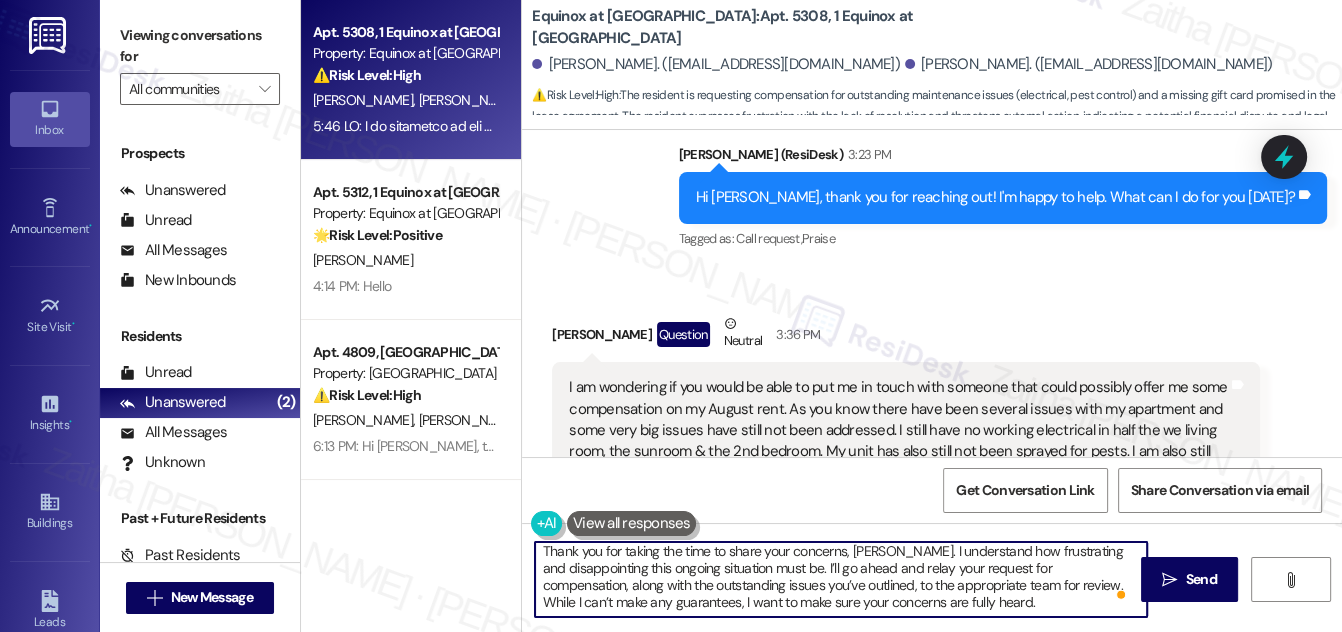 scroll, scrollTop: 16, scrollLeft: 0, axis: vertical 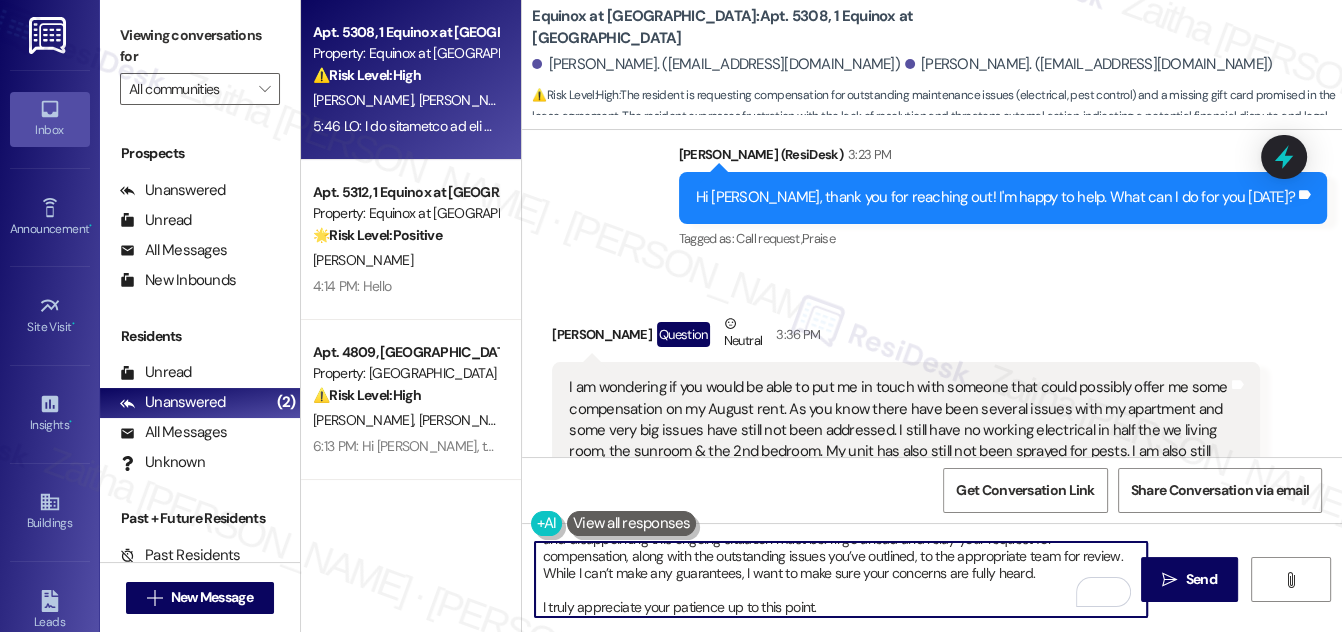 paste on ". I’ll follow up with any updates as soon as I receive them." 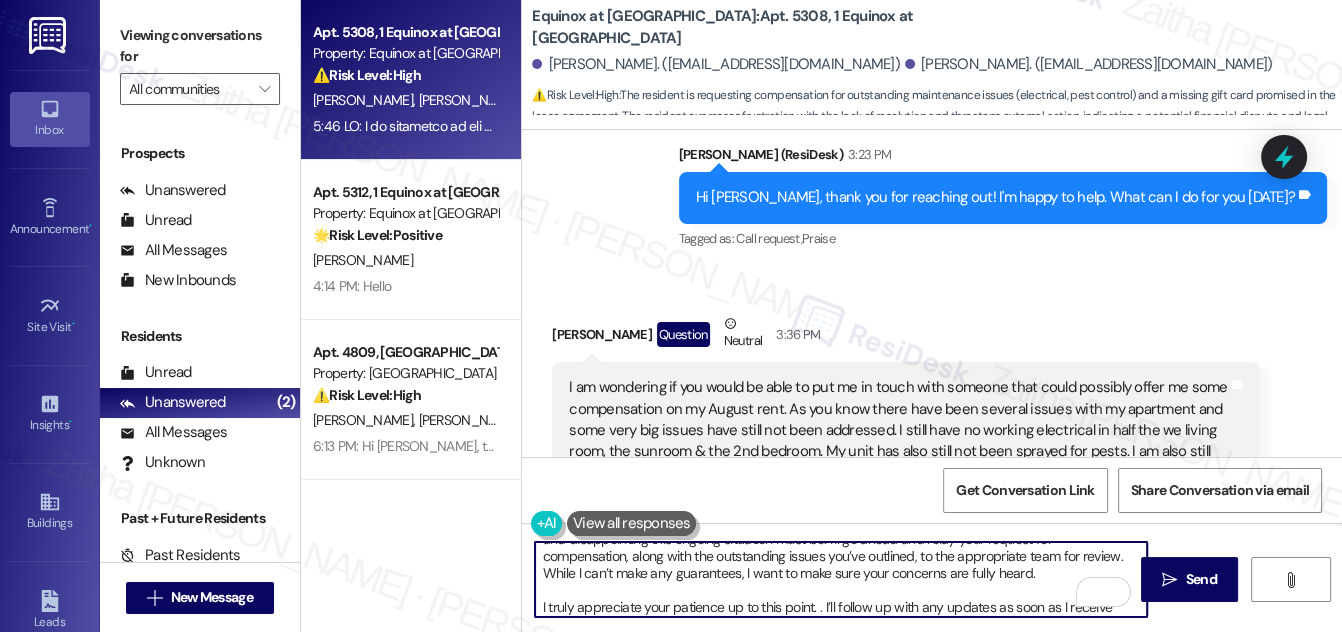 scroll, scrollTop: 85, scrollLeft: 0, axis: vertical 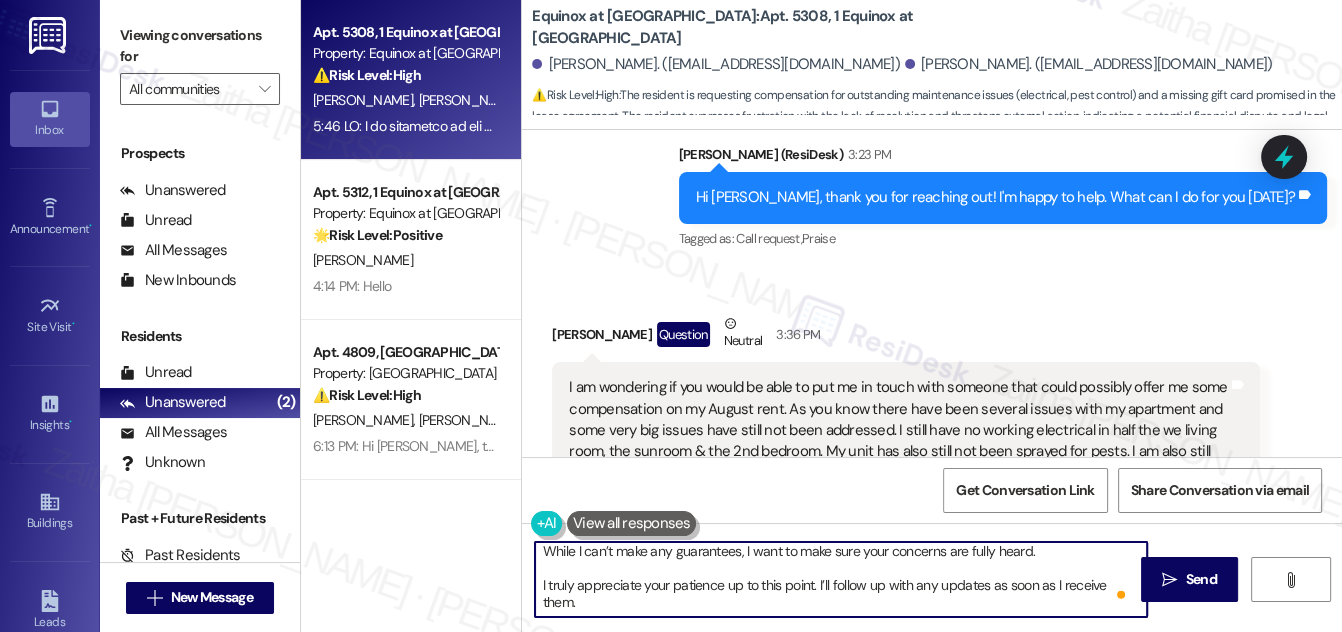 click on "Thank you for taking the time to share your concerns, [PERSON_NAME]. I understand how frustrating and disappointing this ongoing situation must be. I’ll go ahead and relay your request for compensation, along with the outstanding issues you’ve outlined, to the appropriate team for review. While I can’t make any guarantees, I want to make sure your concerns are fully heard.
I truly appreciate your patience up to this point. I’ll follow up with any updates as soon as I receive them." at bounding box center [841, 579] 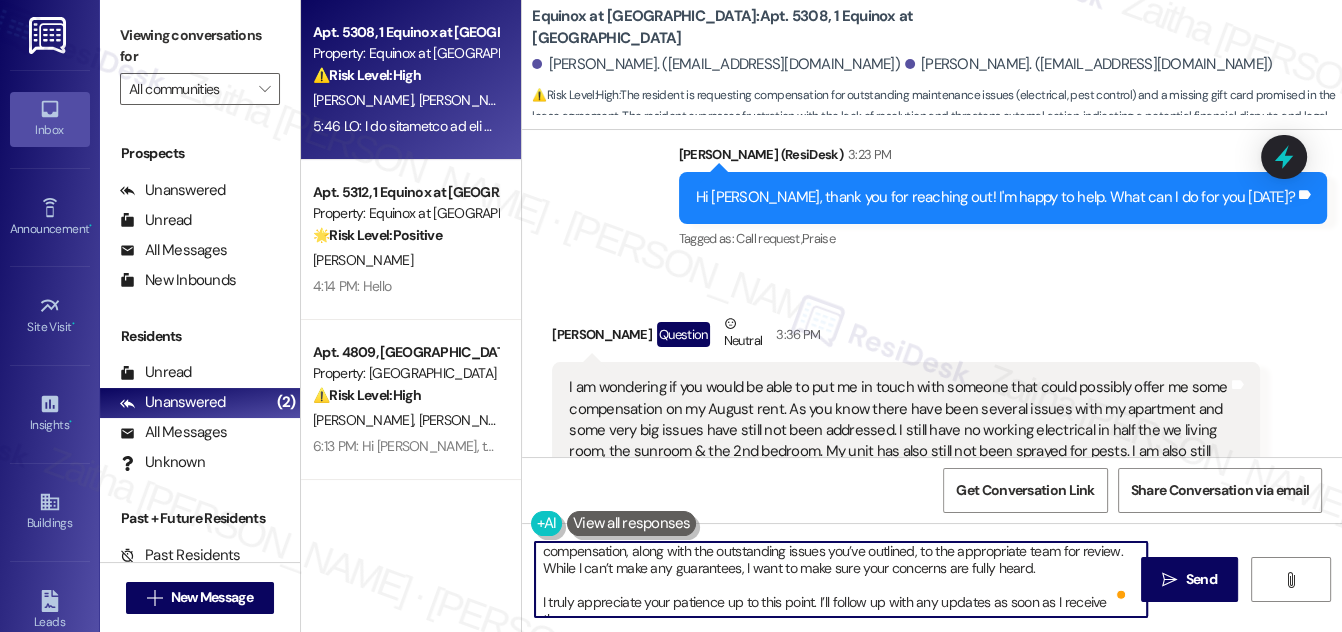 scroll, scrollTop: 21, scrollLeft: 0, axis: vertical 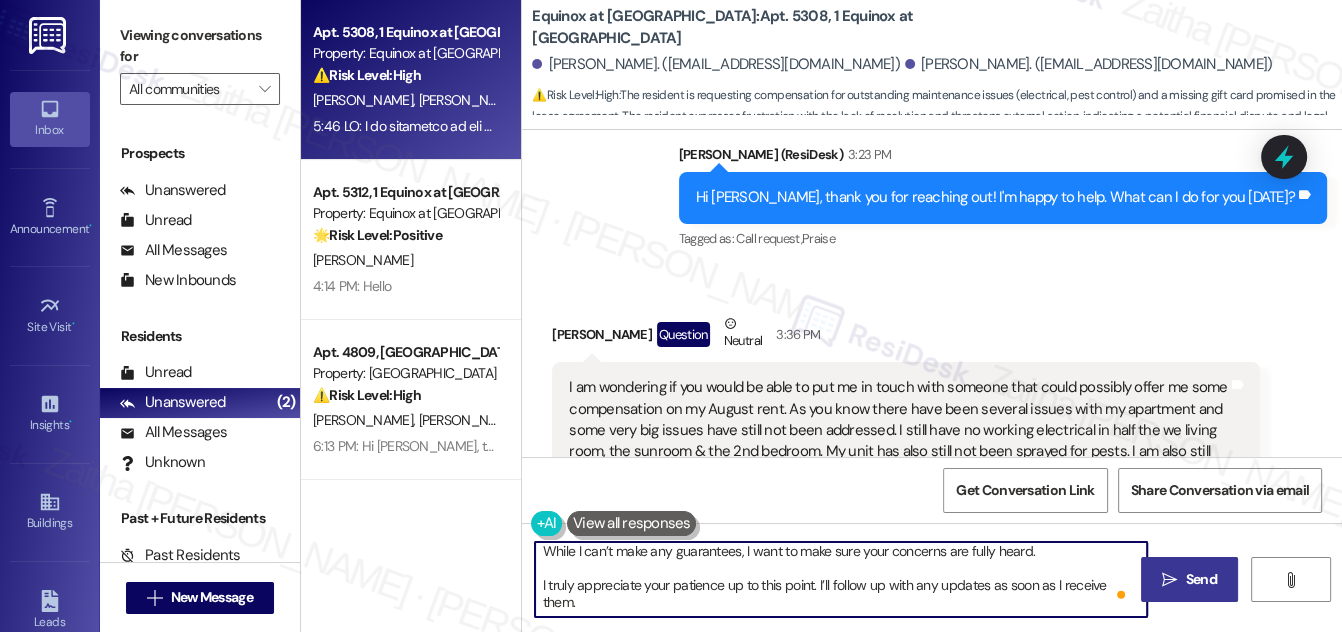 type on "Thank you for taking the time to share your concerns, [PERSON_NAME]. I understand how frustrating and disappointing this ongoing situation must be. I’ll go ahead and relay your request for compensation, along with the outstanding issues you’ve outlined, to the appropriate team for review. While I can’t make any guarantees, I want to make sure your concerns are fully heard.
I truly appreciate your patience up to this point. I’ll follow up with any updates as soon as I receive them." 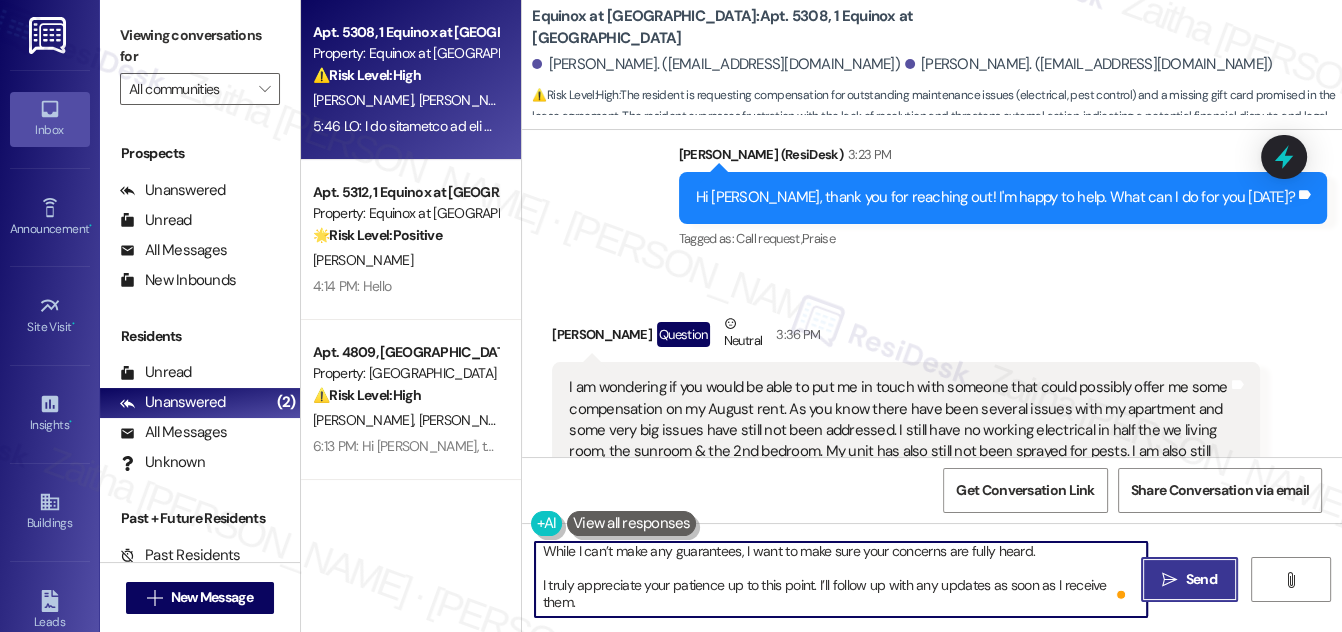 click on " Send" at bounding box center (1189, 579) 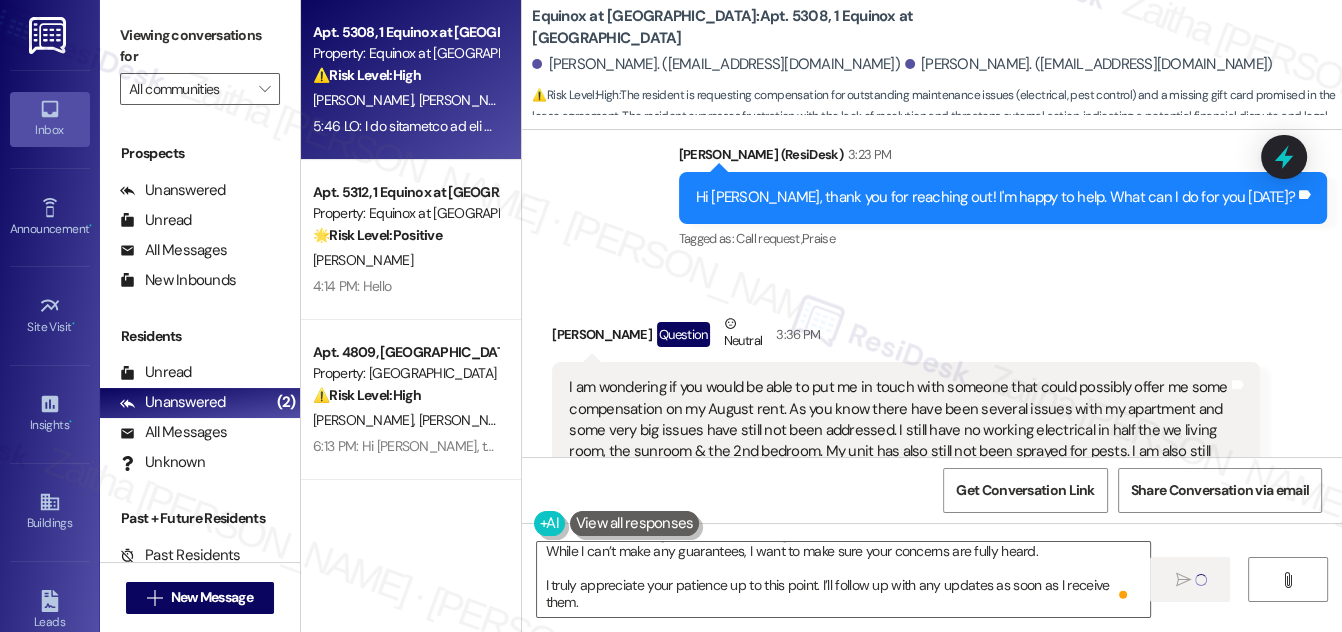 type 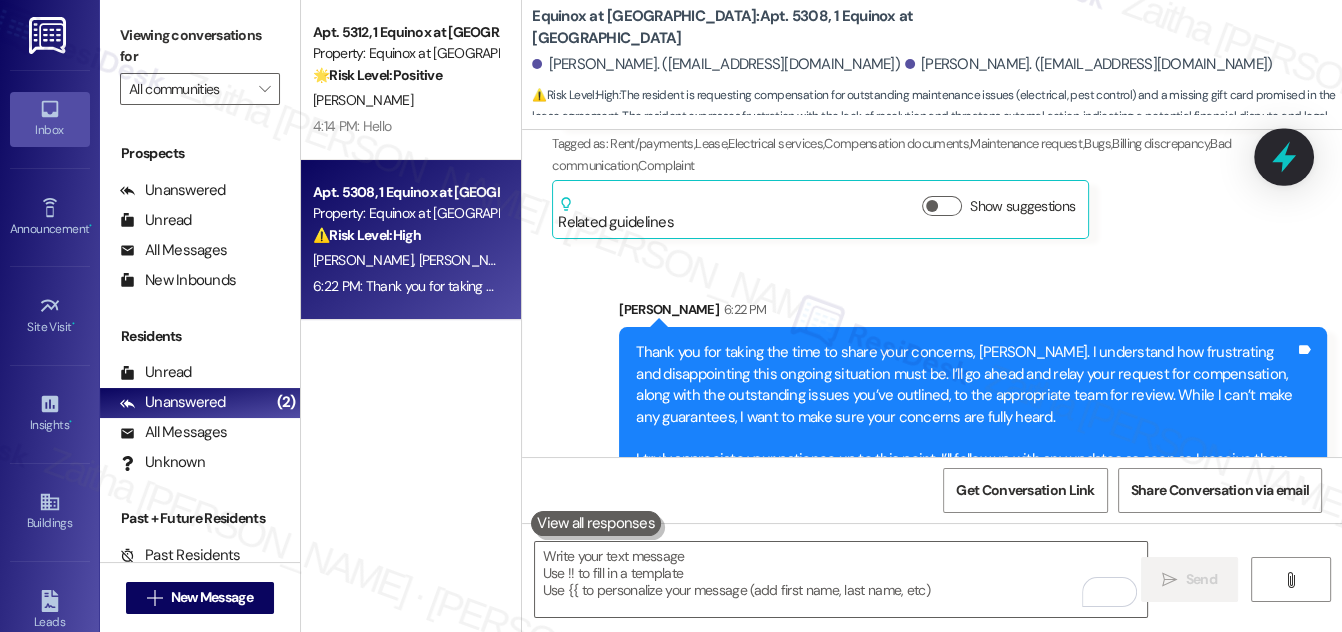 click 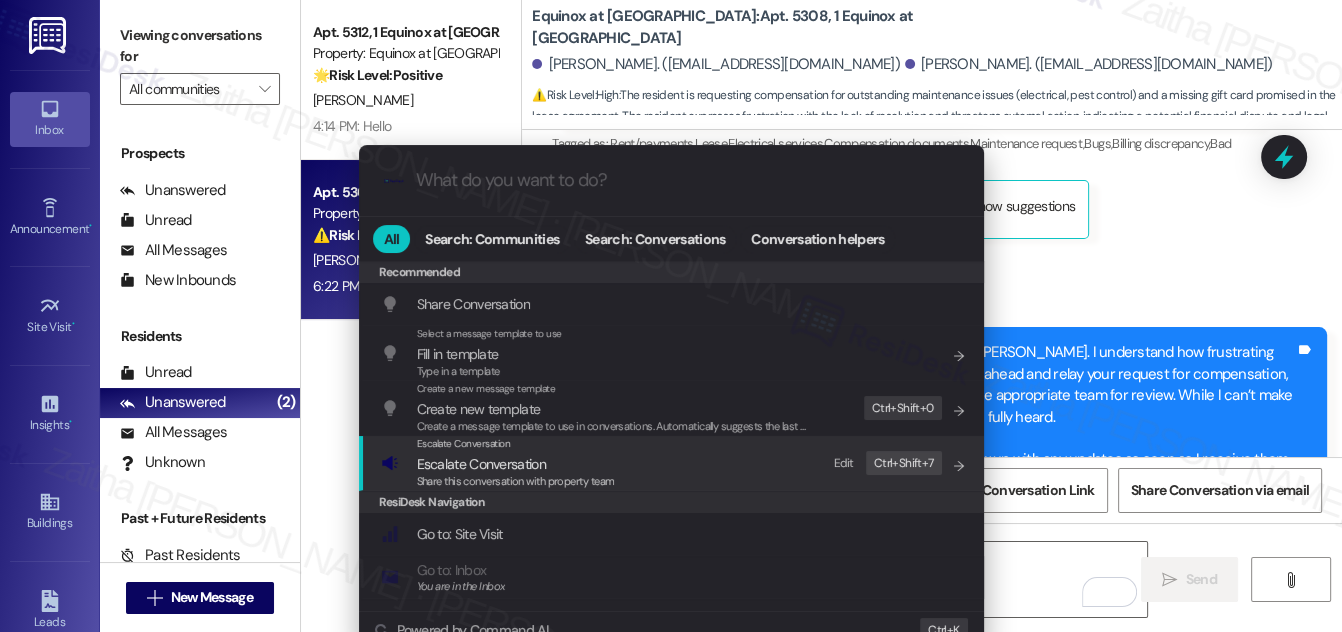 click on "Escalate Conversation" at bounding box center [481, 464] 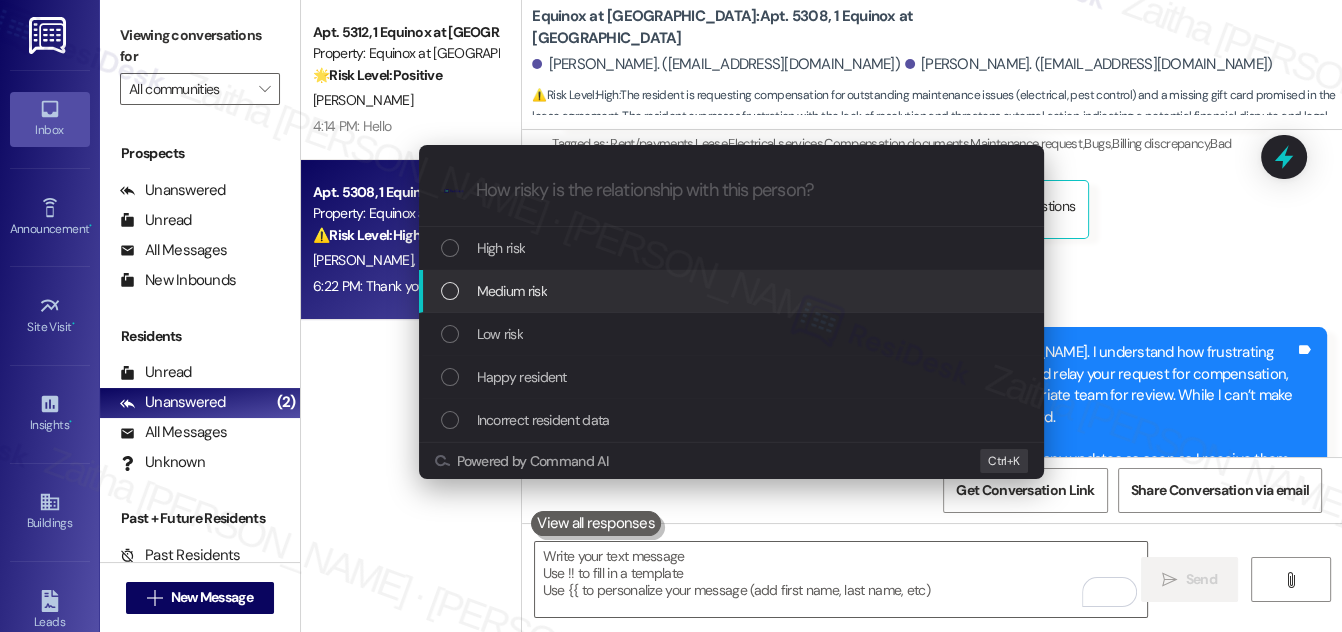 click on "Medium risk" at bounding box center [731, 291] 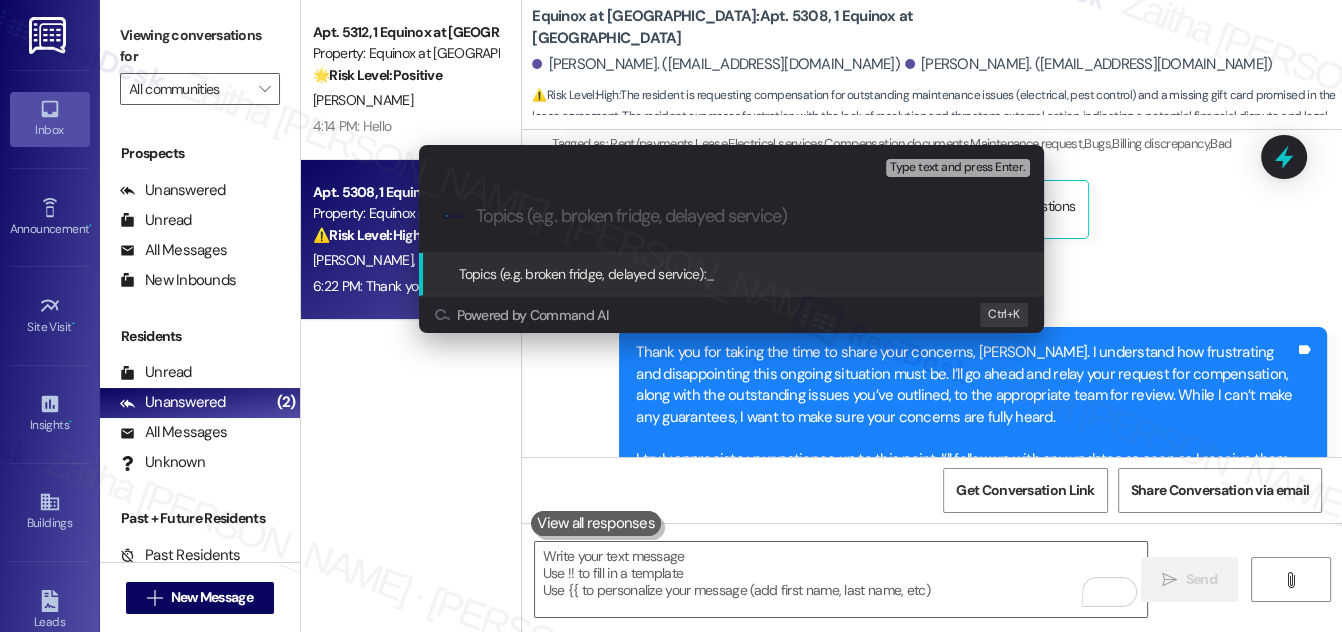paste on "Resident Request for Compensation and Outstanding Issues" 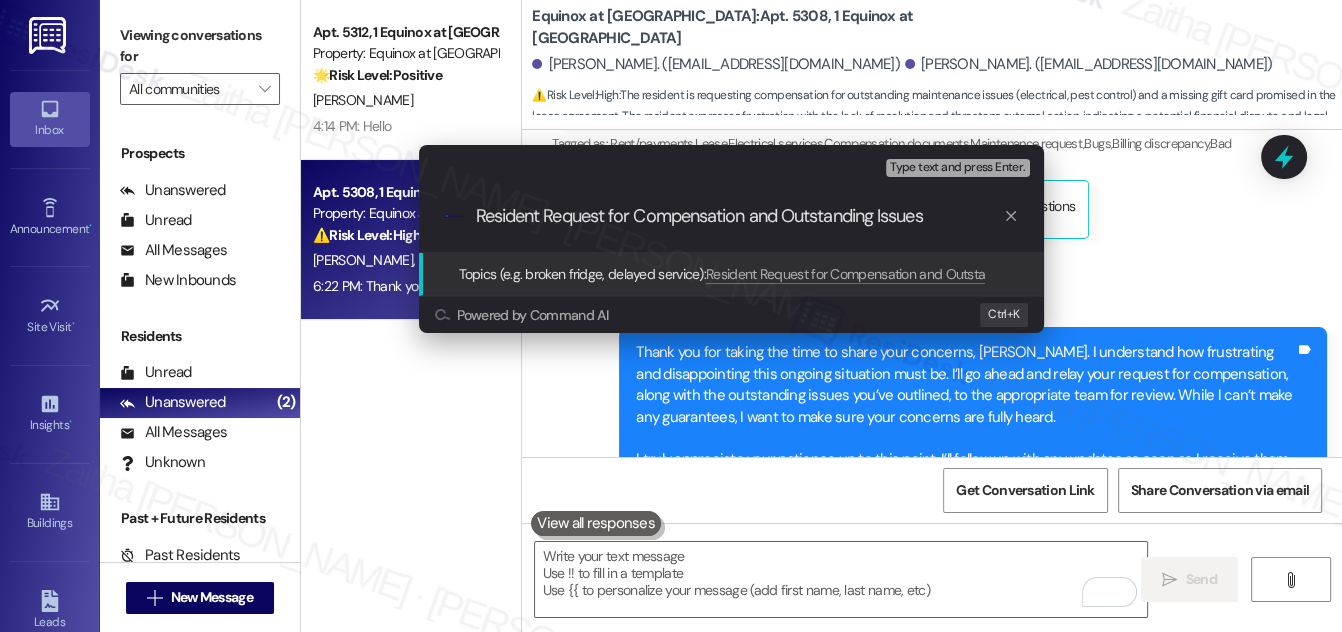 type 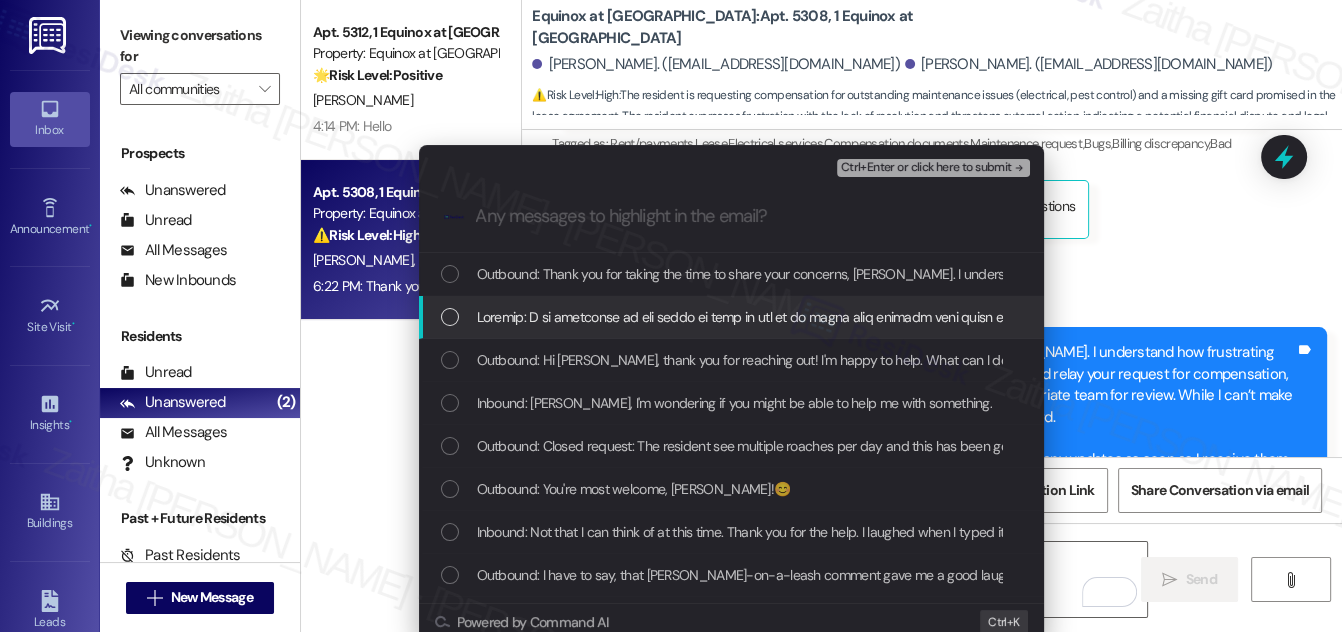 click at bounding box center (450, 317) 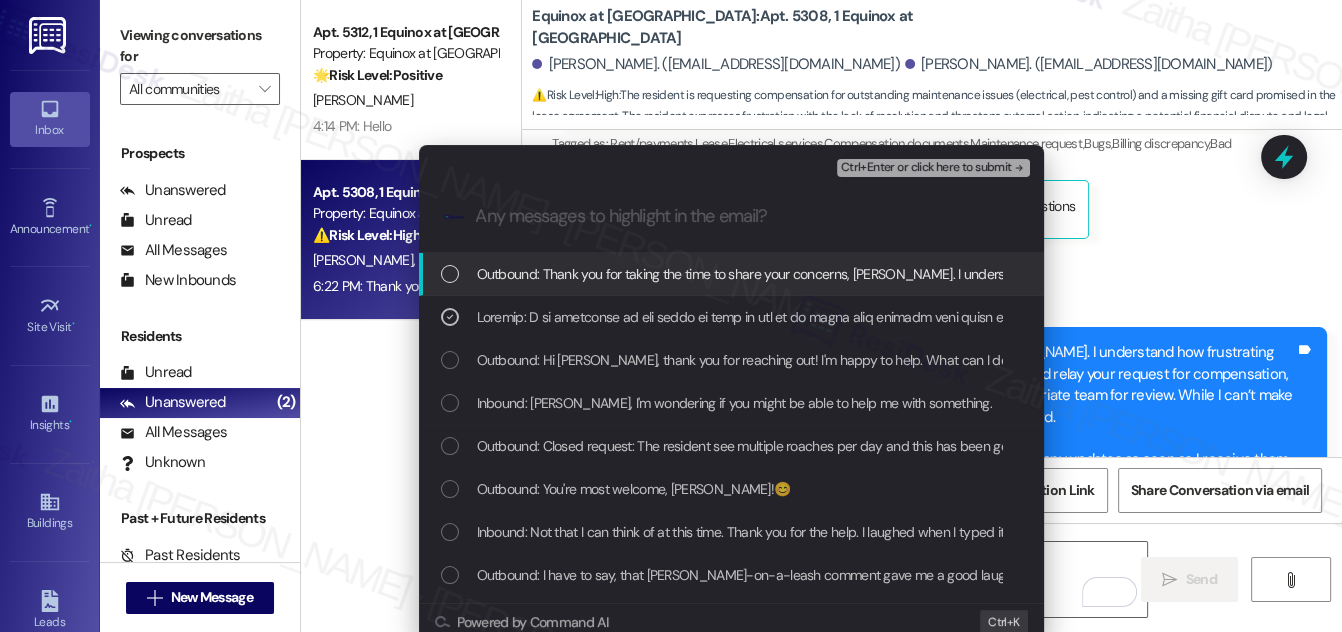 click on "Ctrl+Enter or click here to submit" at bounding box center (926, 168) 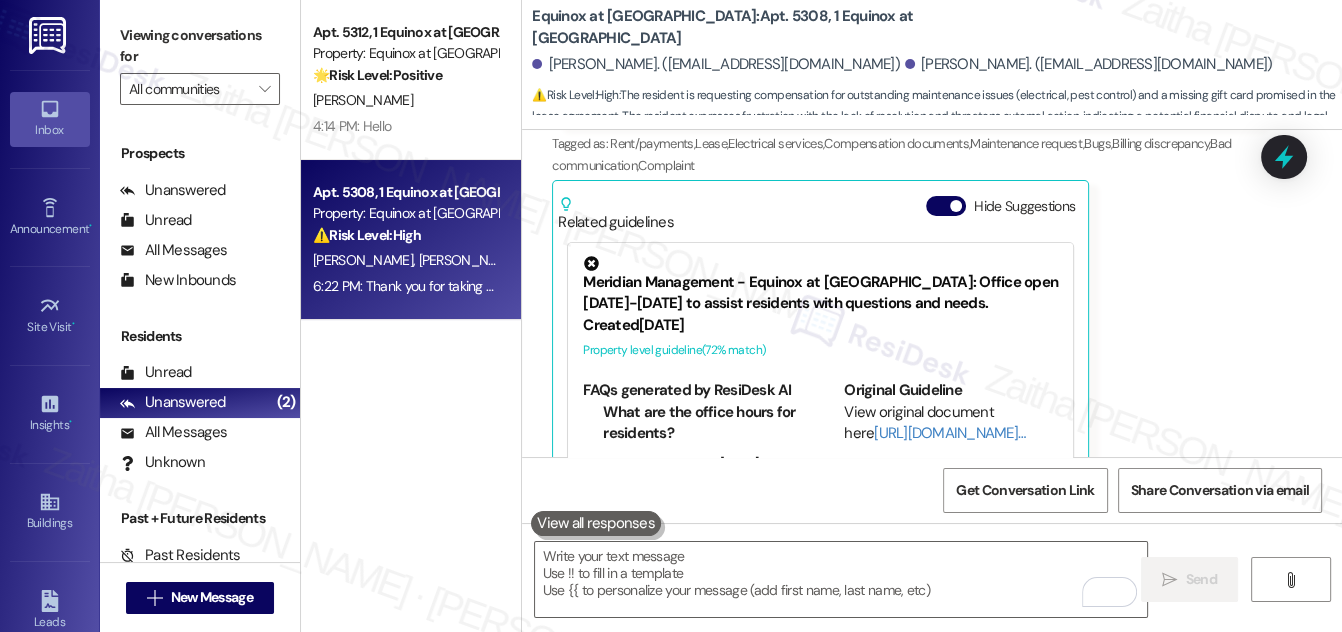 scroll, scrollTop: 7360, scrollLeft: 0, axis: vertical 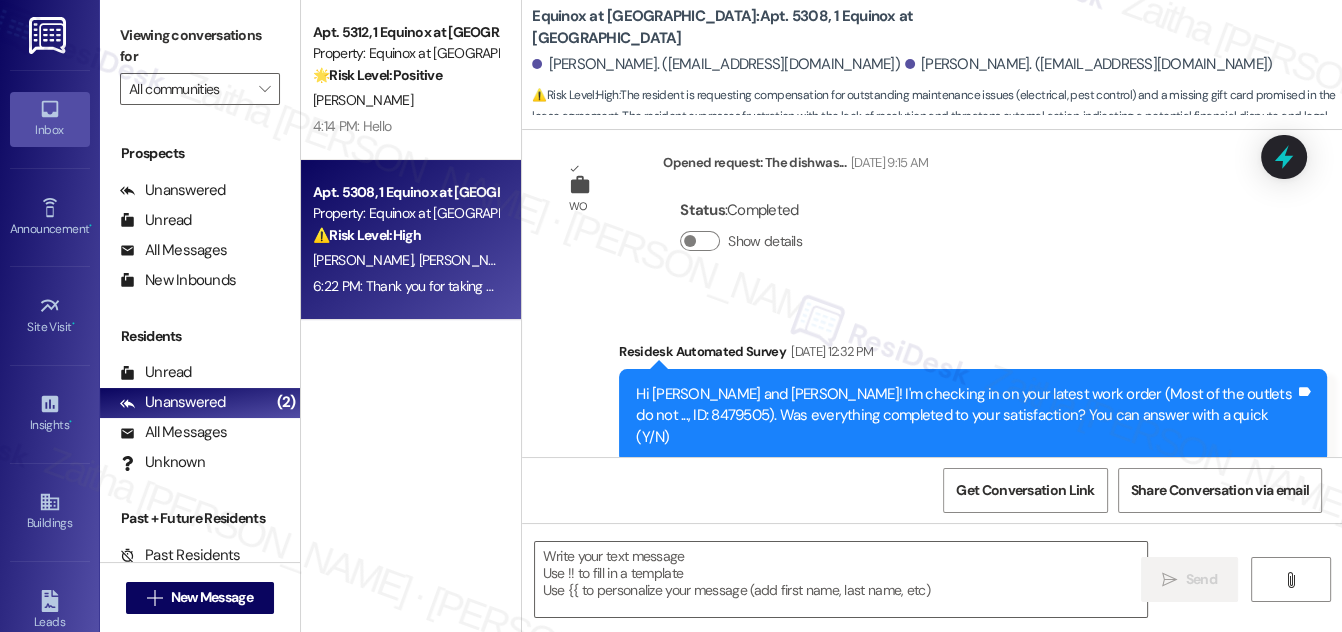 type on "Fetching suggested responses. Please feel free to read through the conversation in the meantime." 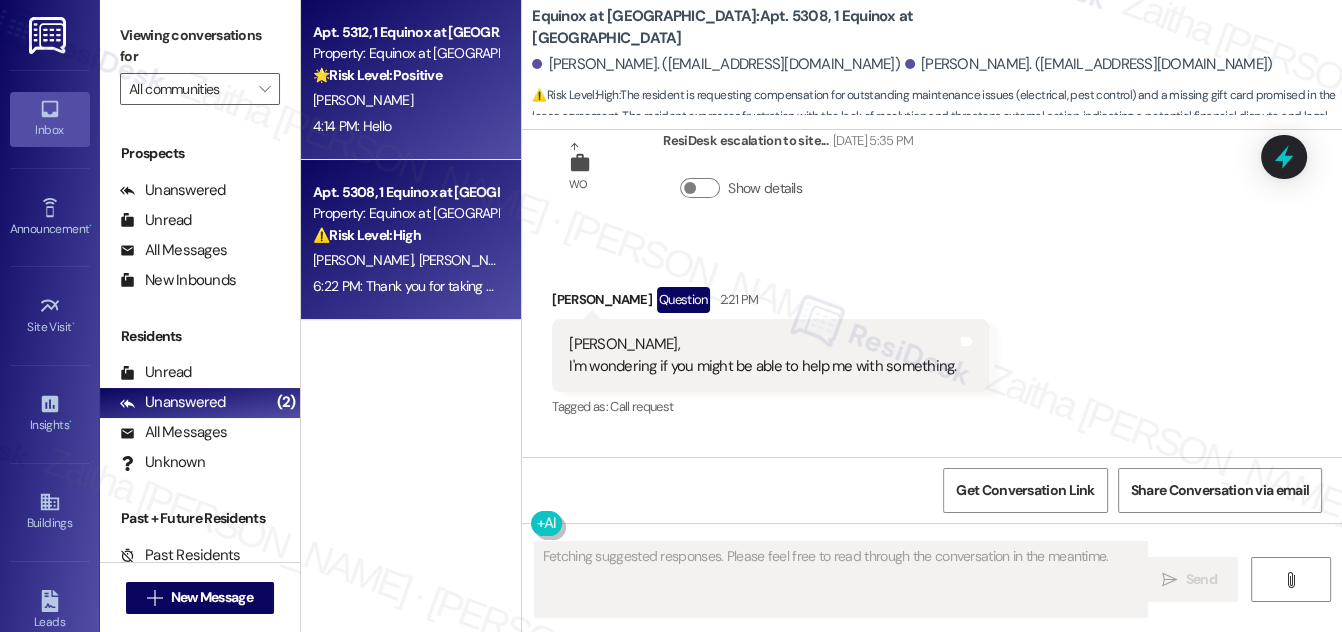 scroll, scrollTop: 7360, scrollLeft: 0, axis: vertical 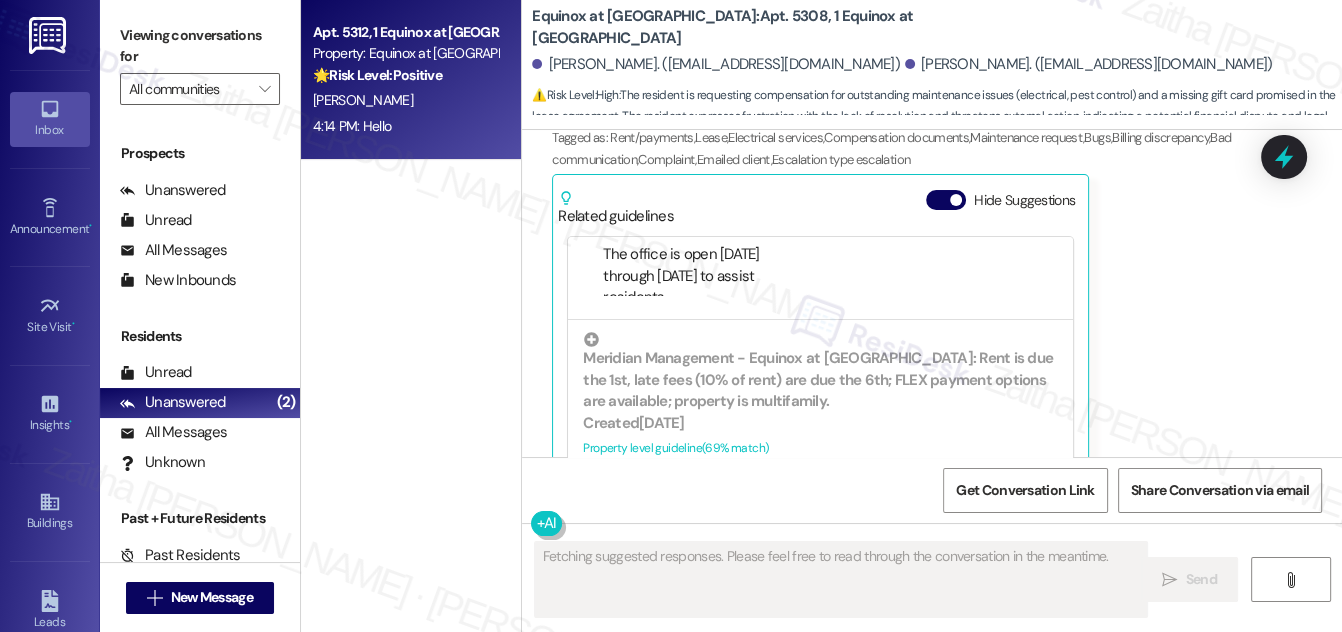 click on "4:14 PM: Hello 4:14 PM: Hello" at bounding box center [405, 126] 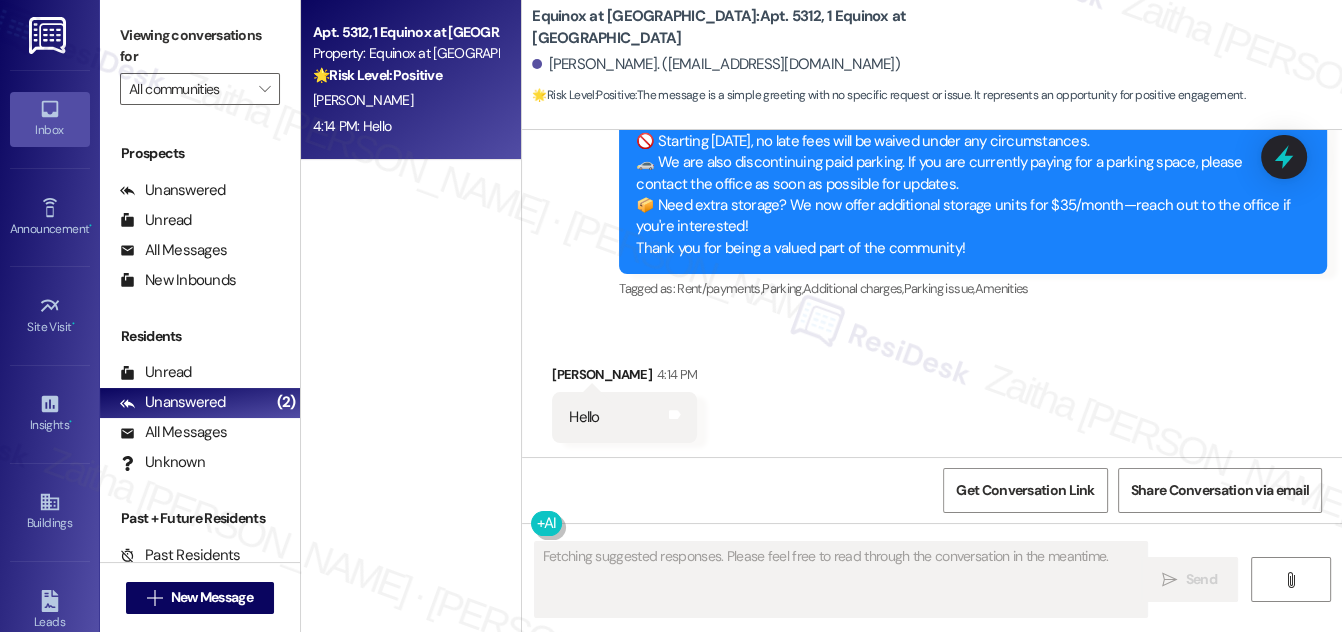 scroll, scrollTop: 2455, scrollLeft: 0, axis: vertical 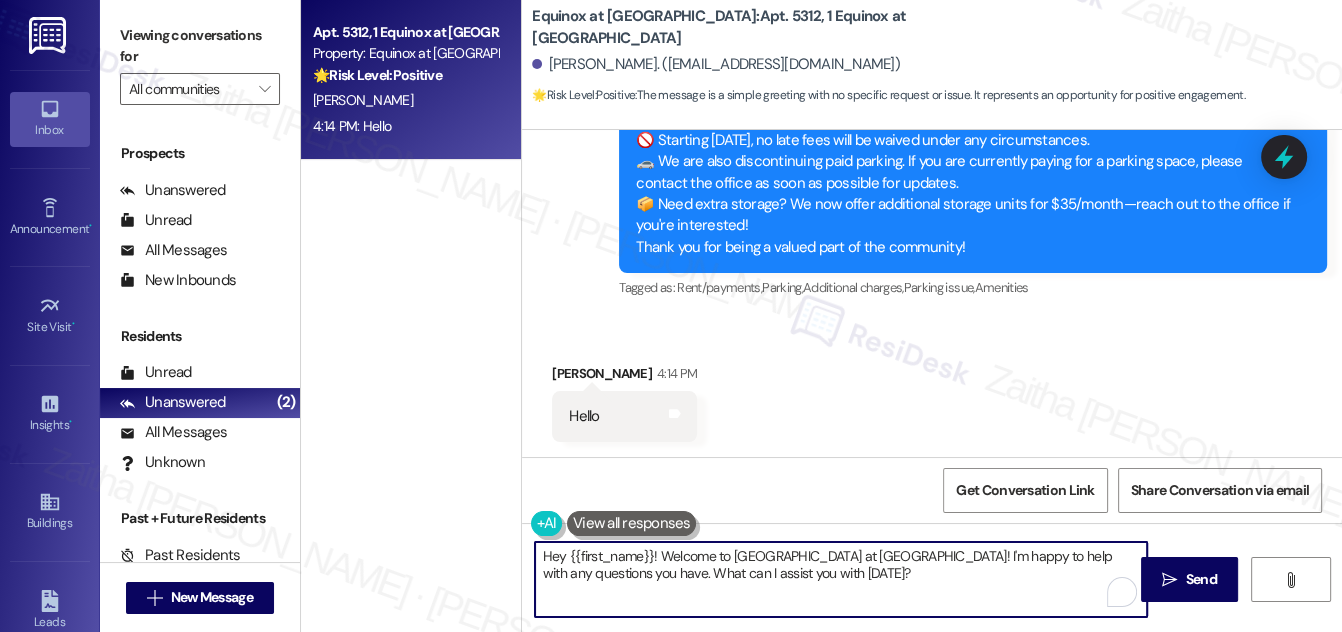 click on "Hey {{first_name}}! Welcome to [GEOGRAPHIC_DATA] at [GEOGRAPHIC_DATA]! I'm happy to help with any questions you have. What can I assist you with [DATE]?" at bounding box center [841, 579] 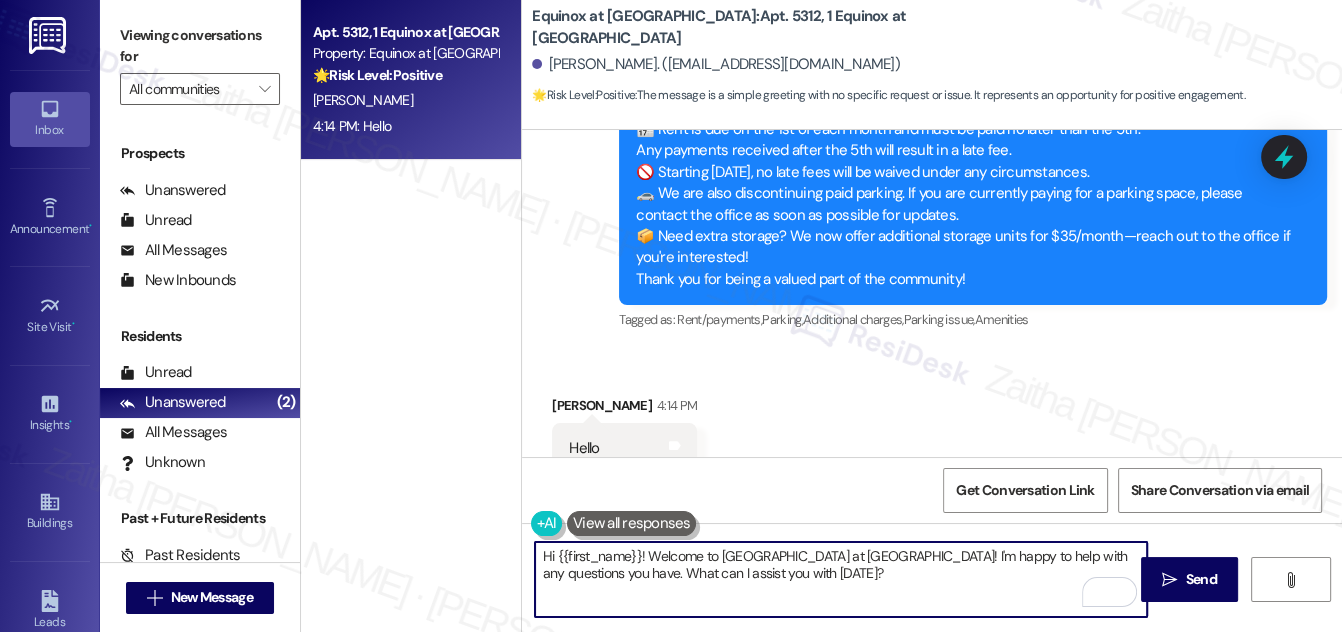 scroll, scrollTop: 2455, scrollLeft: 0, axis: vertical 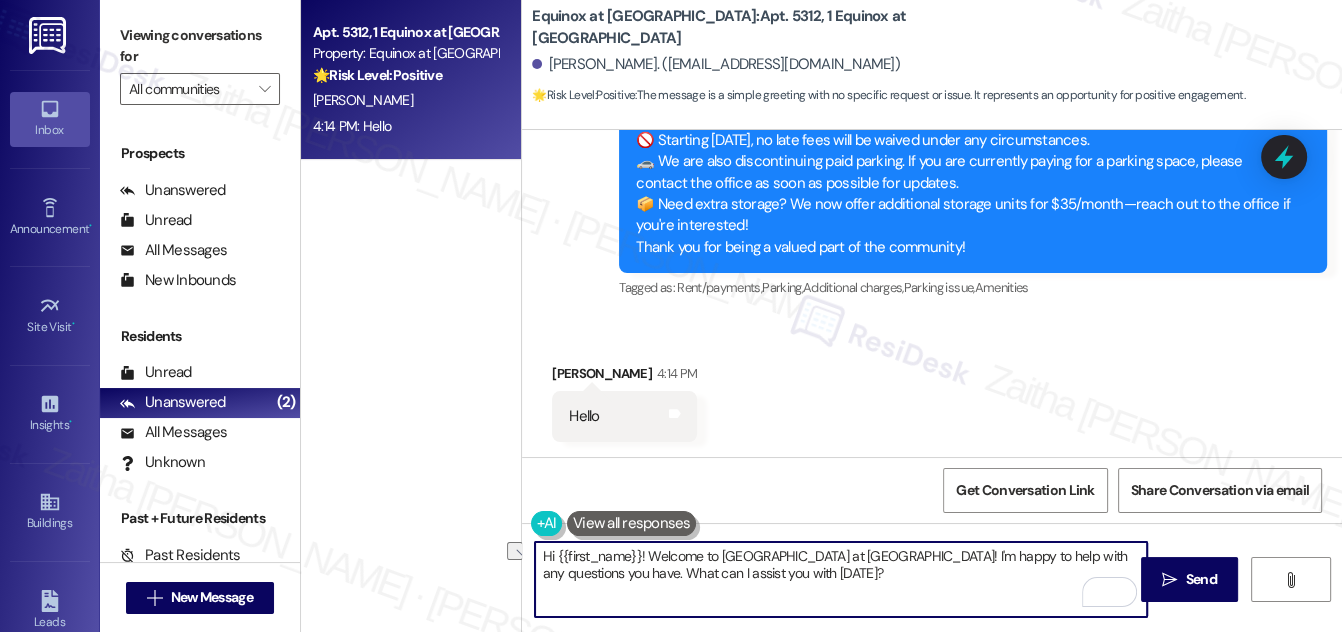 drag, startPoint x: 832, startPoint y: 559, endPoint x: 648, endPoint y: 557, distance: 184.01086 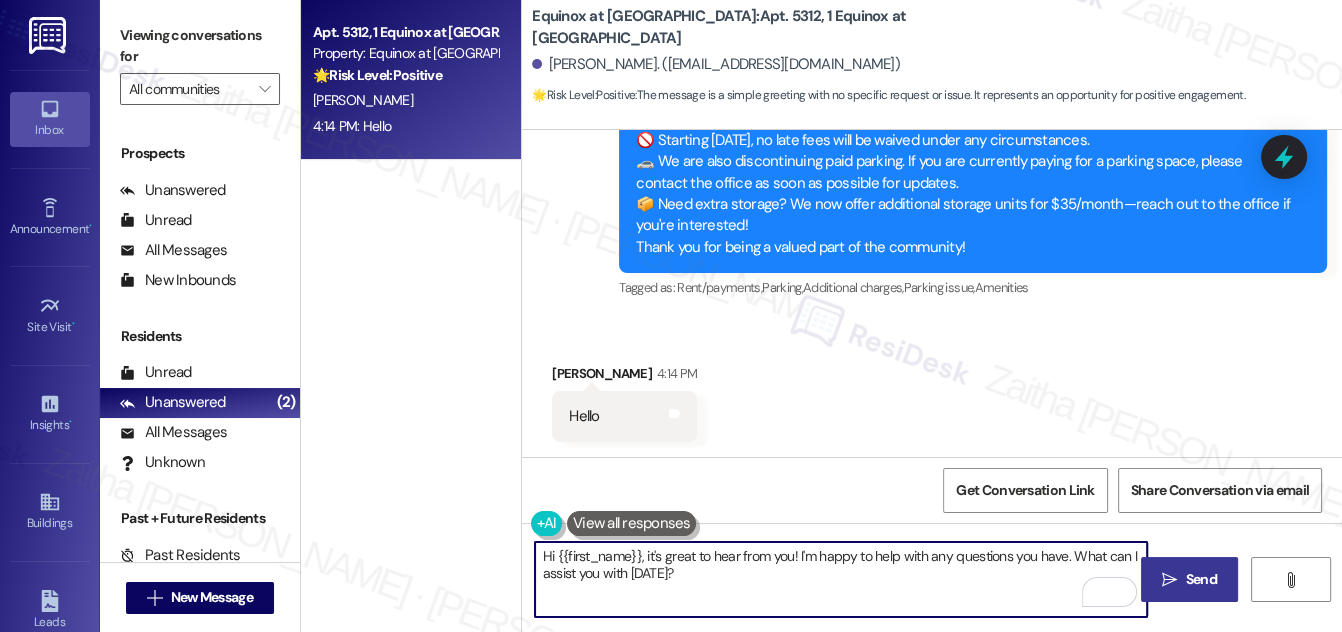 type on "Hi {{first_name}}, it's great to hear from you! I'm happy to help with any questions you have. What can I assist you with [DATE]?" 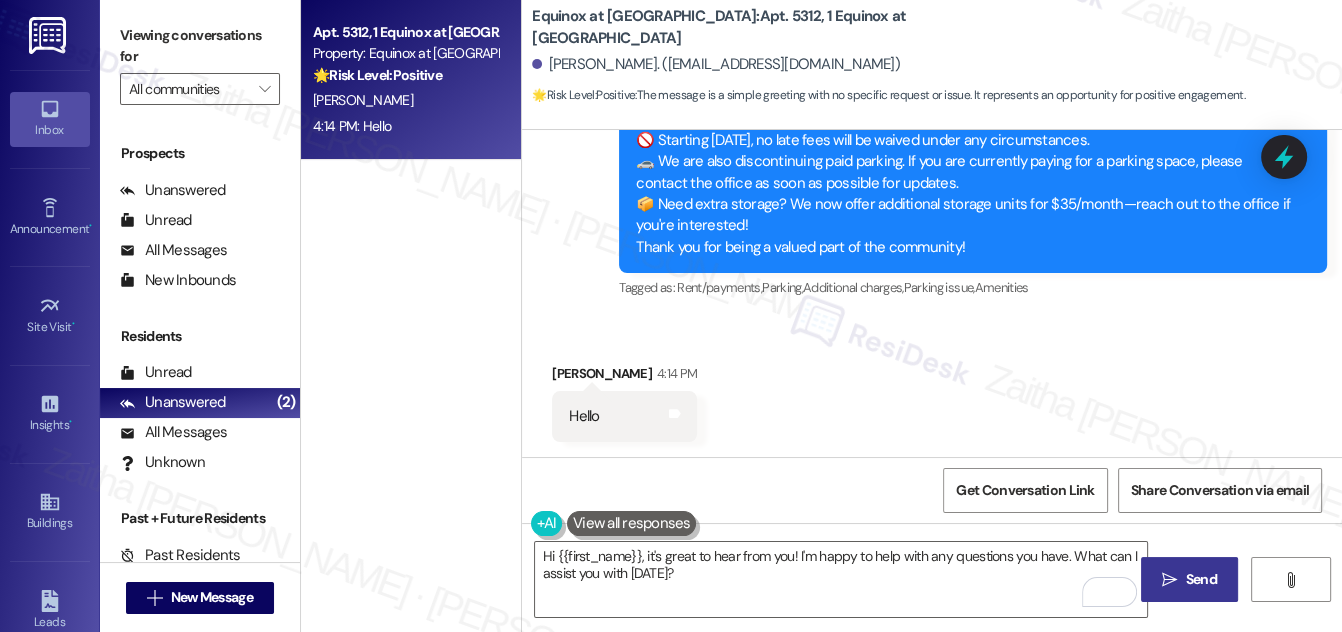 click on "Send" at bounding box center [1201, 579] 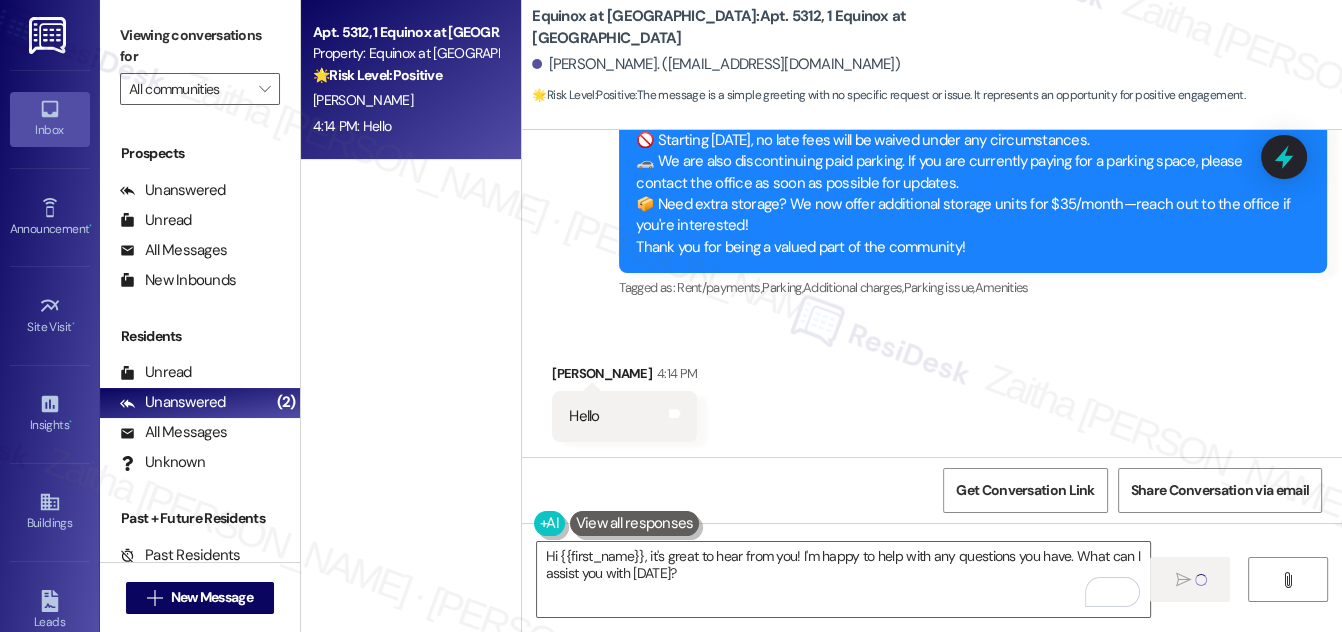 type 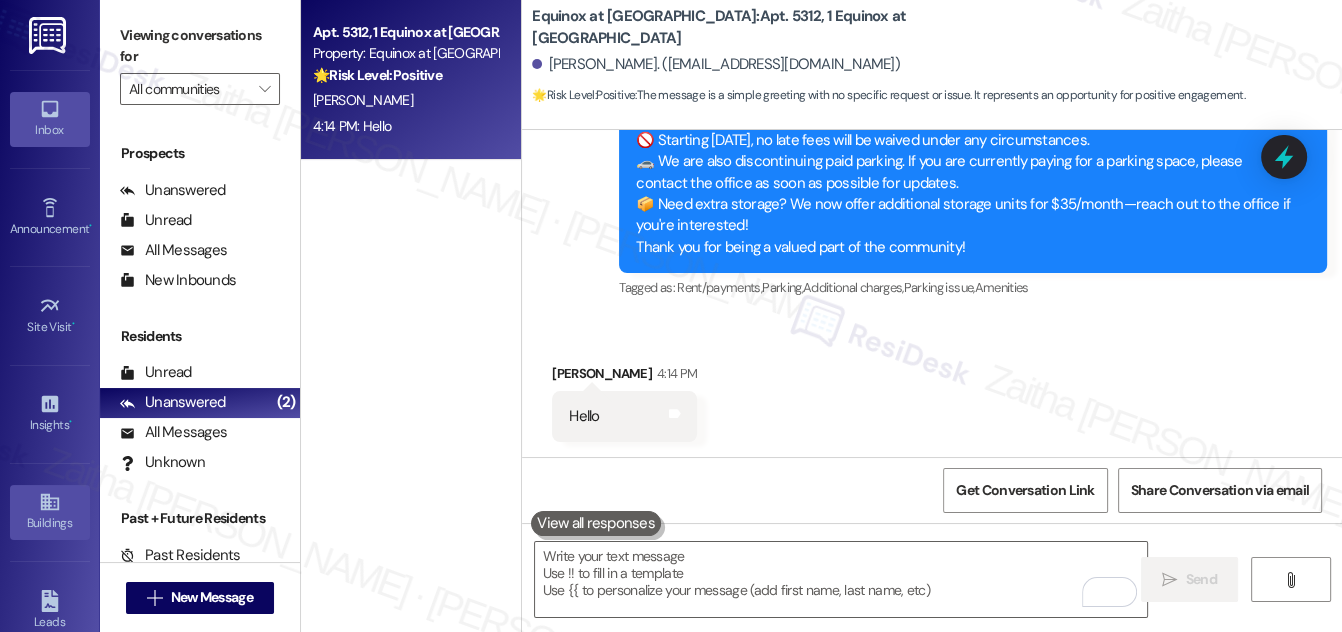 scroll, scrollTop: 2454, scrollLeft: 0, axis: vertical 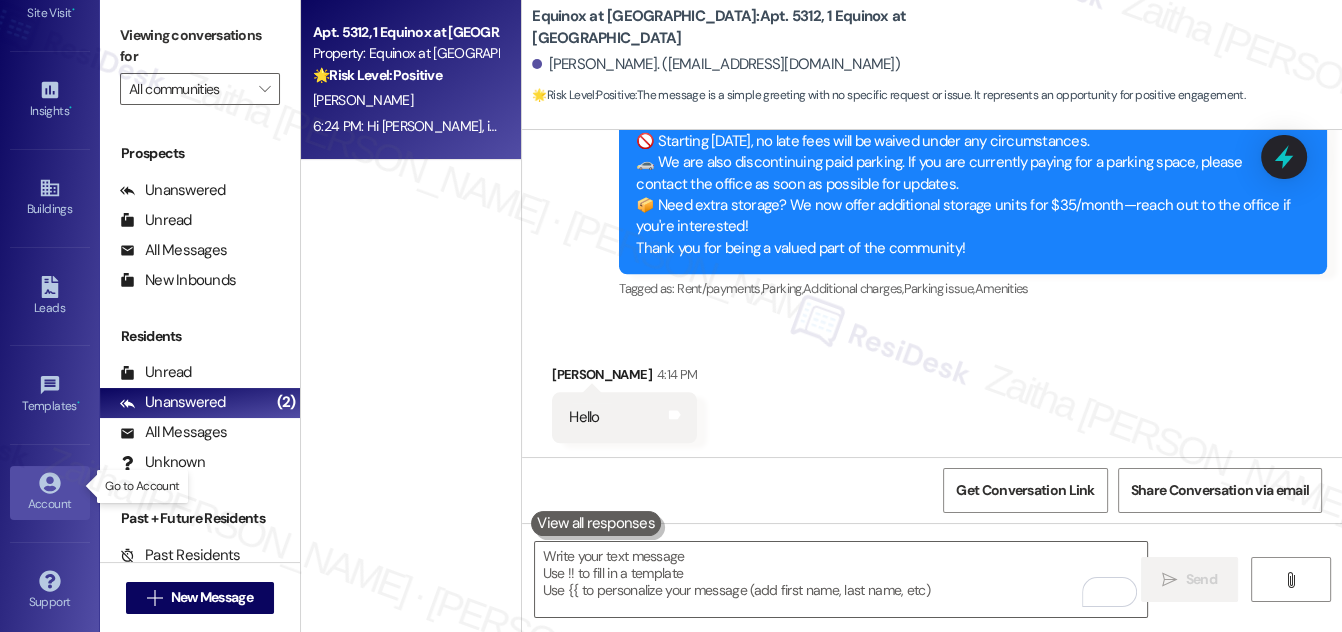 click on "Account" at bounding box center [50, 504] 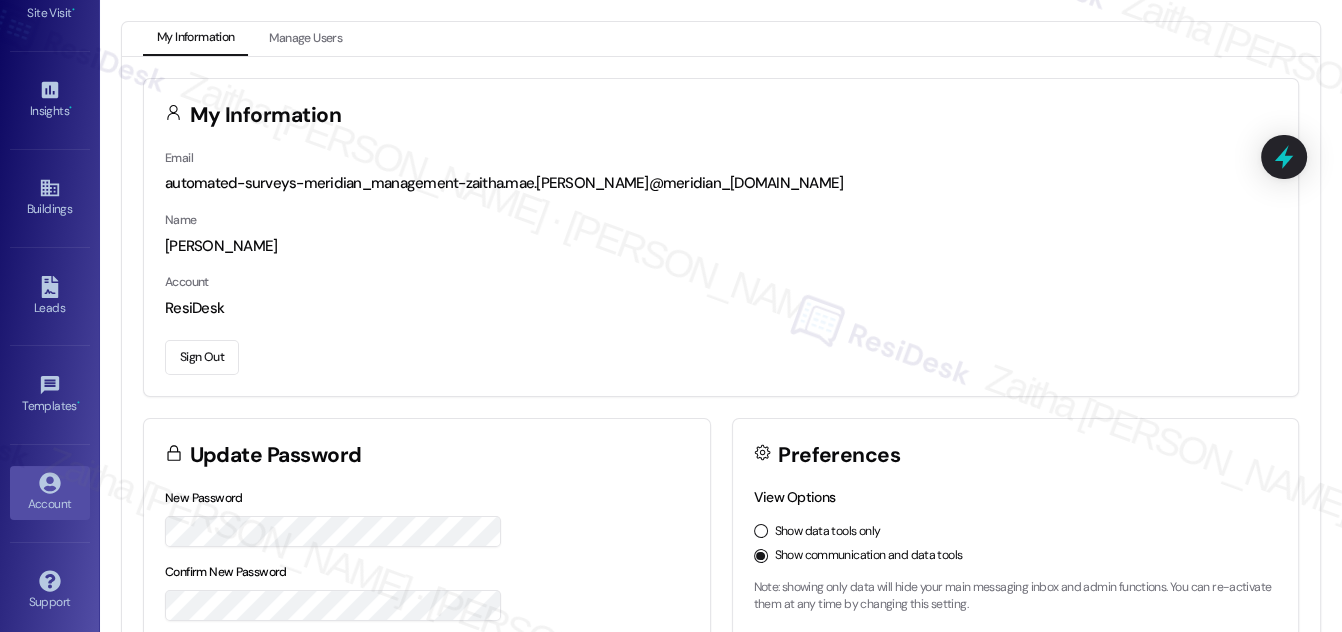 click on "Sign Out" at bounding box center [202, 357] 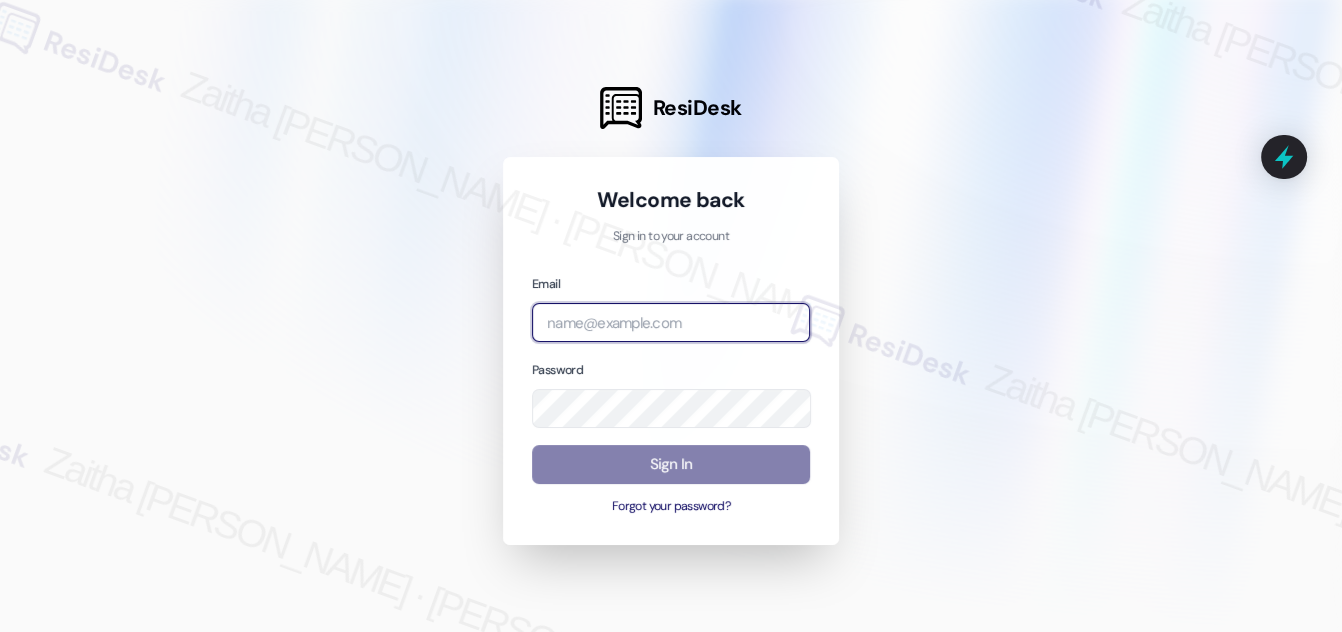 click at bounding box center (671, 322) 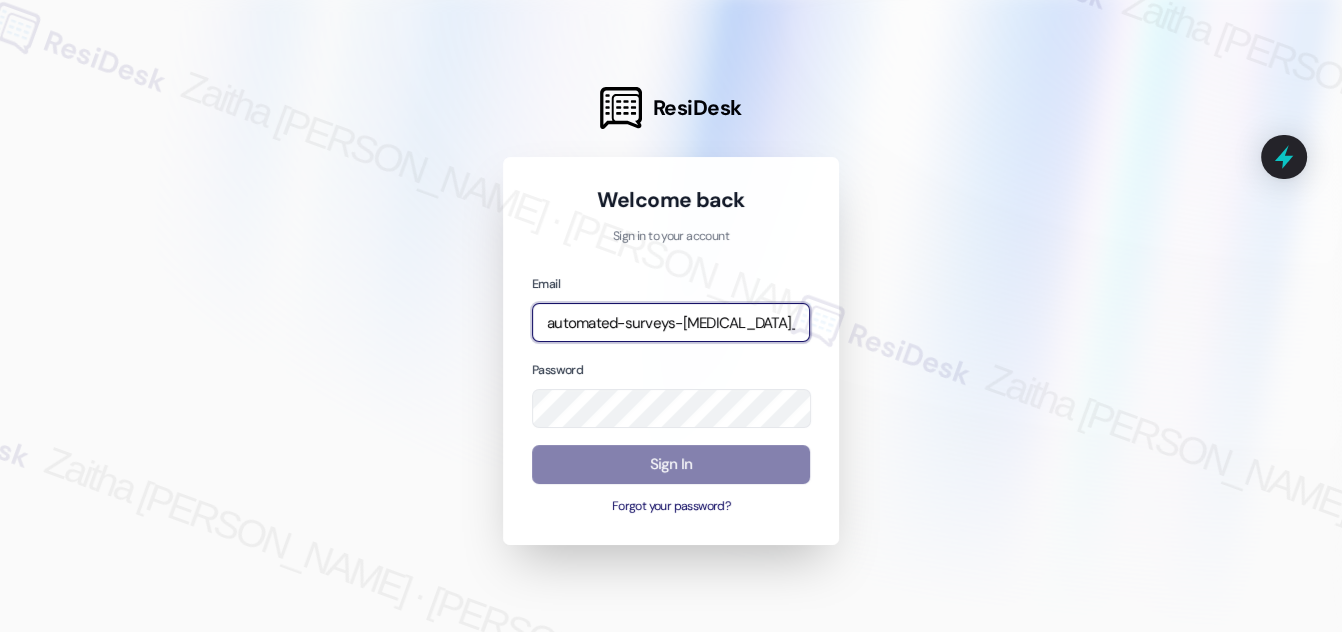 type on "automated-surveys-[MEDICAL_DATA]_formerly_regency-zaitha.mae.[PERSON_NAME]@[MEDICAL_DATA]_formerly_[DOMAIN_NAME]" 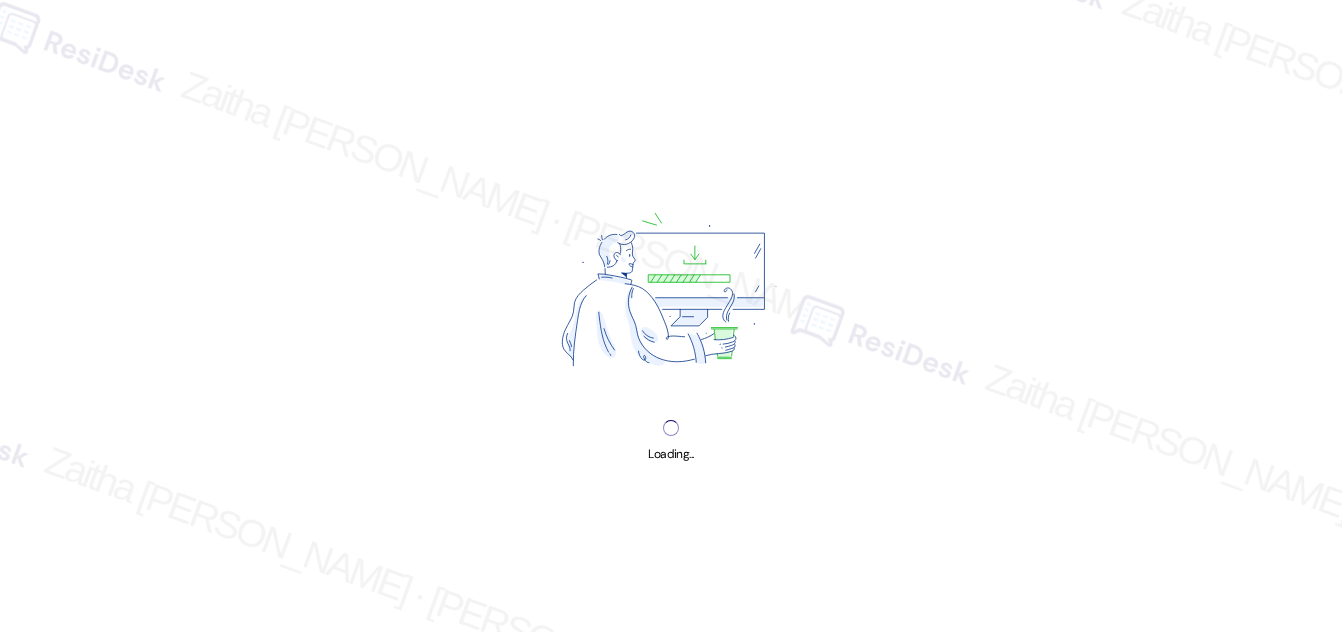 scroll, scrollTop: 0, scrollLeft: 0, axis: both 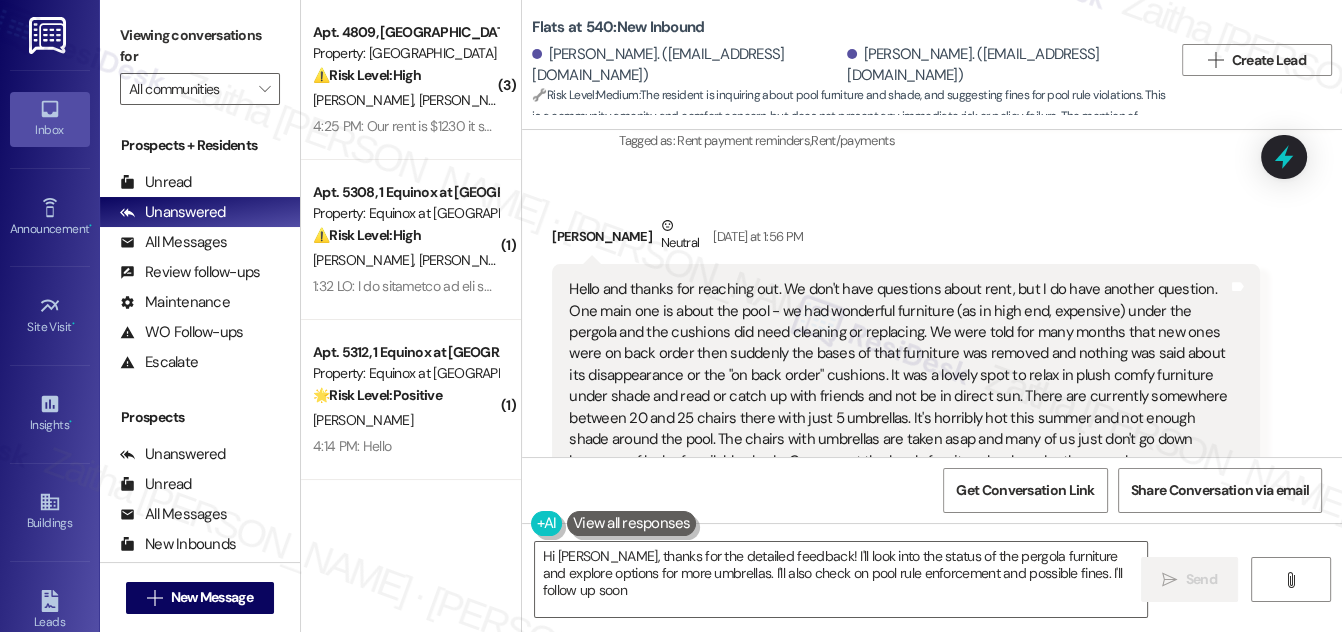 type on "Hi Linda, thanks for the detailed feedback! I'll look into the status of the pergola furniture and explore options for more umbrellas. I'll also check on pool rule enforcement and possible fines. I'll follow up soon!" 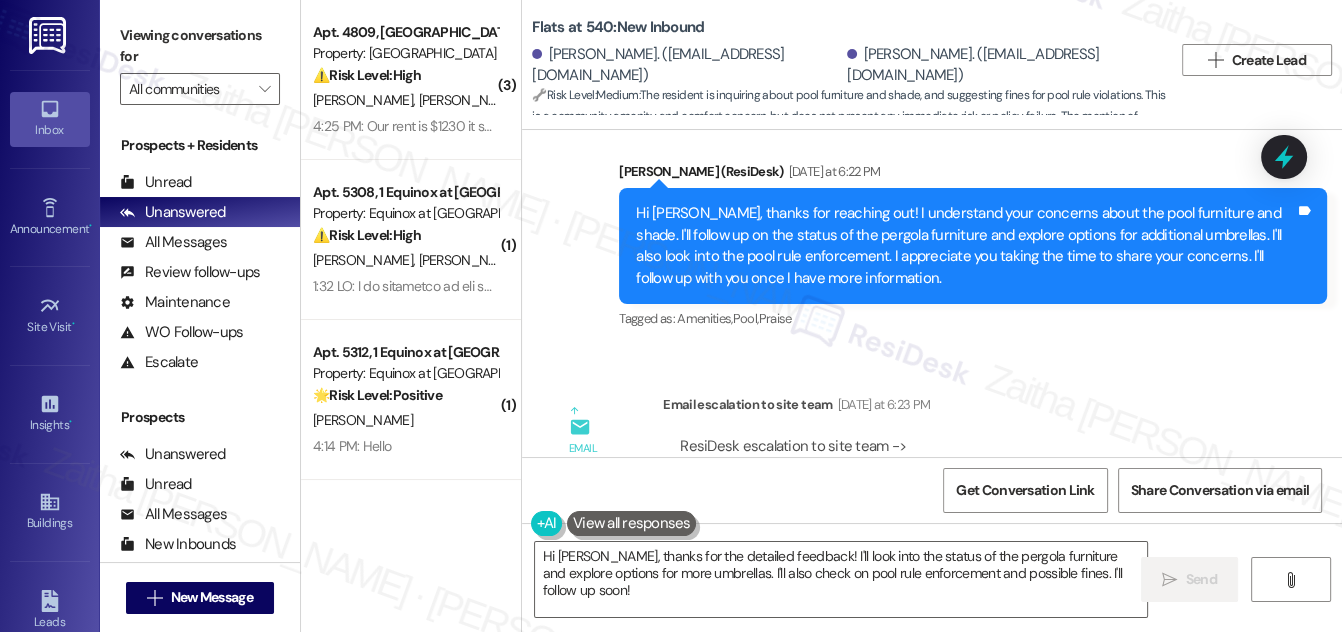 scroll, scrollTop: 1519, scrollLeft: 0, axis: vertical 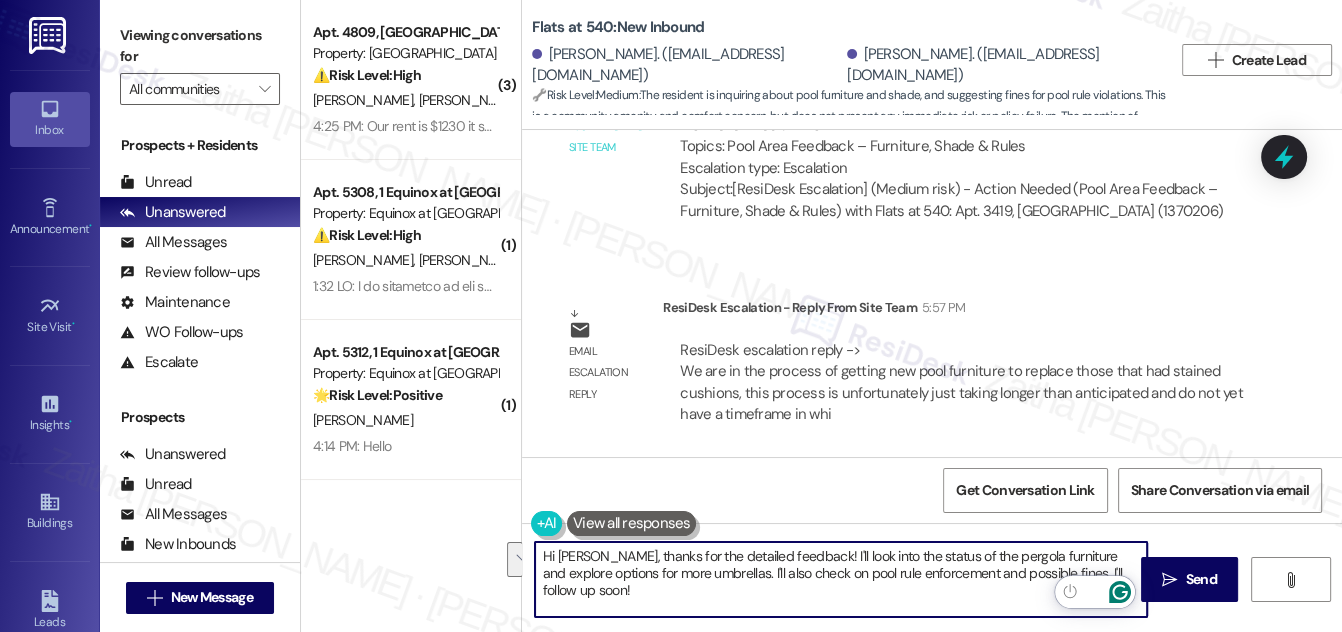 drag, startPoint x: 541, startPoint y: 558, endPoint x: 1129, endPoint y: 590, distance: 588.8701 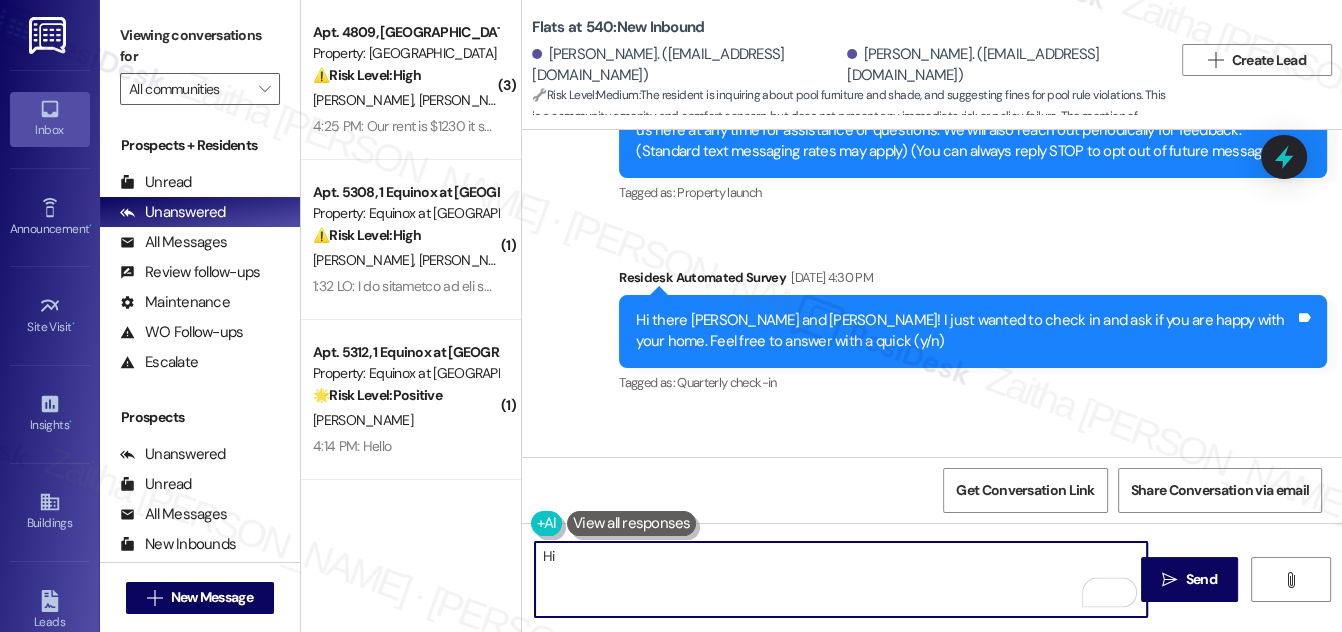 scroll, scrollTop: 155, scrollLeft: 0, axis: vertical 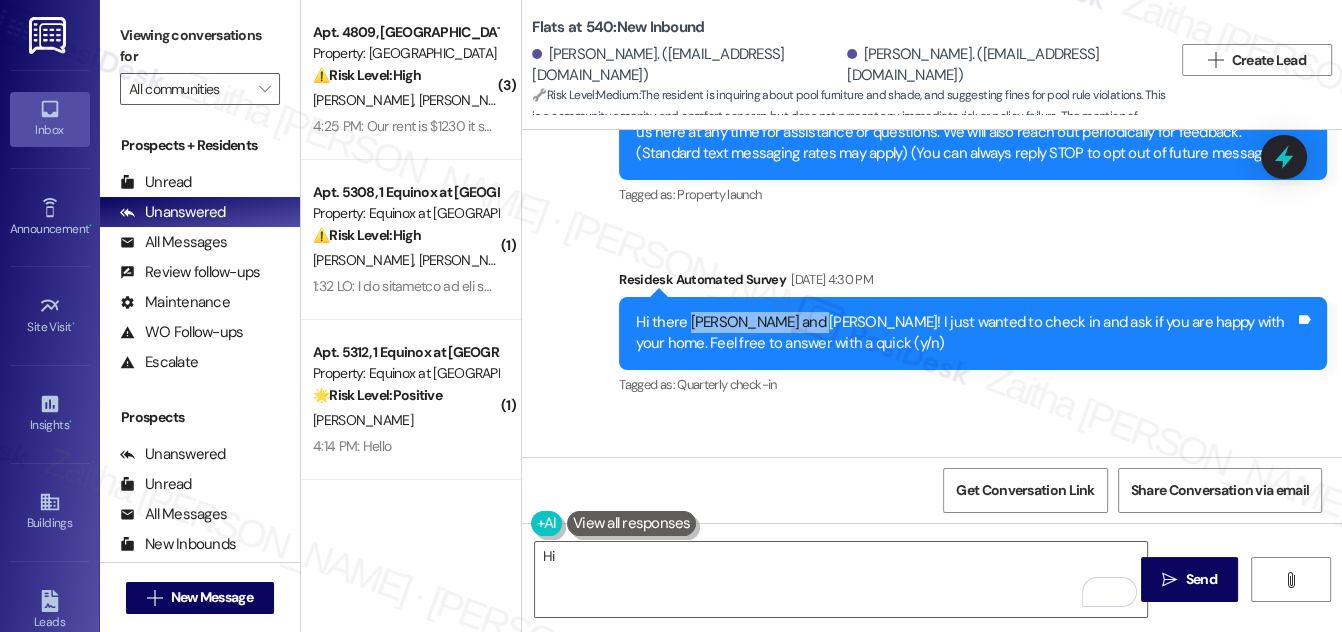 drag, startPoint x: 685, startPoint y: 322, endPoint x: 797, endPoint y: 316, distance: 112.1606 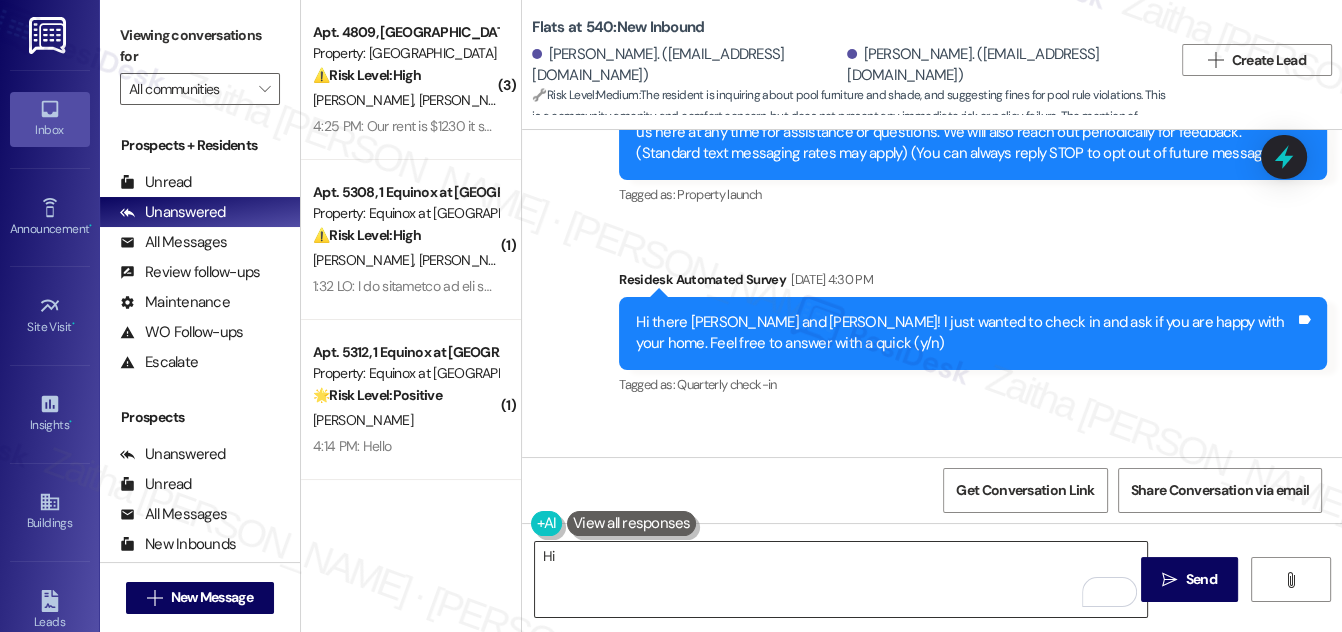 click on "Hi" at bounding box center (841, 579) 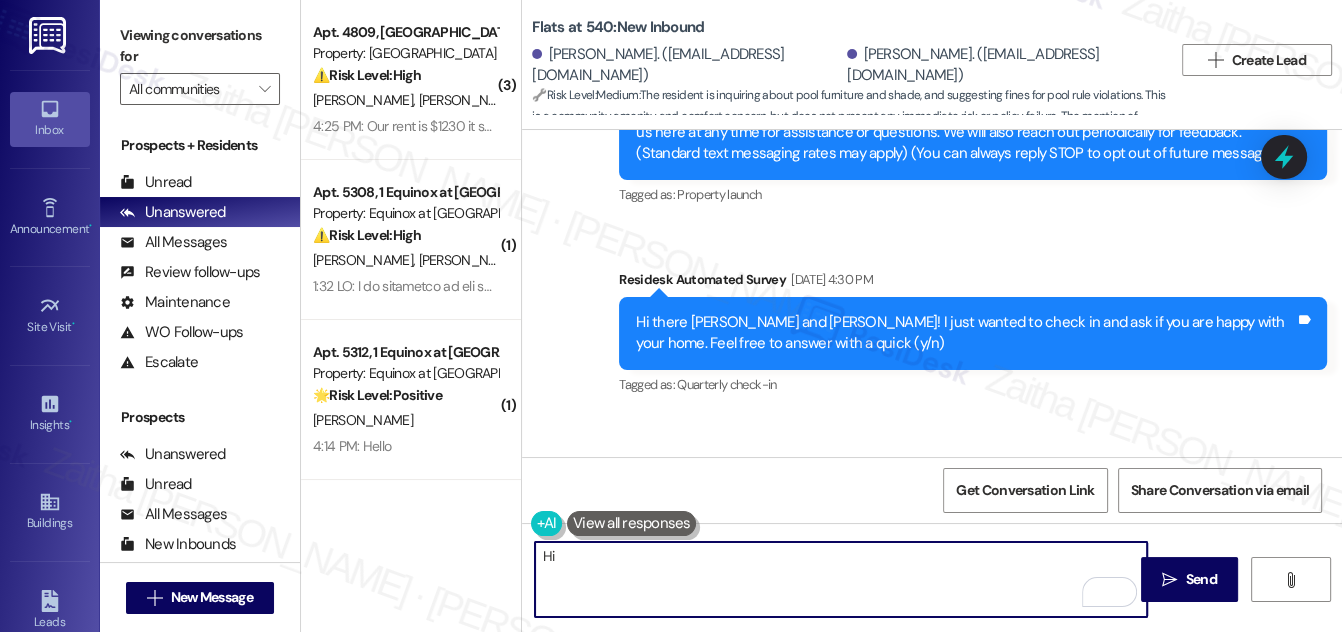 paste on "Robert and Linda!" 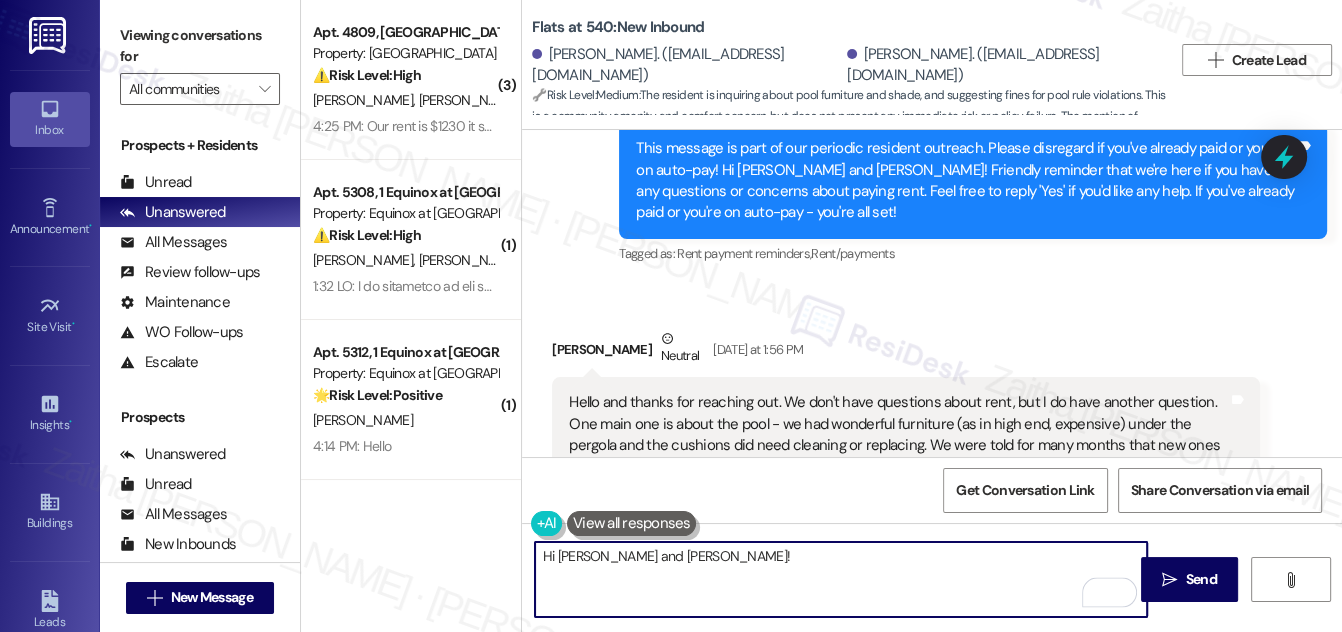 scroll, scrollTop: 792, scrollLeft: 0, axis: vertical 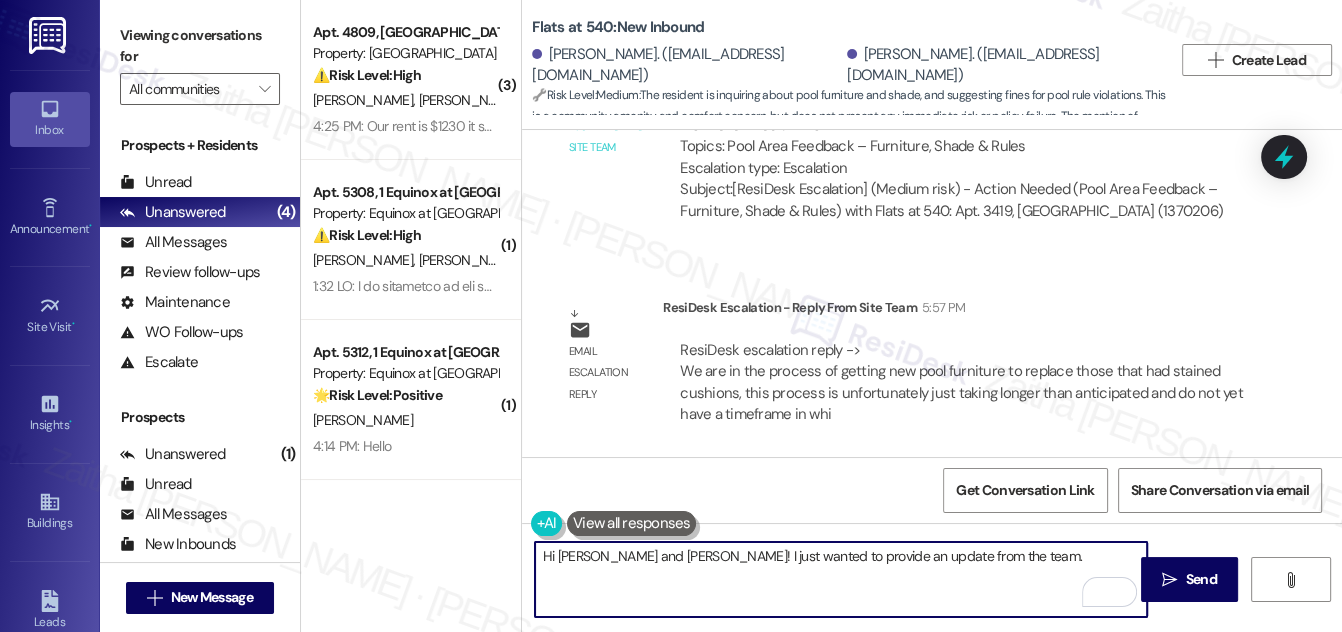 paste on "We’re in the process of replacing the pool furniture that had stained cushions. Unfortunately, the timeline is taking longer than expected, and we don’t yet have a confirmed delivery date. In the meantime, the current furniture at the pool will remain available for use.
Regarding pool rule violations, if you witness any issues, please report them to the office, and we’ll address them appropriately." 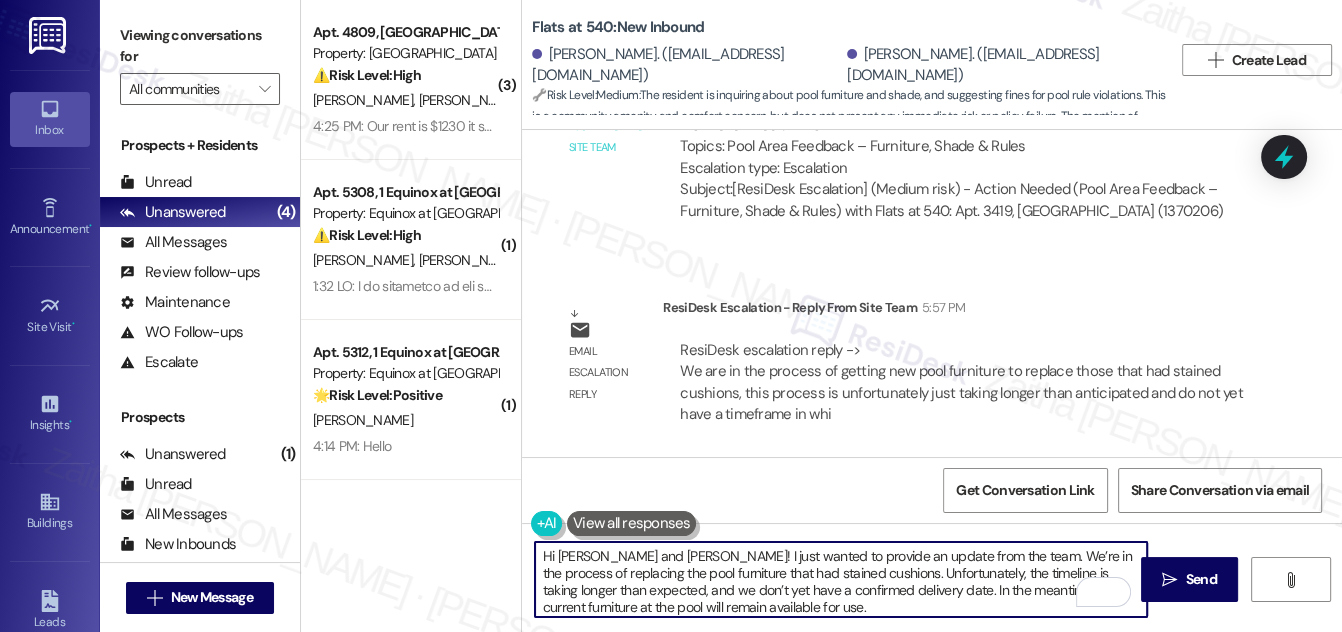 scroll, scrollTop: 50, scrollLeft: 0, axis: vertical 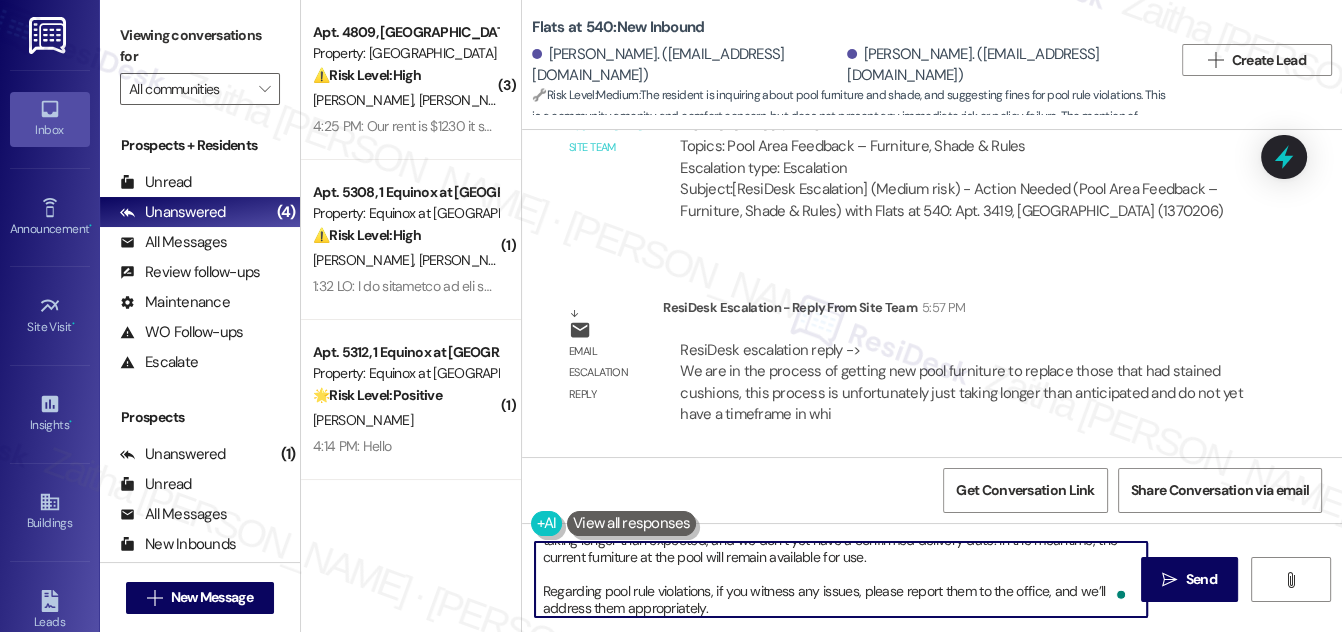 click on "Hi Robert and Linda! I just wanted to provide an update from the team. We’re in the process of replacing the pool furniture that had stained cushions. Unfortunately, the timeline is taking longer than expected, and we don’t yet have a confirmed delivery date. In the meantime, the current furniture at the pool will remain available for use.
Regarding pool rule violations, if you witness any issues, please report them to the office, and we’ll address them appropriately." at bounding box center (841, 579) 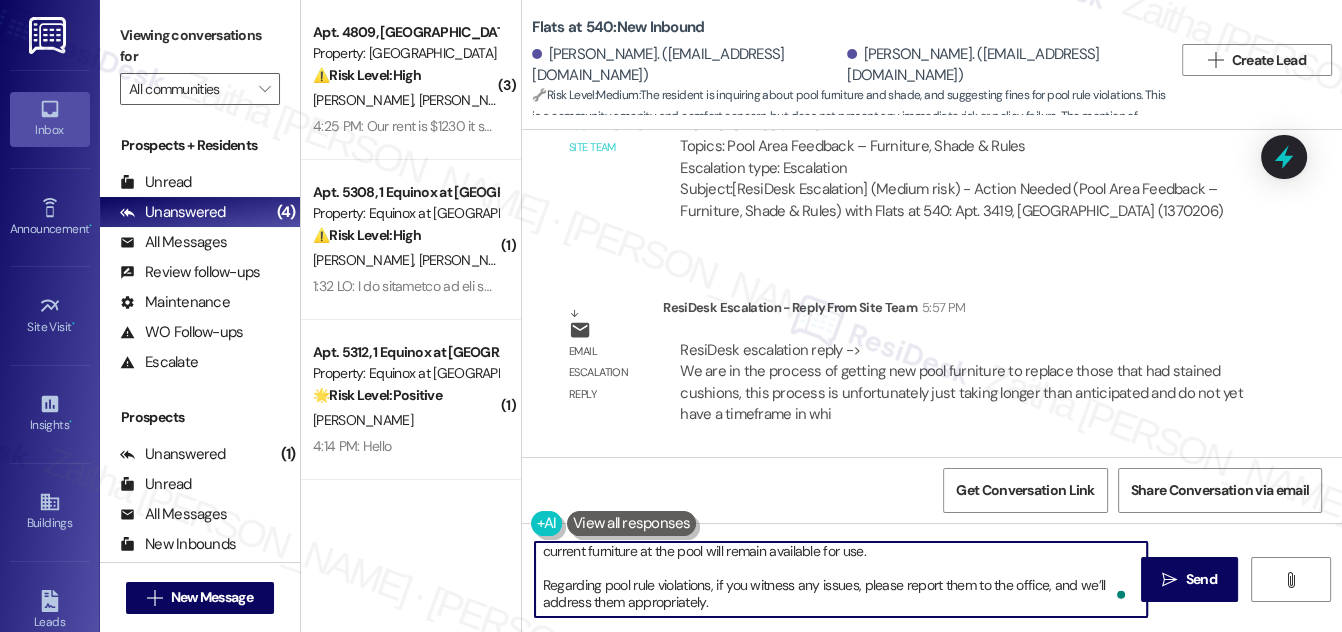 scroll, scrollTop: 56, scrollLeft: 0, axis: vertical 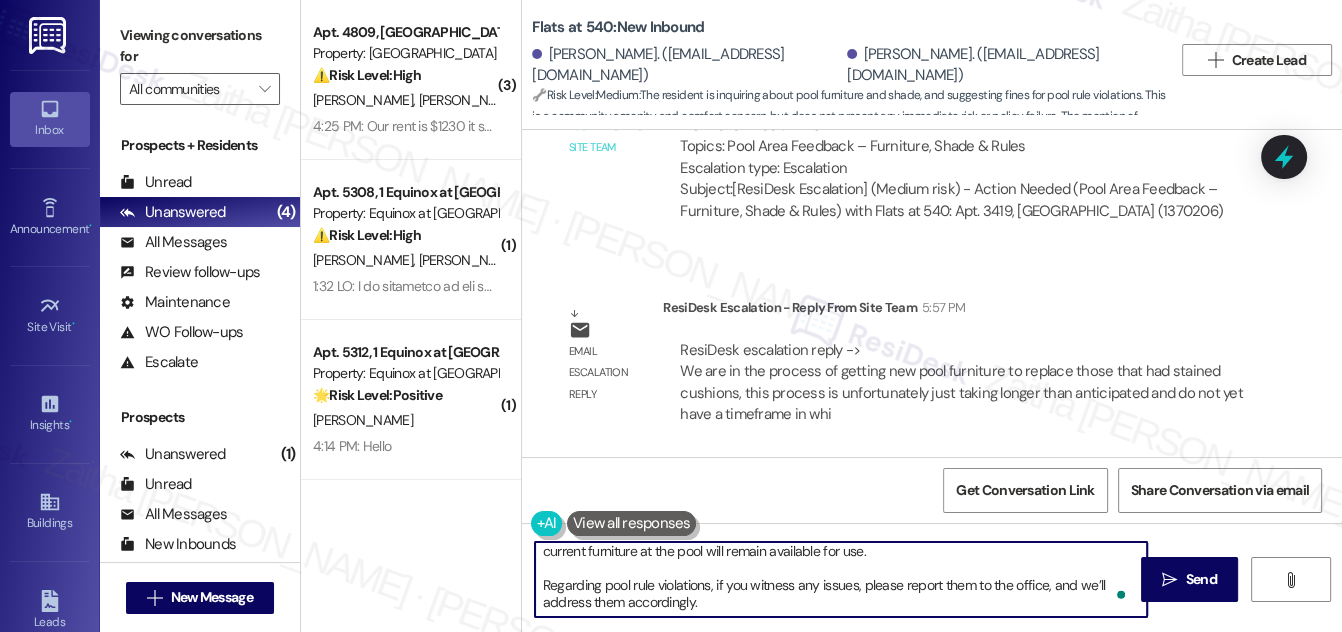type on "Hi Robert and Linda! I just wanted to provide an update from the team. We’re in the process of replacing the pool furniture that had stained cushions. Unfortunately, the timeline is taking longer than expected, and we don’t yet have a confirmed delivery date. In the meantime, the current furniture at the pool will remain available for use.
Regarding pool rule violations, if you witness any issues, please report them to the office, and we’ll address them accordingly." 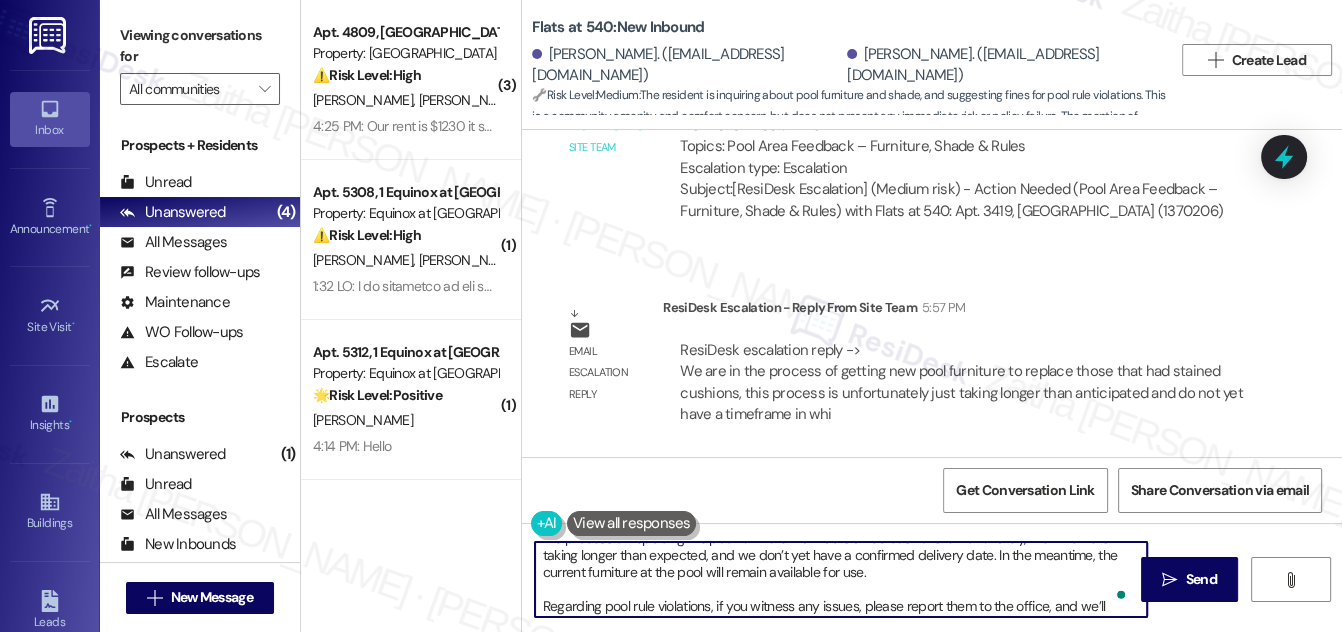 scroll, scrollTop: 0, scrollLeft: 0, axis: both 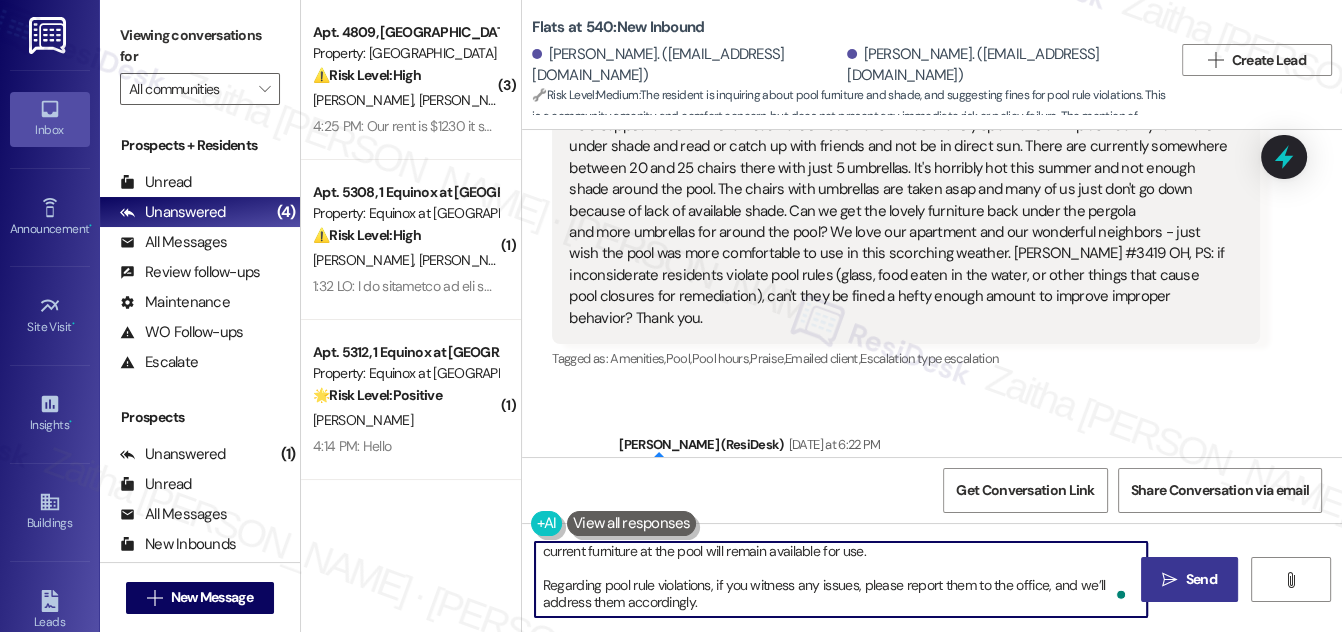 click on "Send" at bounding box center (1201, 579) 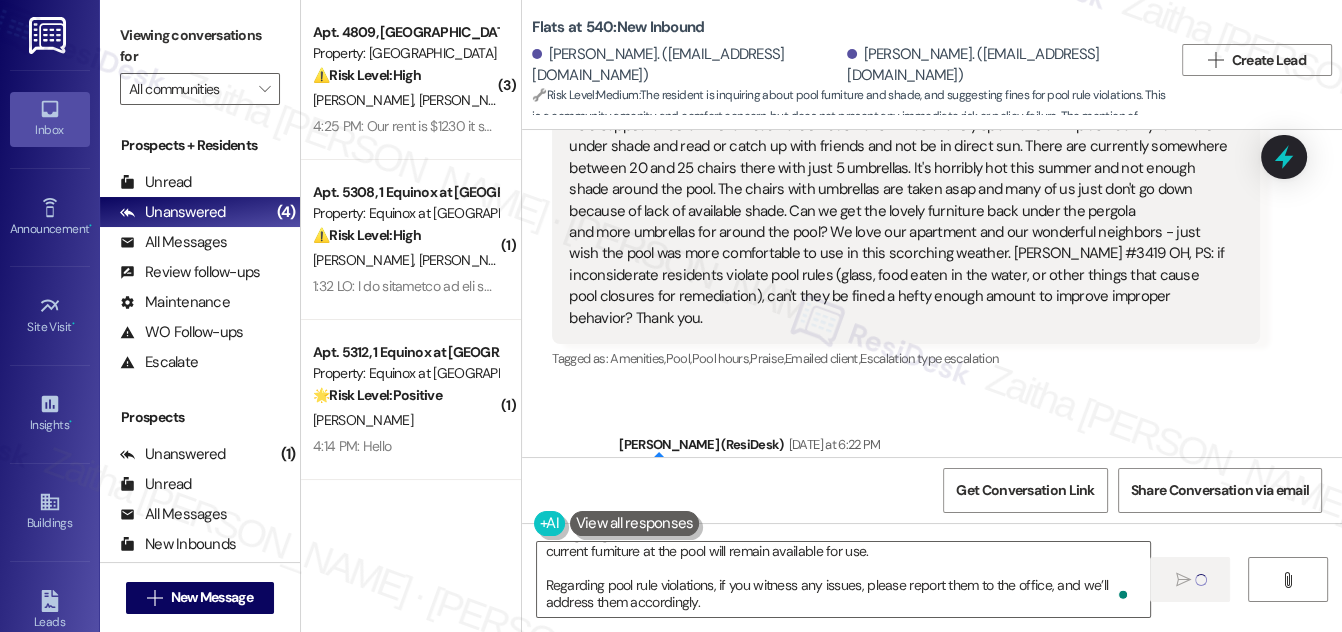 type 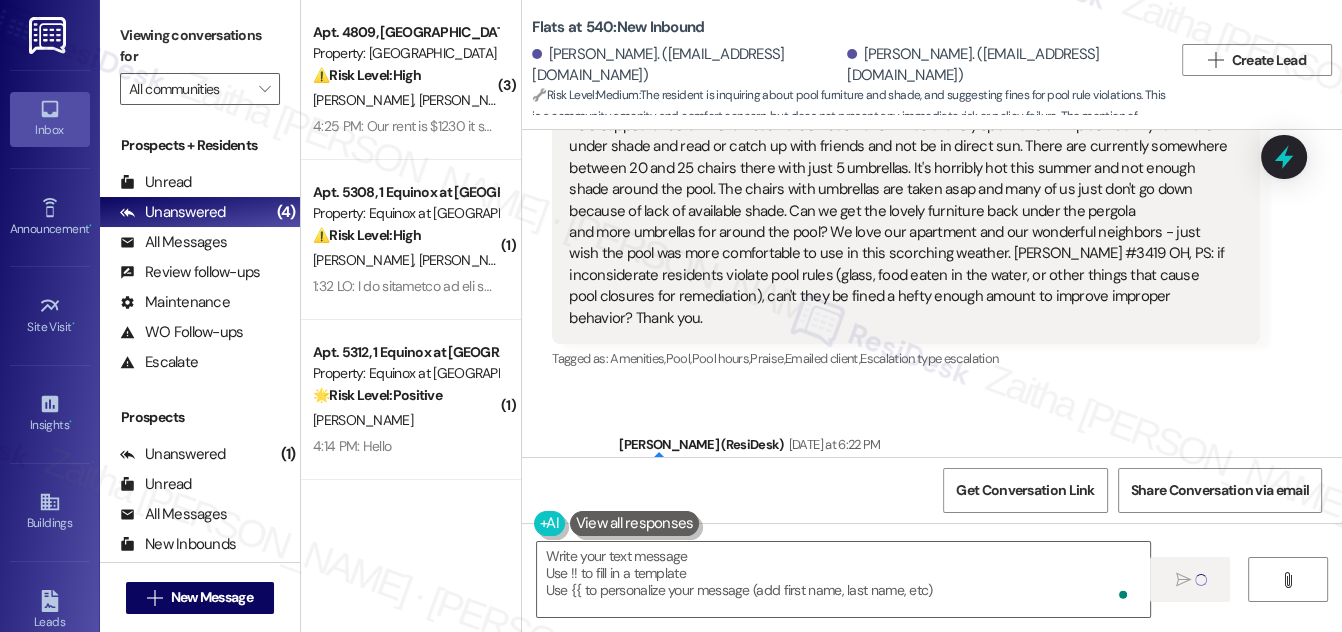 scroll, scrollTop: 0, scrollLeft: 0, axis: both 